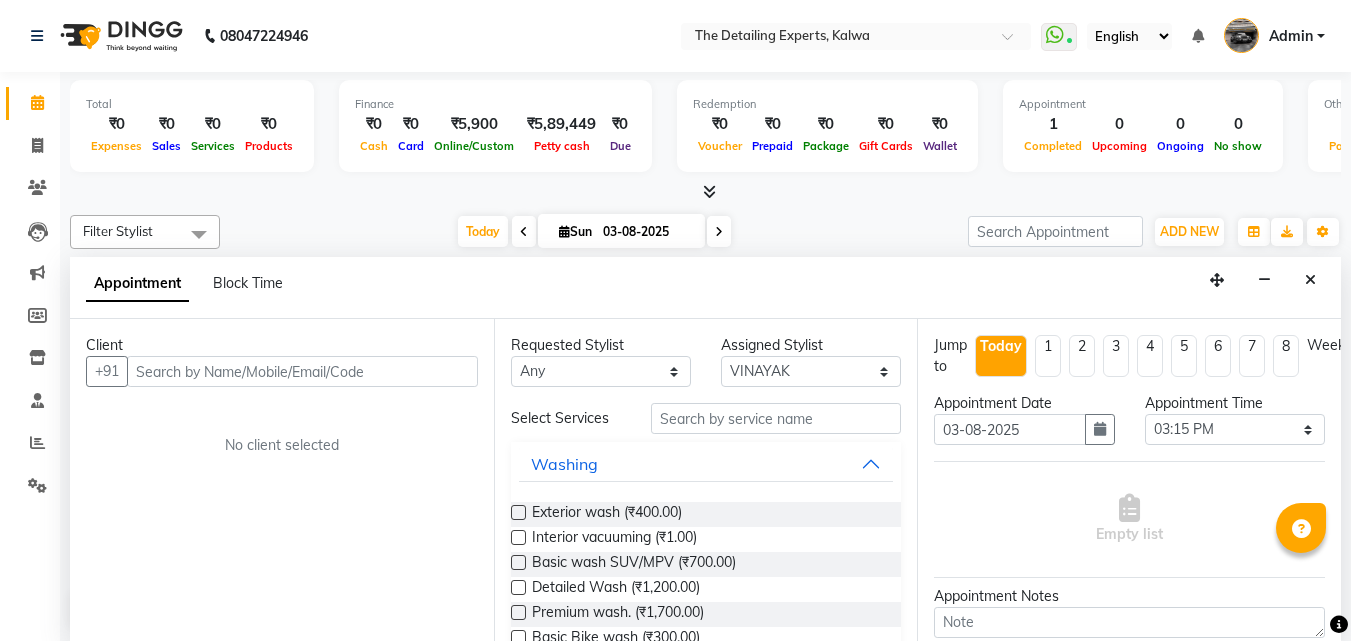 select on "65222" 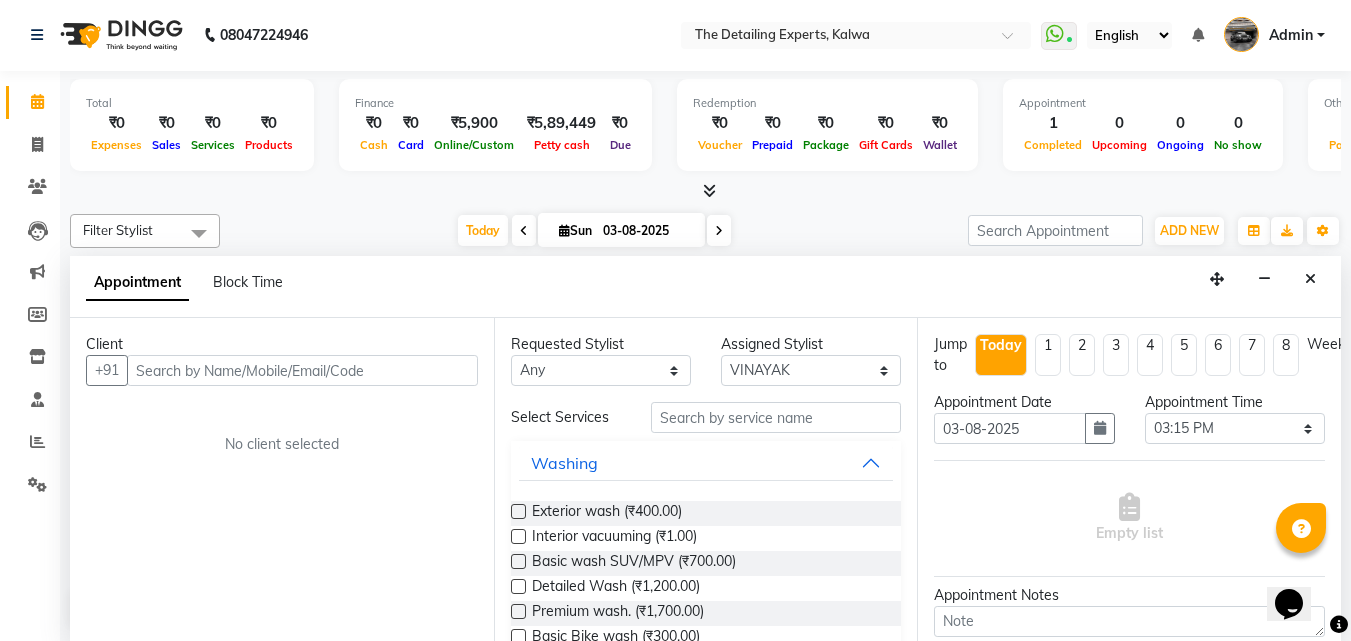 scroll, scrollTop: 0, scrollLeft: 0, axis: both 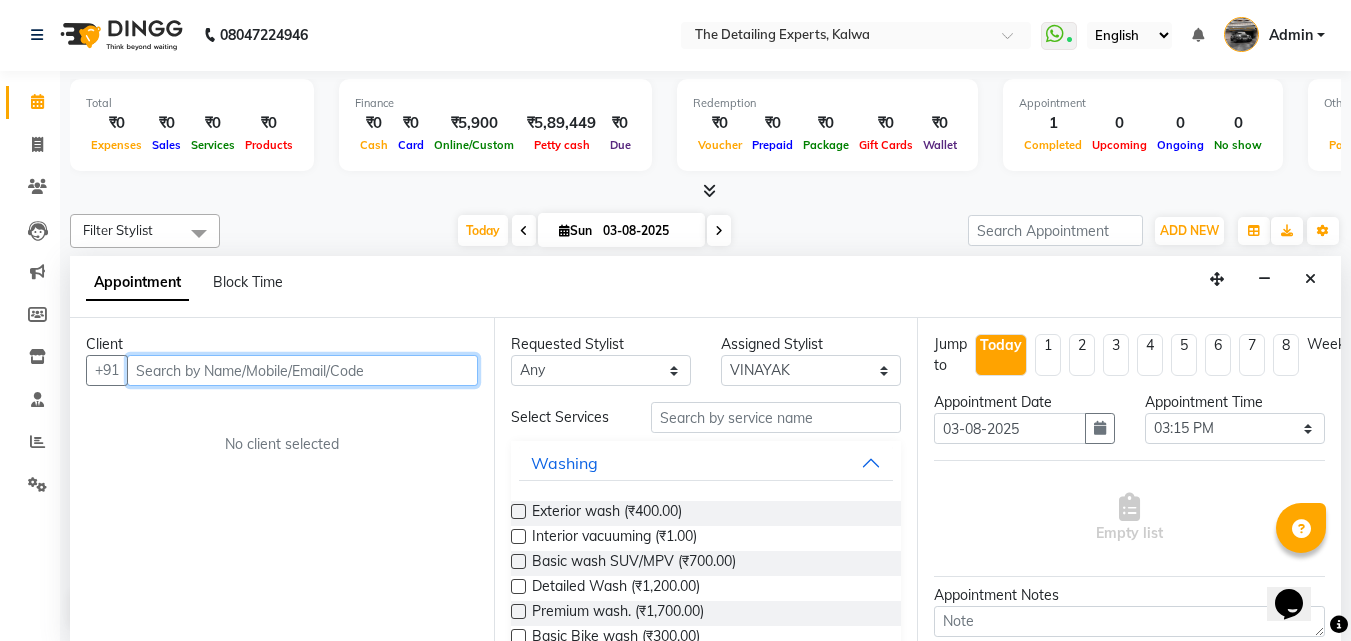 click at bounding box center [302, 370] 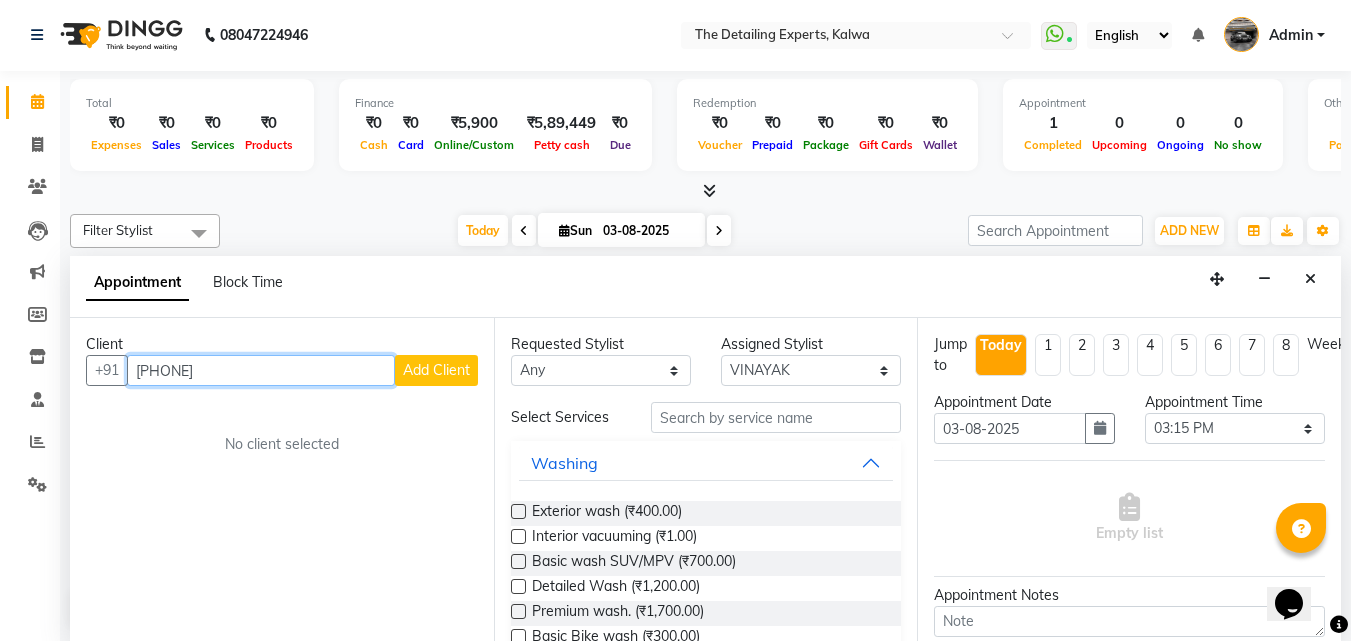 type on "[PHONE]" 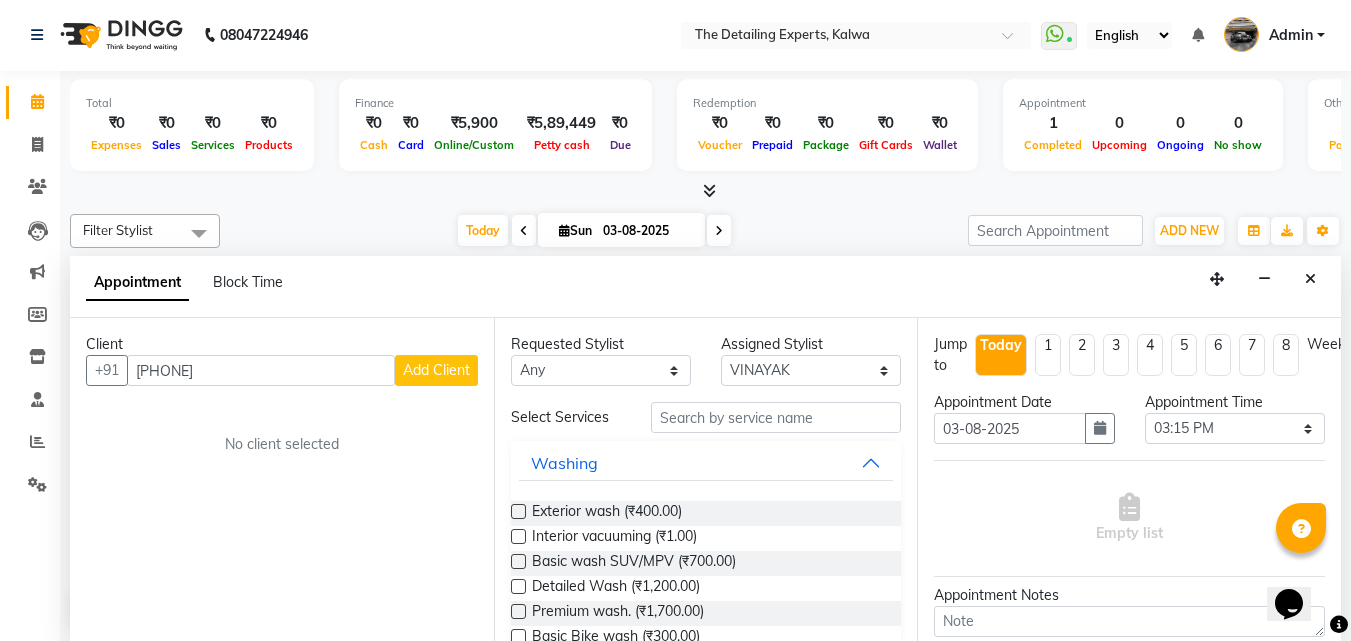 click on "Add Client" at bounding box center (436, 370) 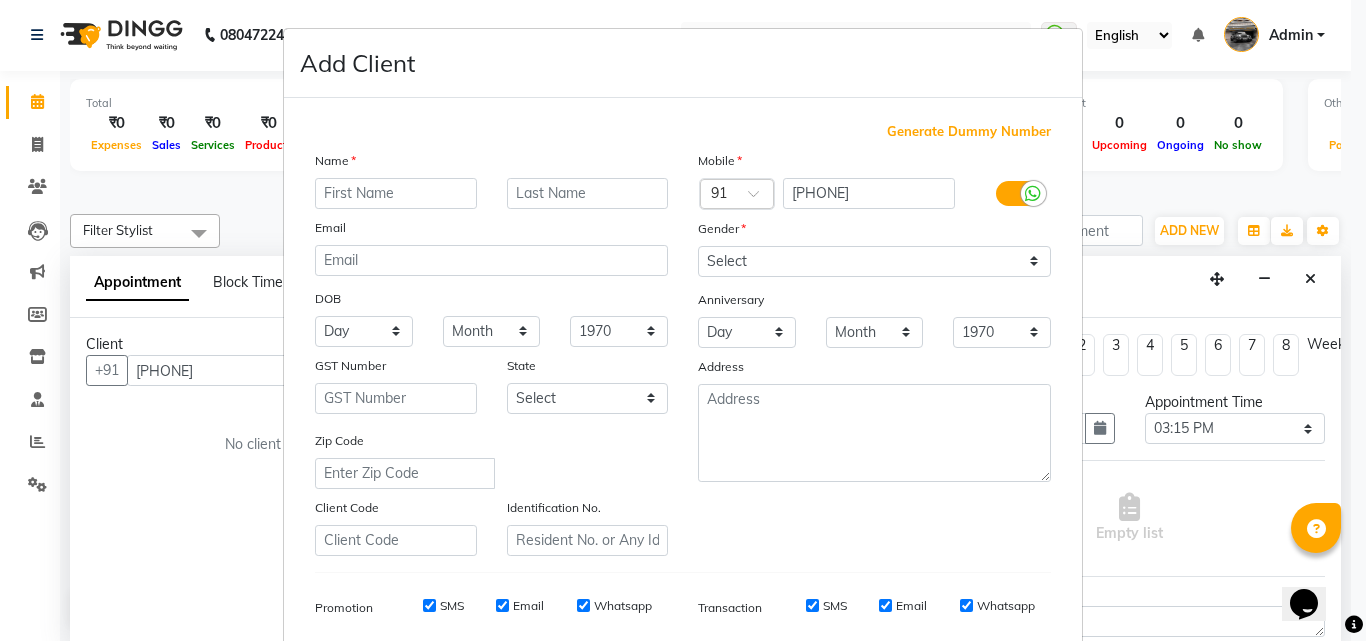 click at bounding box center (396, 193) 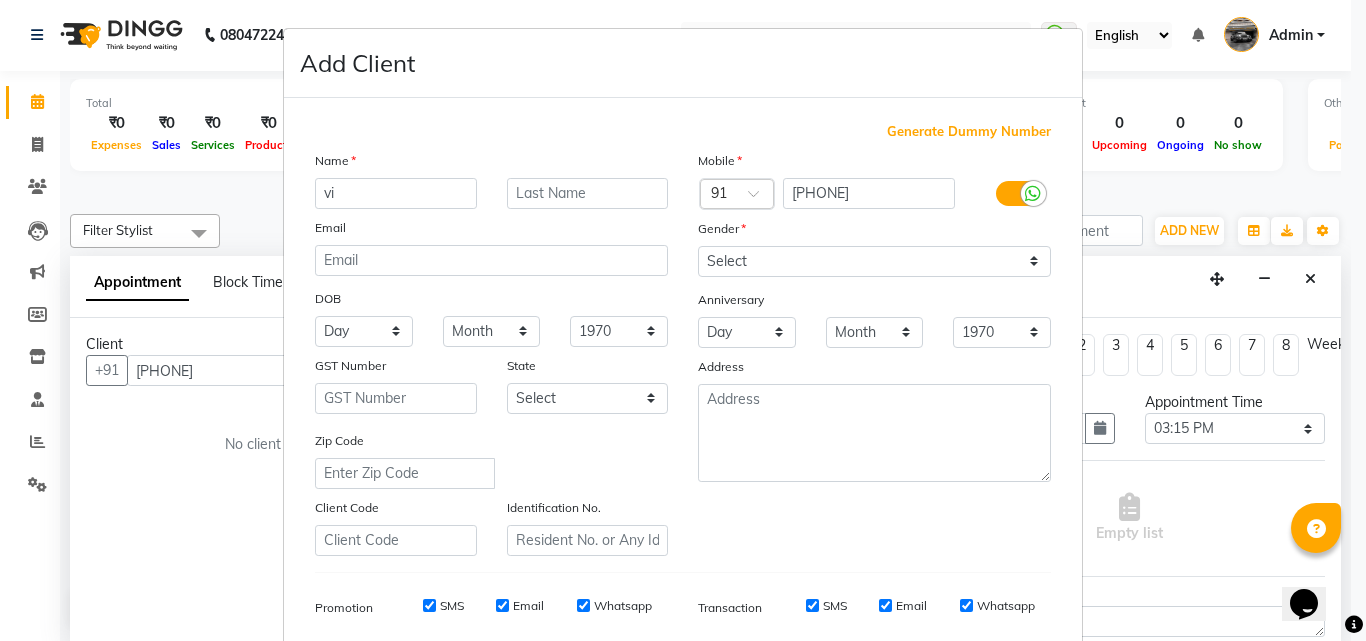 type on "v" 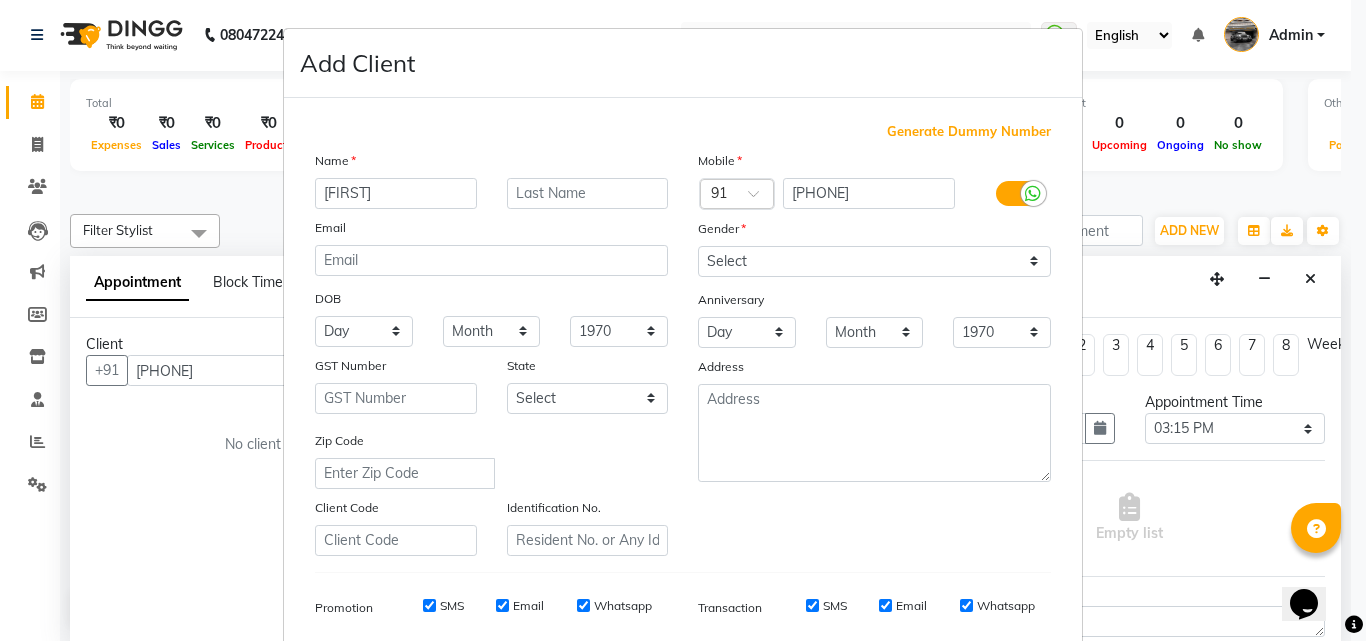 type on "[FIRST]" 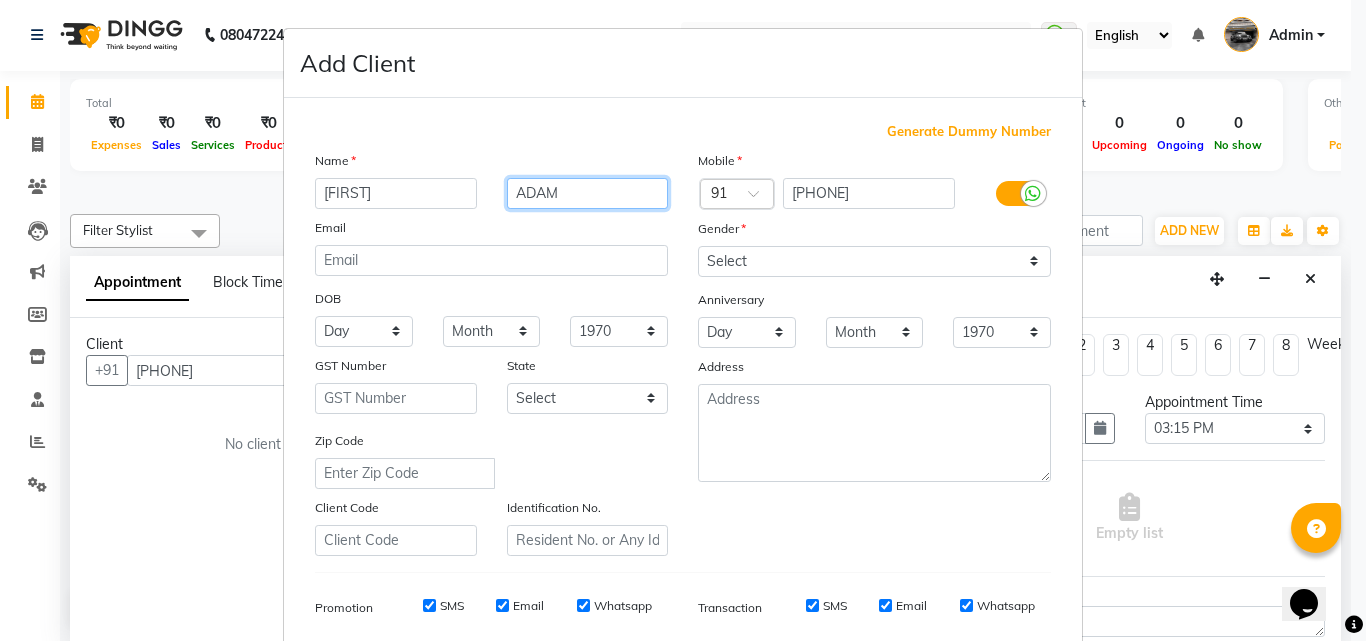 type on "ADAM" 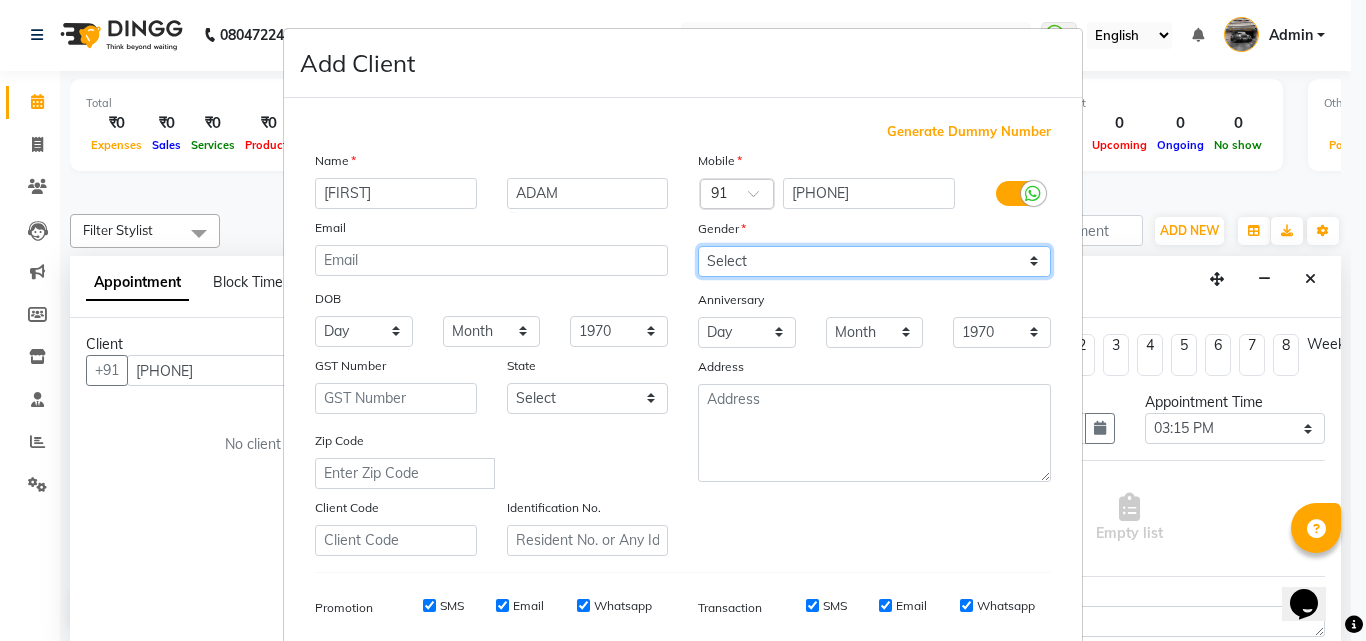 click on "Select Male Female Other Prefer Not To Say" at bounding box center (874, 261) 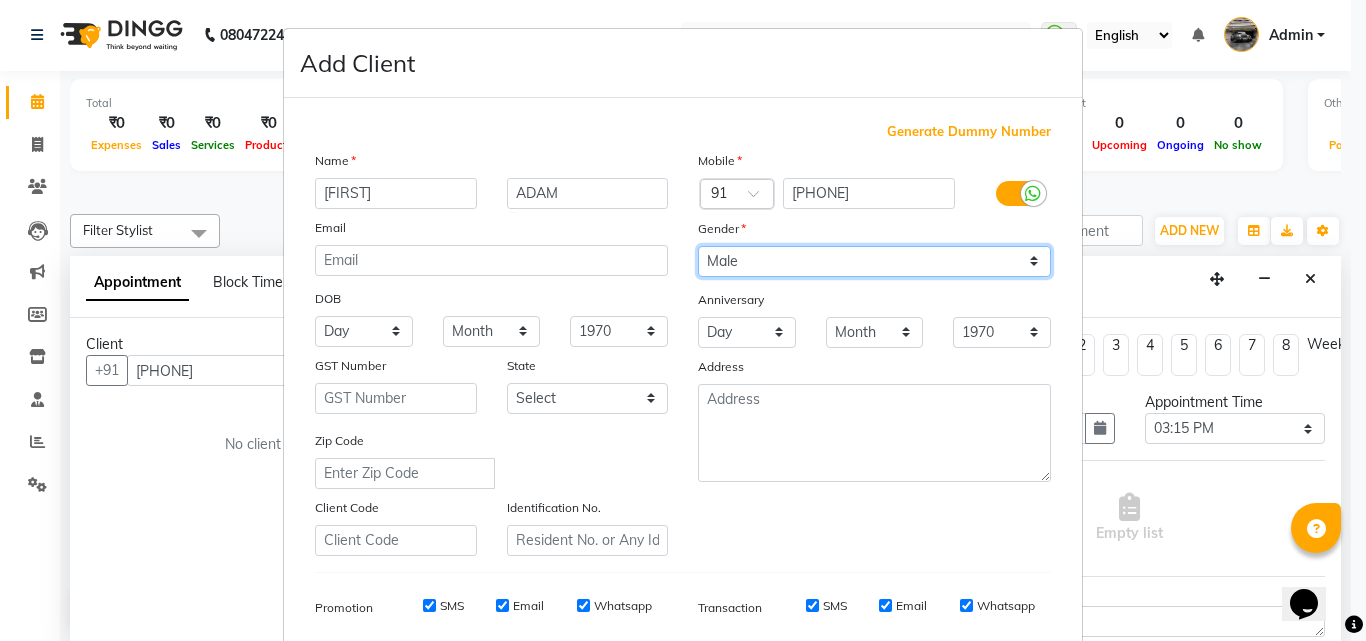 click on "Select Male Female Other Prefer Not To Say" at bounding box center [874, 261] 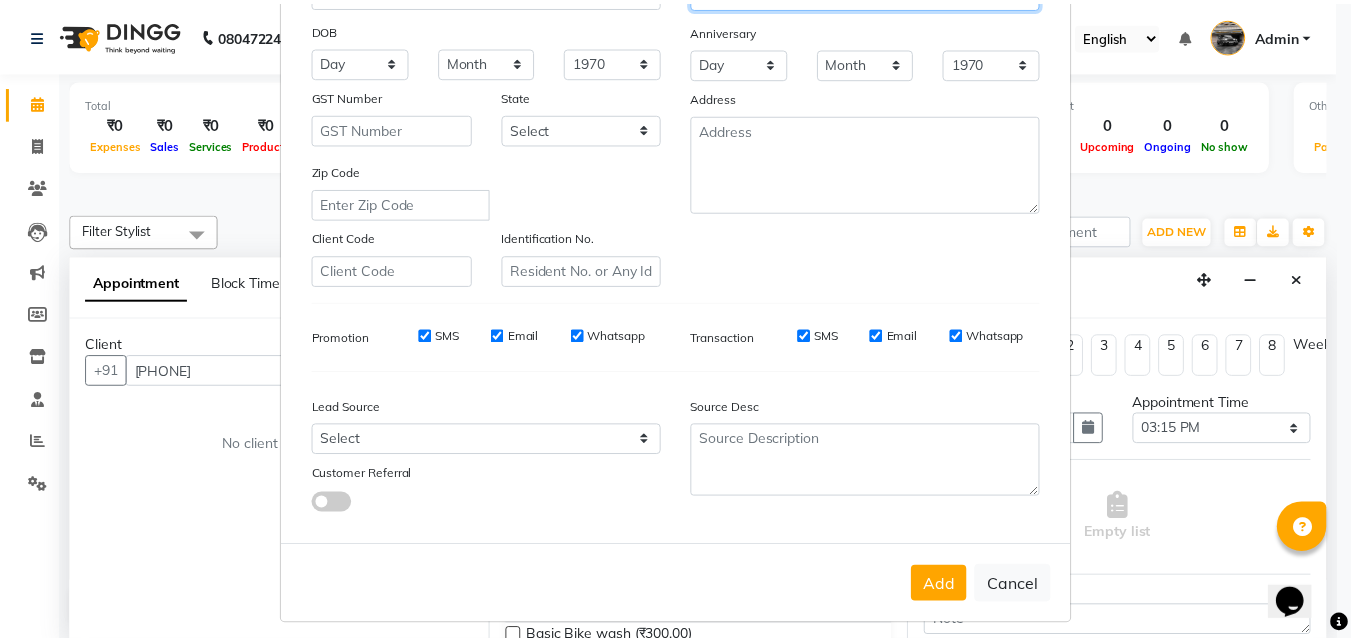 scroll, scrollTop: 282, scrollLeft: 0, axis: vertical 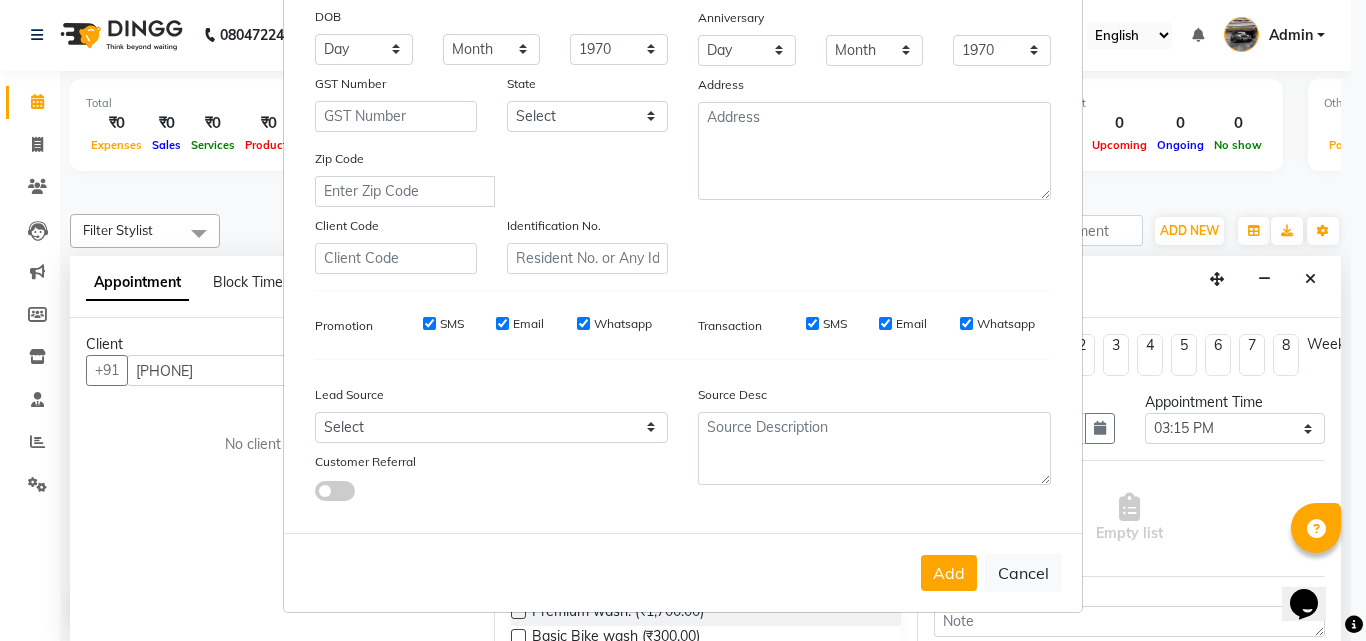 click on "Address" at bounding box center [874, 88] 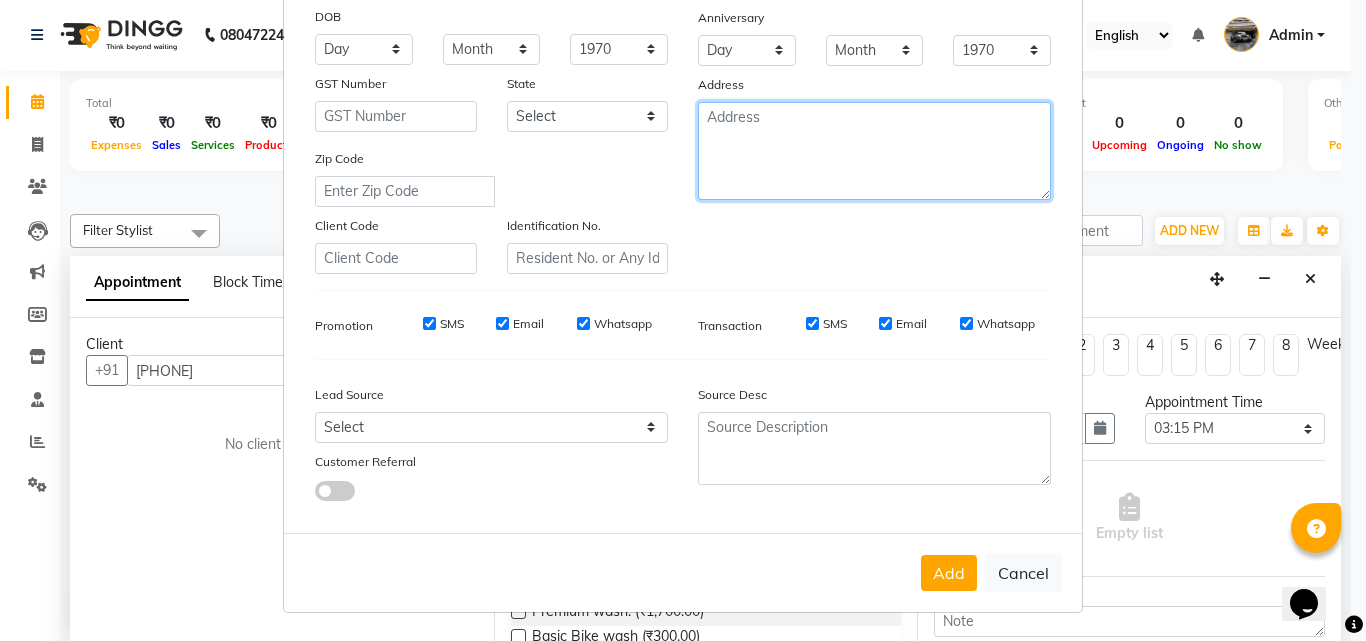 click at bounding box center [874, 151] 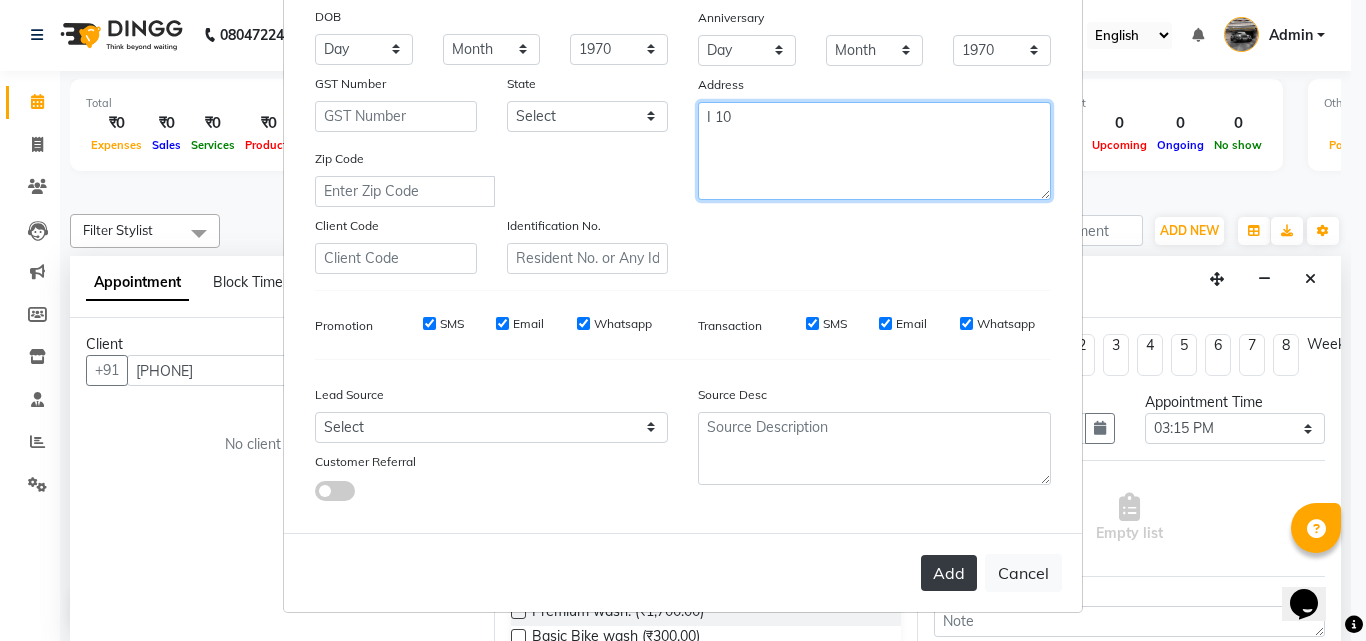 type on "I 10" 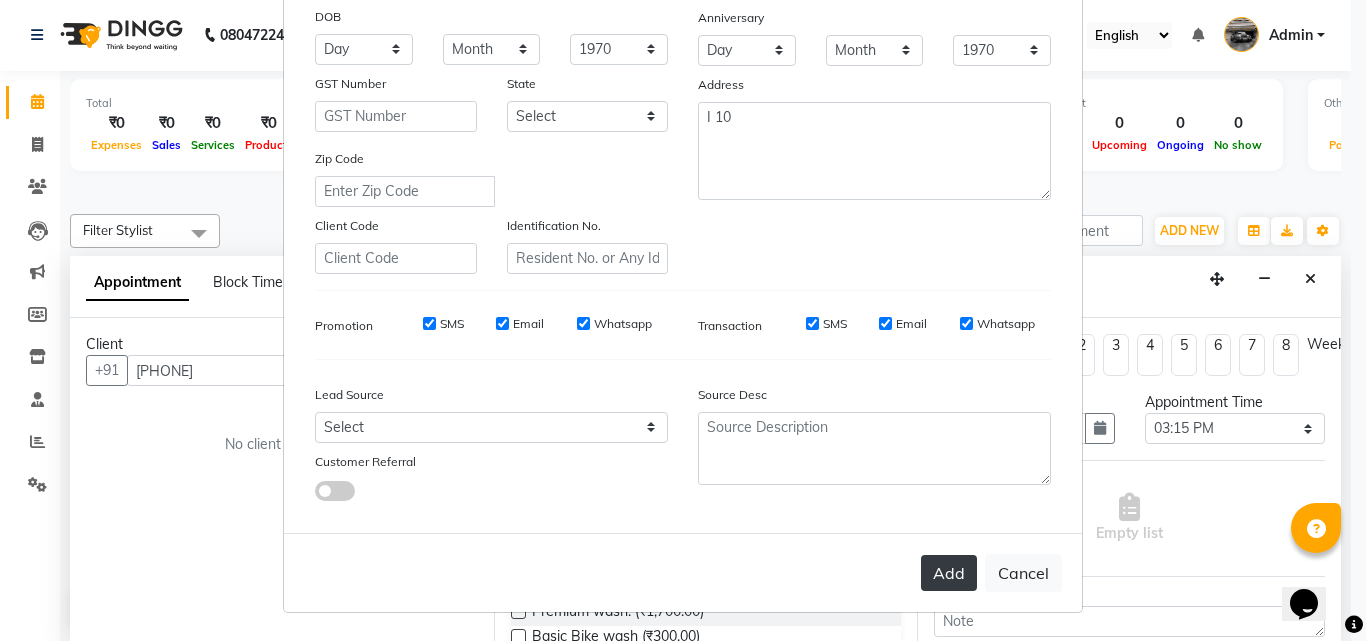 click on "Add" at bounding box center [949, 573] 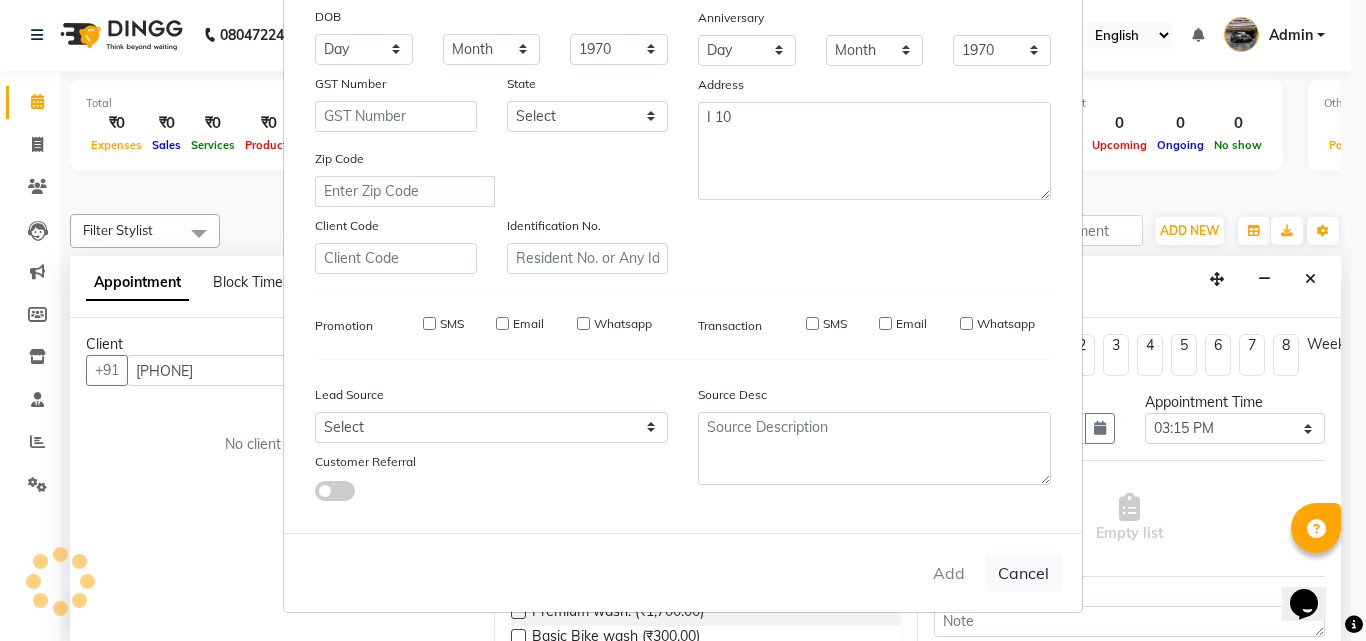 type 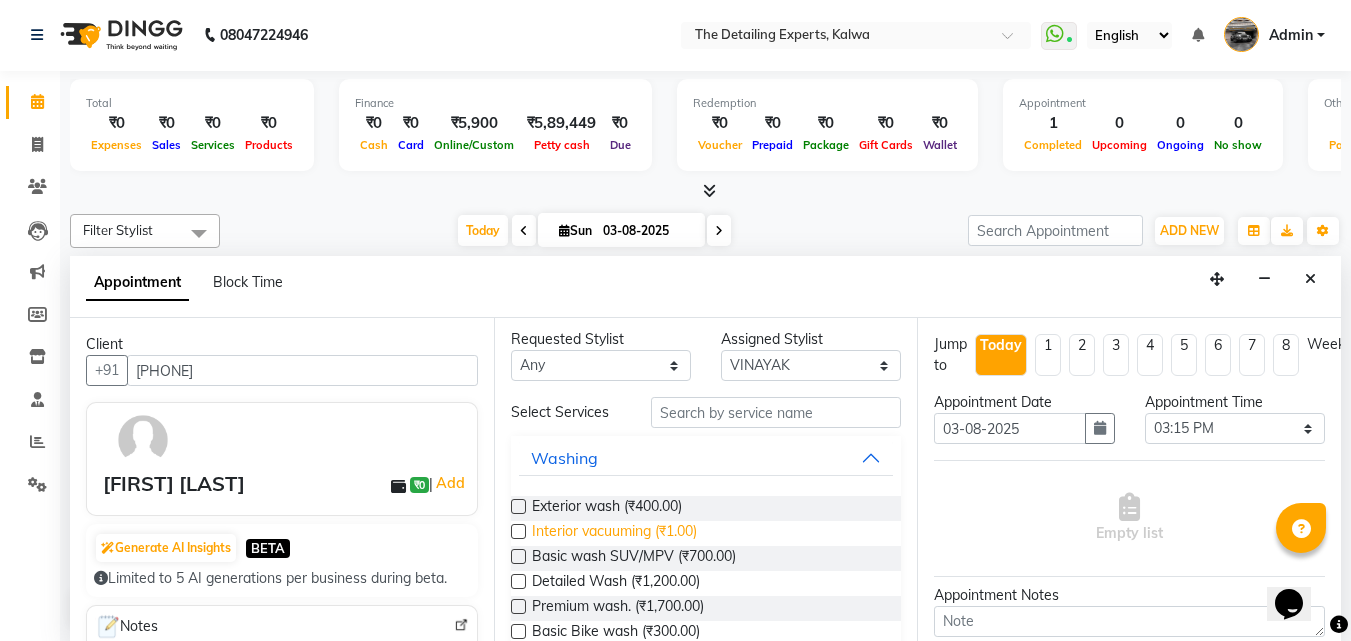 scroll, scrollTop: 0, scrollLeft: 0, axis: both 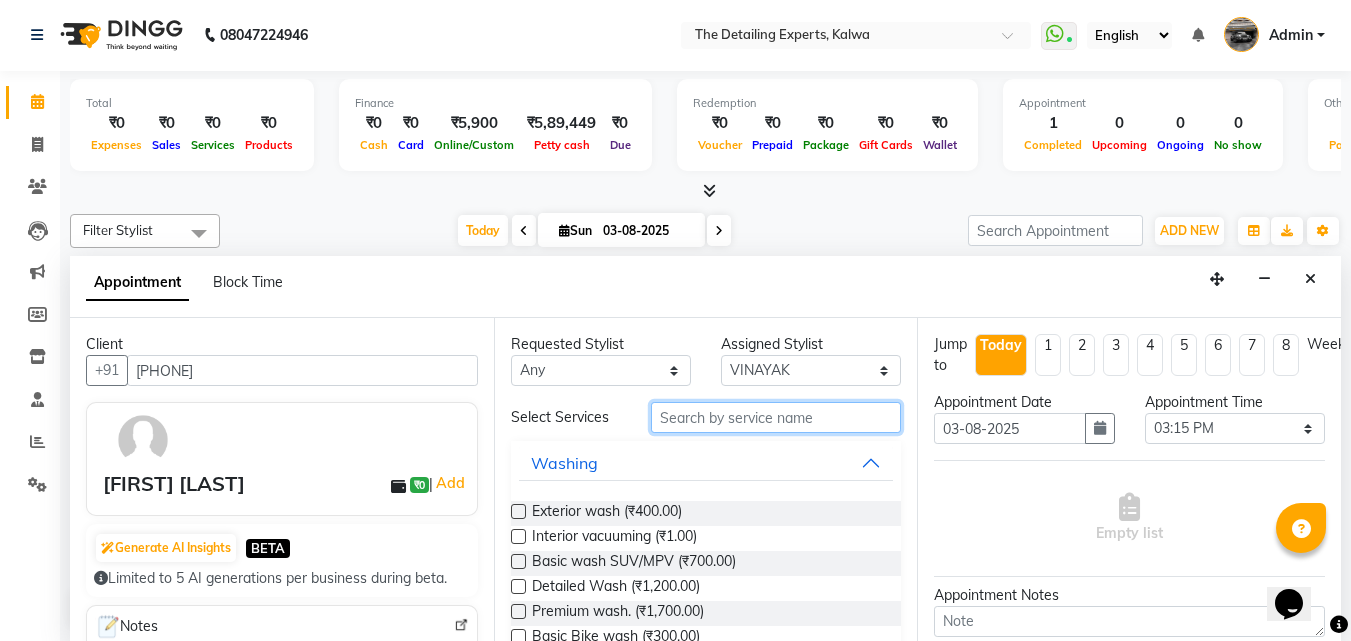 click at bounding box center [776, 417] 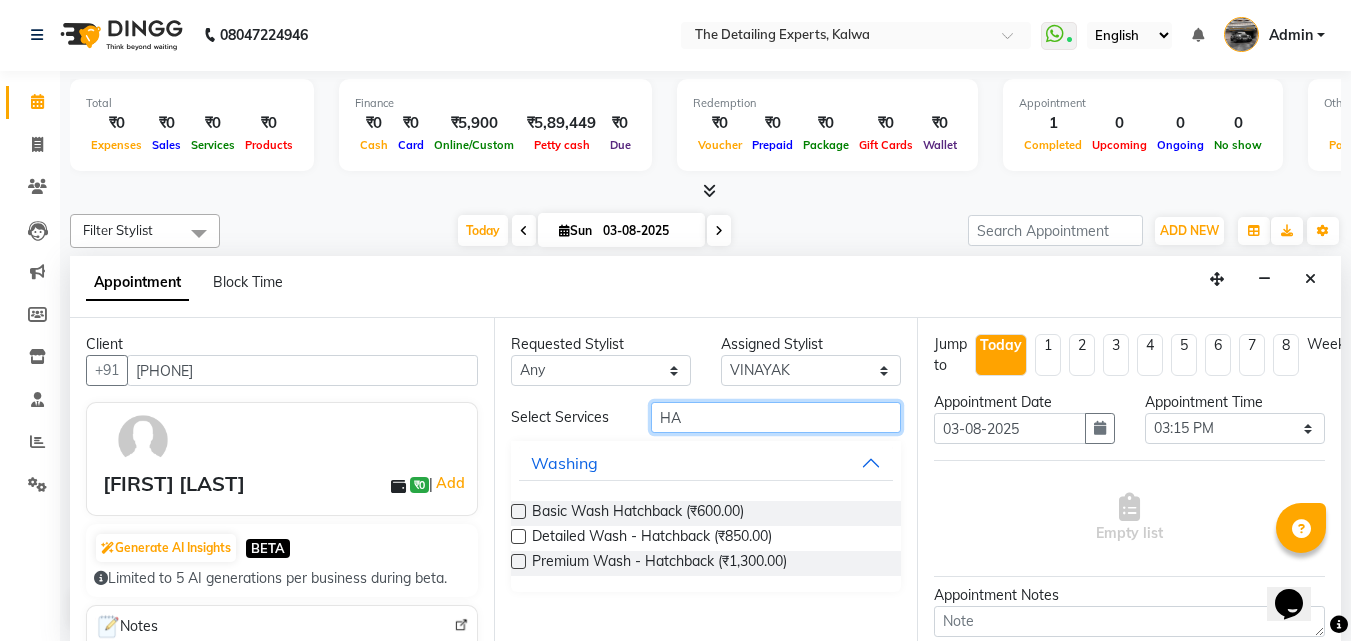 type on "HA" 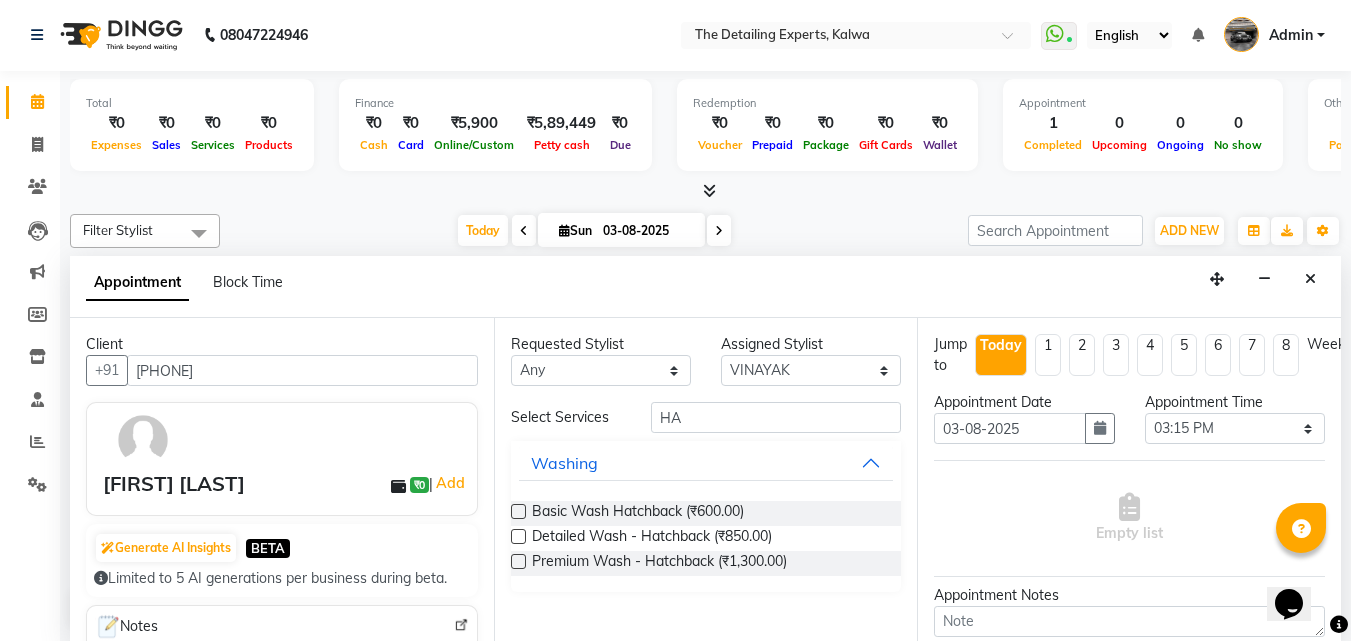 click at bounding box center [518, 511] 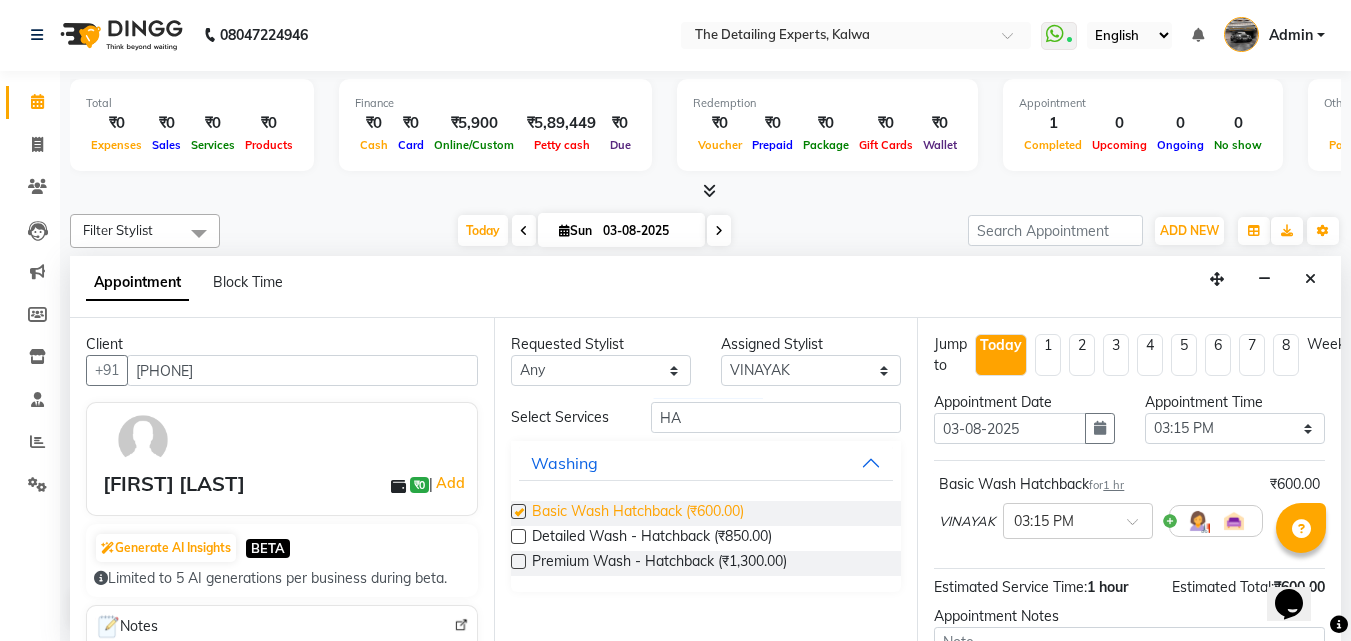 checkbox on "false" 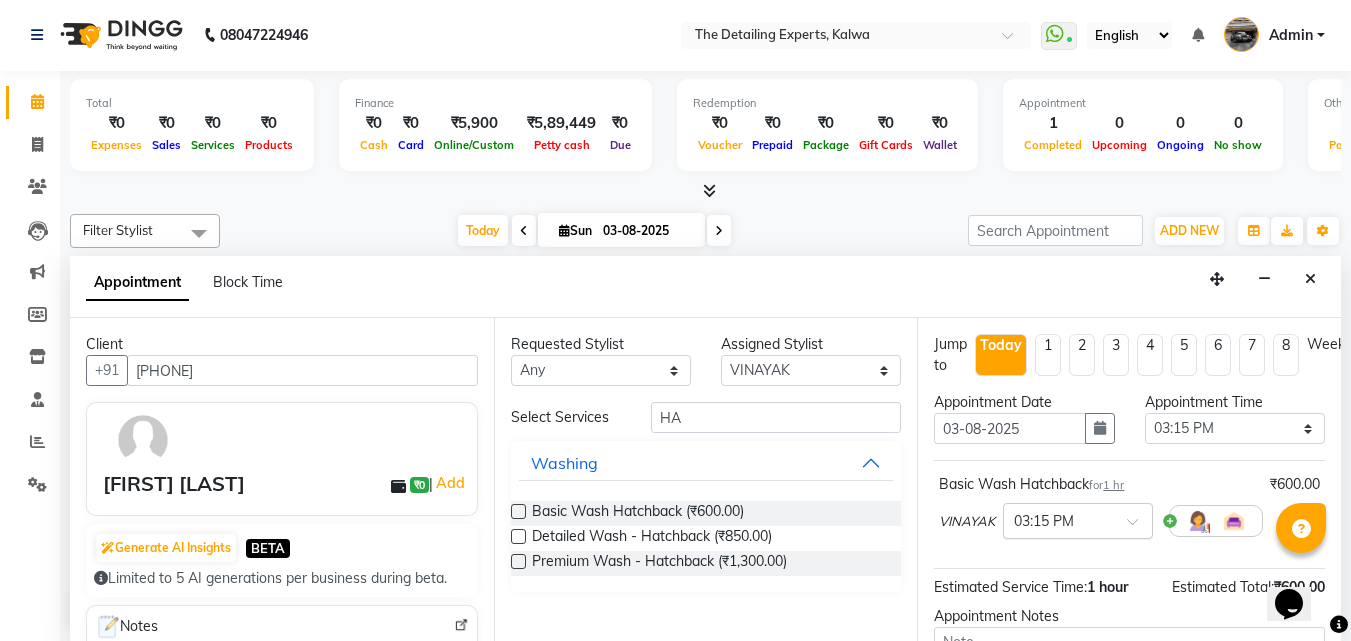 click at bounding box center [1058, 519] 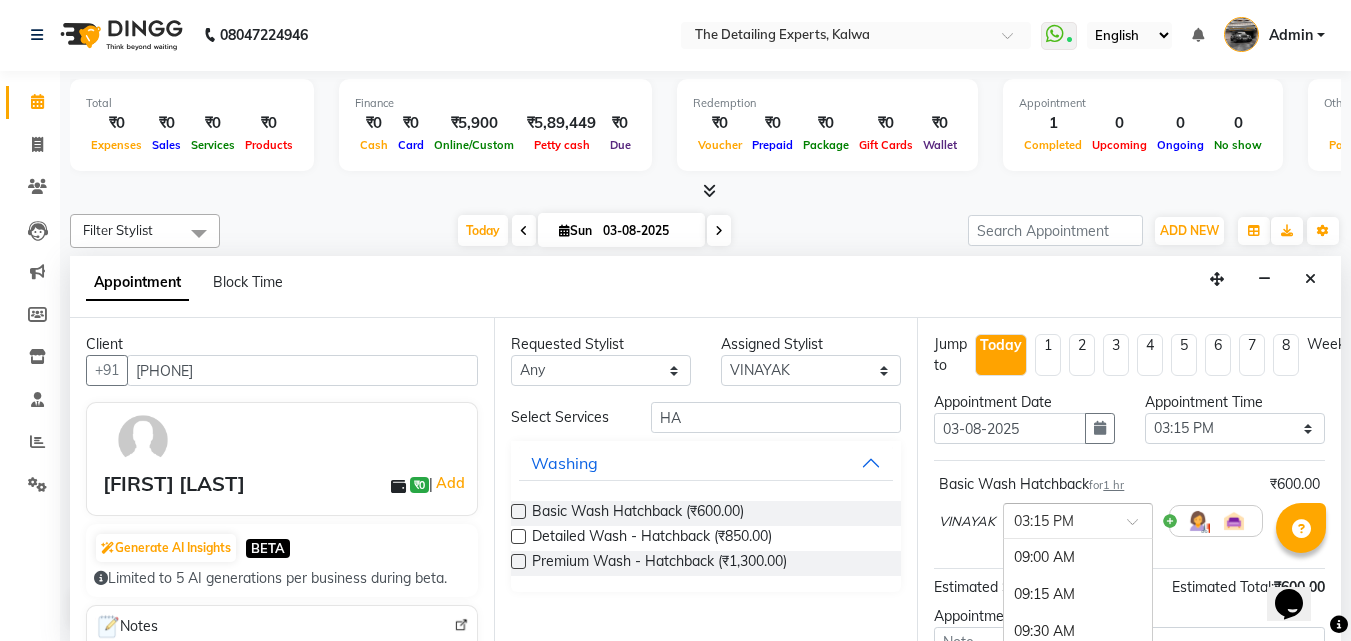 scroll, scrollTop: 941, scrollLeft: 0, axis: vertical 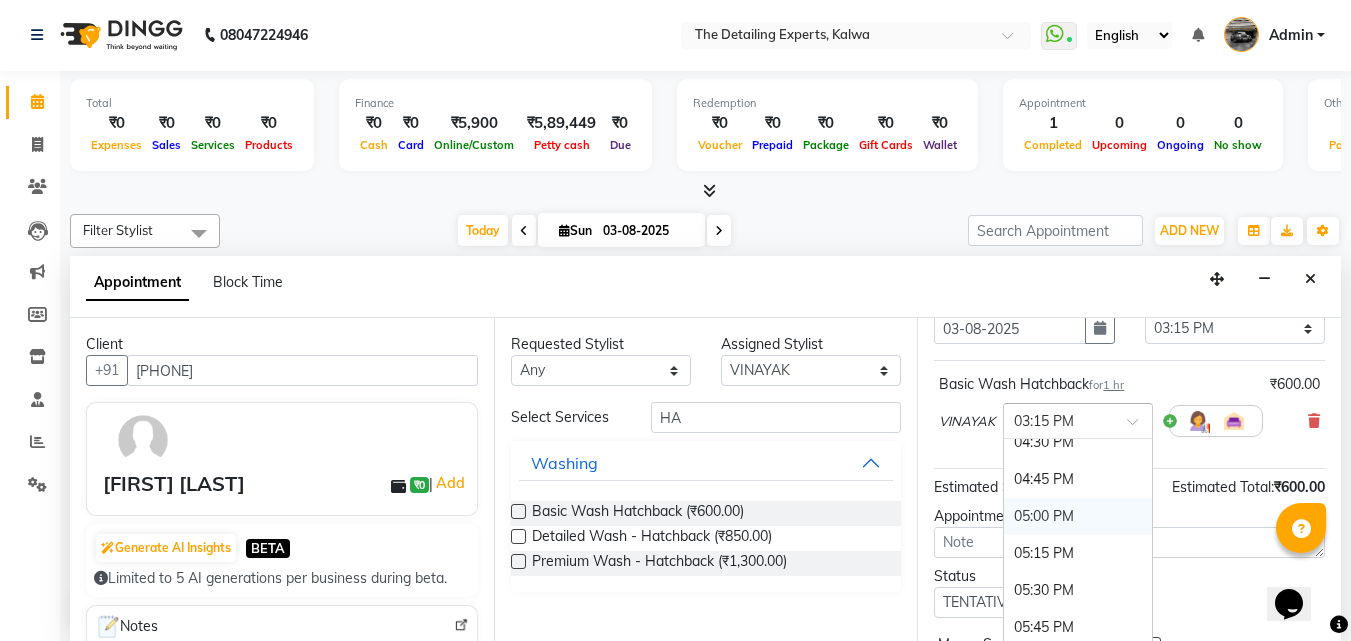 click on "05:00 PM" at bounding box center [1078, 516] 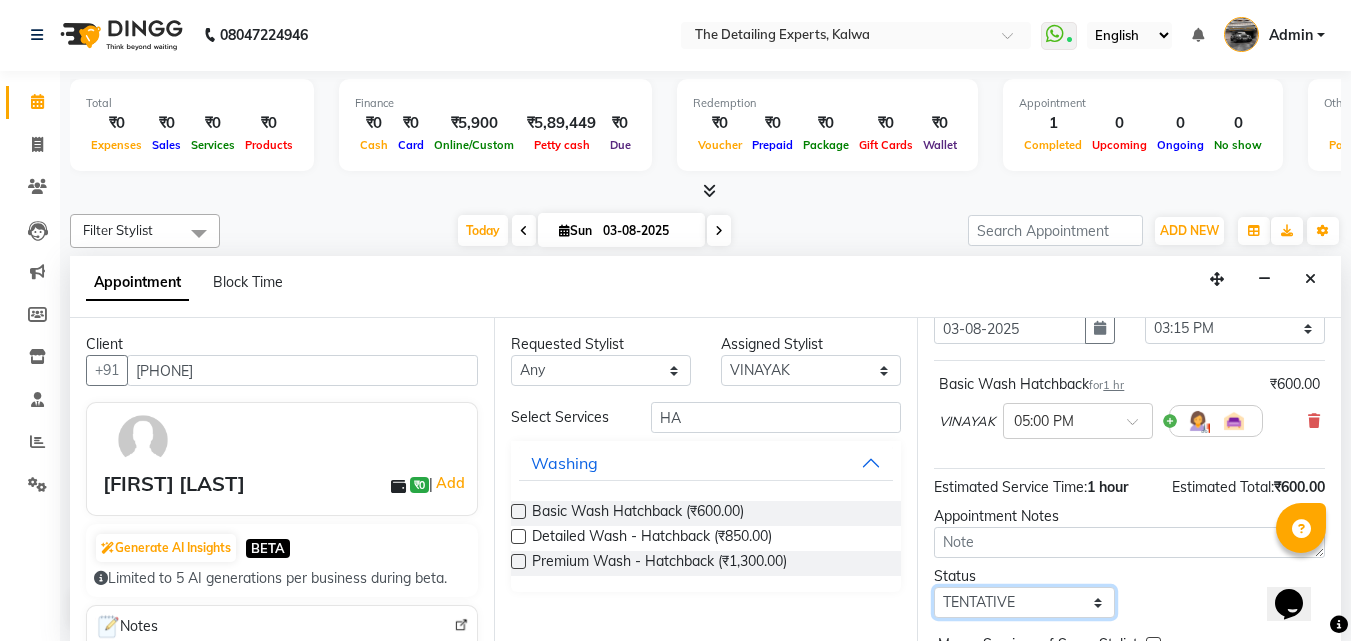 click on "Select TENTATIVE CONFIRM CHECK-IN UPCOMING" at bounding box center (1024, 602) 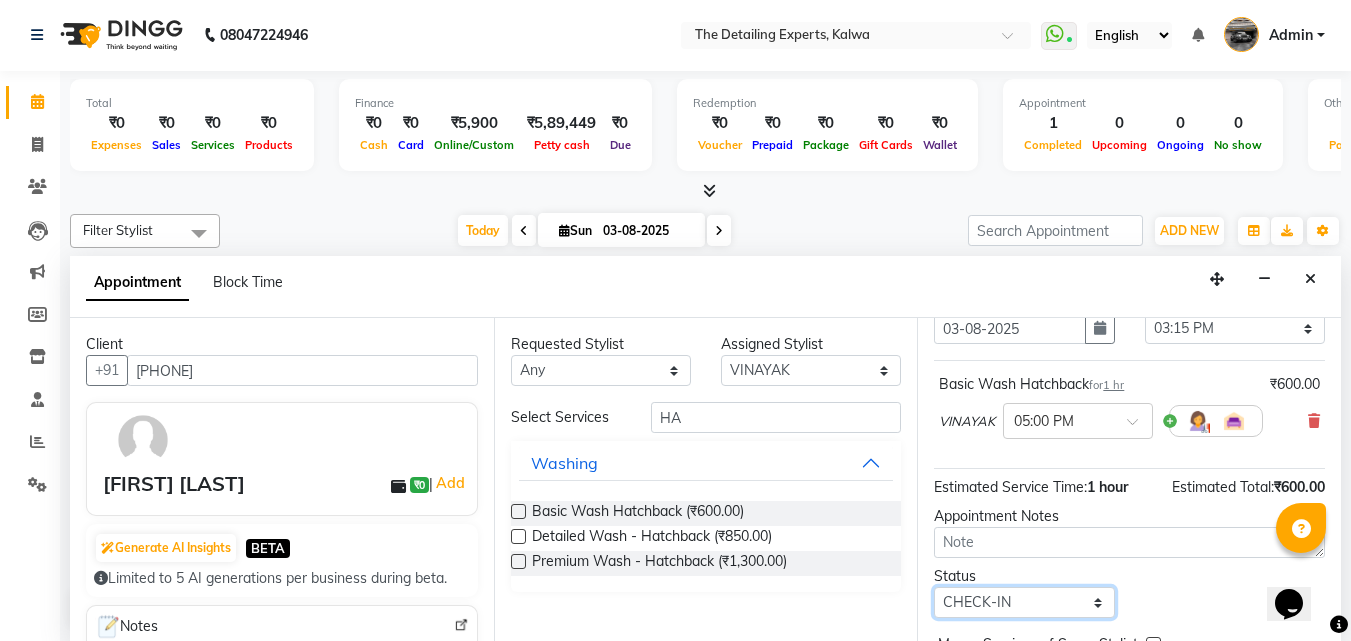 click on "Select TENTATIVE CONFIRM CHECK-IN UPCOMING" at bounding box center (1024, 602) 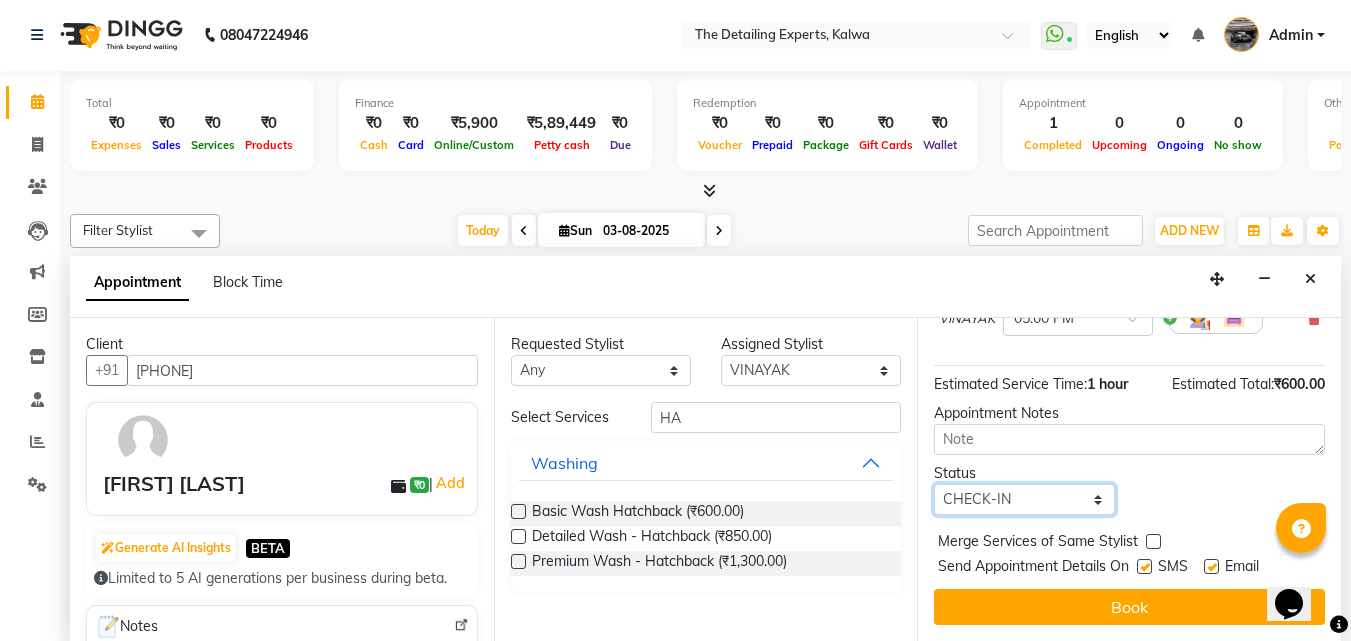 scroll, scrollTop: 218, scrollLeft: 0, axis: vertical 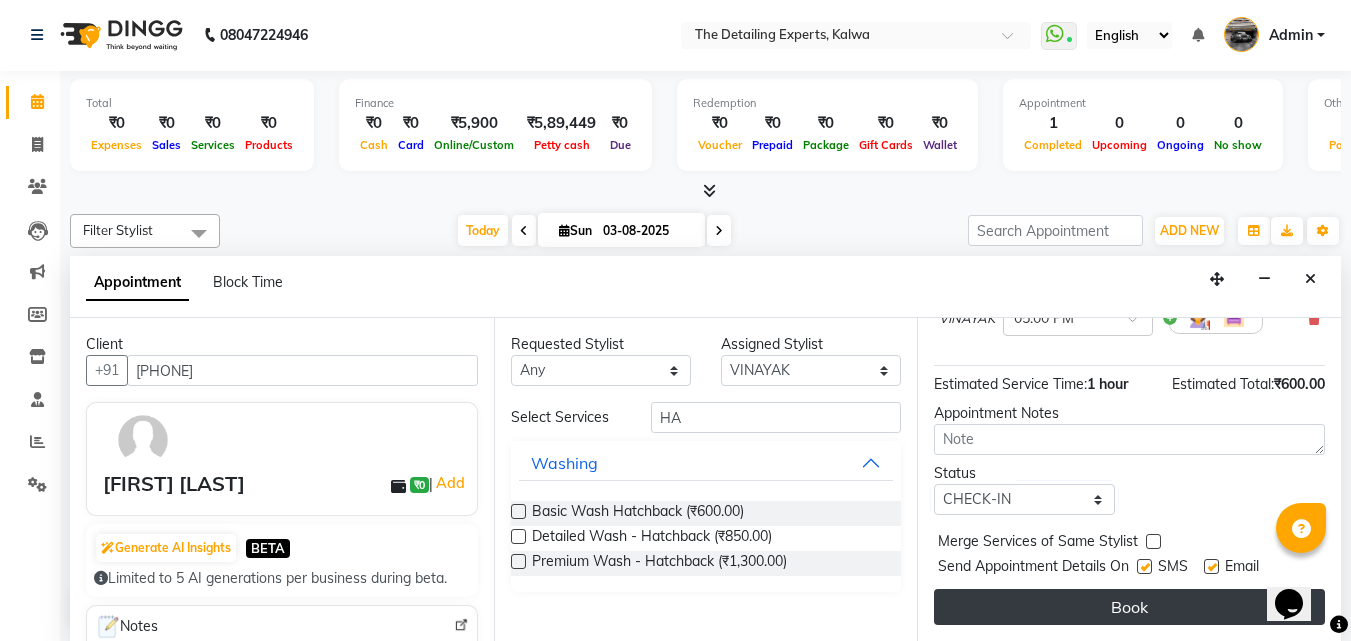 click on "Book" at bounding box center [1129, 607] 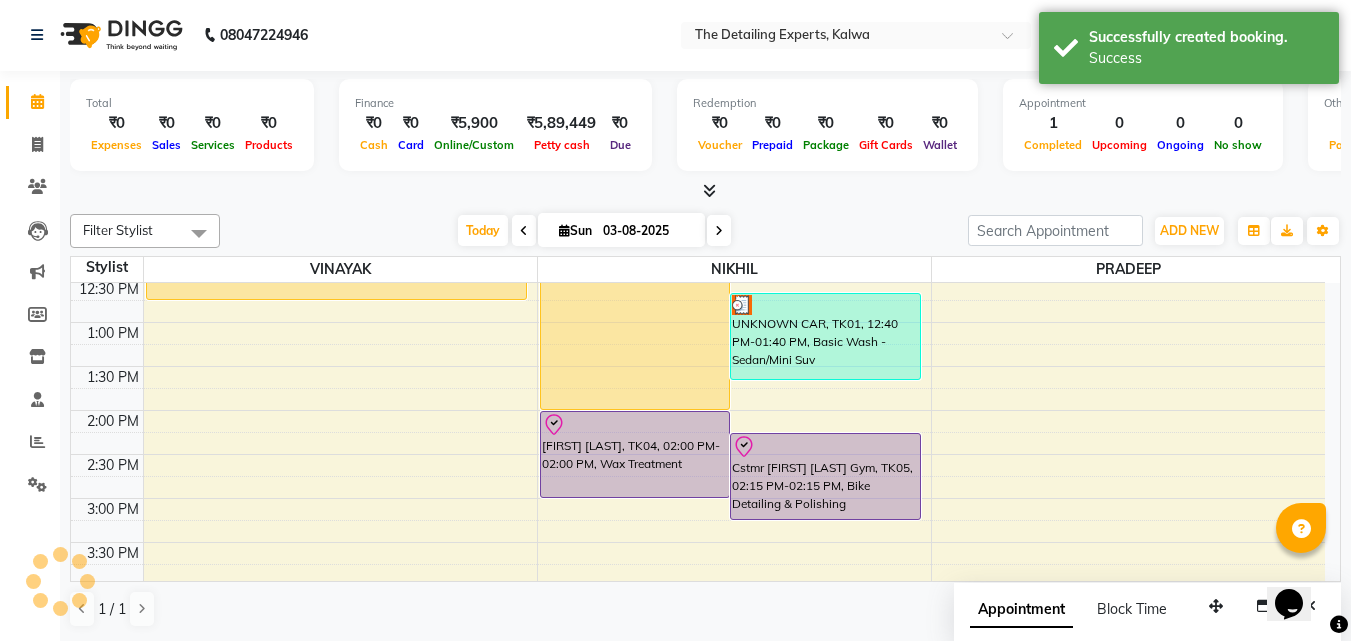 scroll, scrollTop: 0, scrollLeft: 0, axis: both 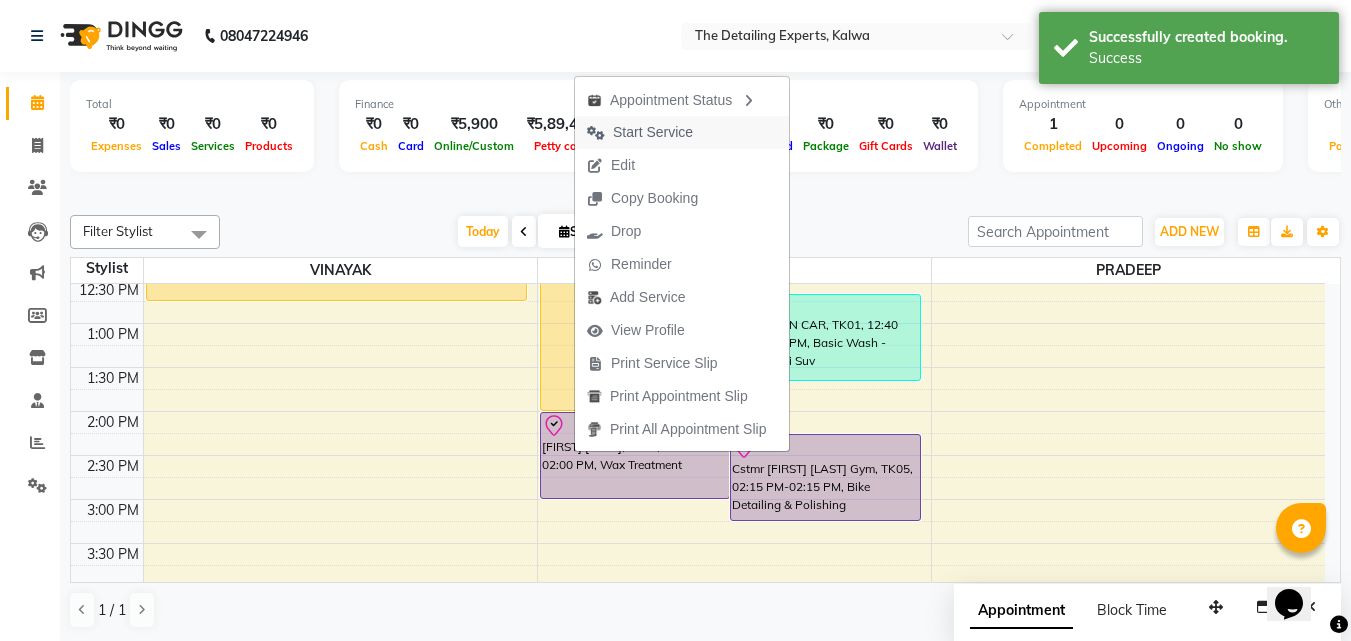 click on "Start Service" at bounding box center (653, 132) 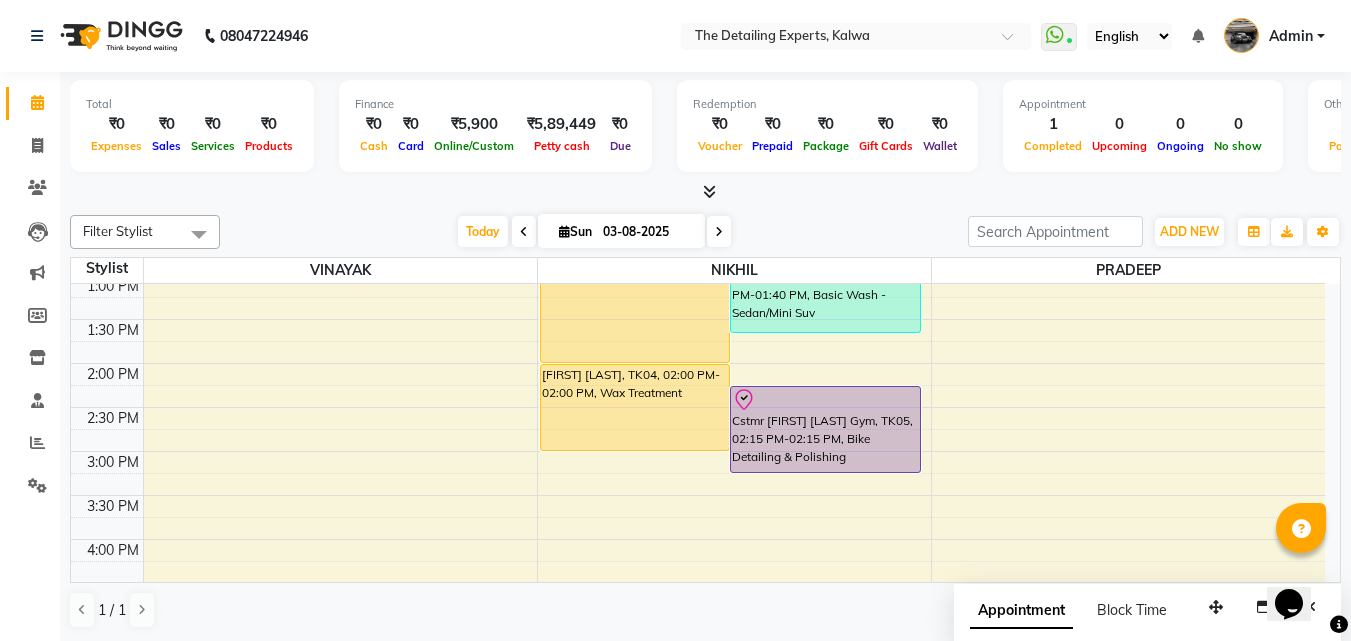 scroll, scrollTop: 400, scrollLeft: 0, axis: vertical 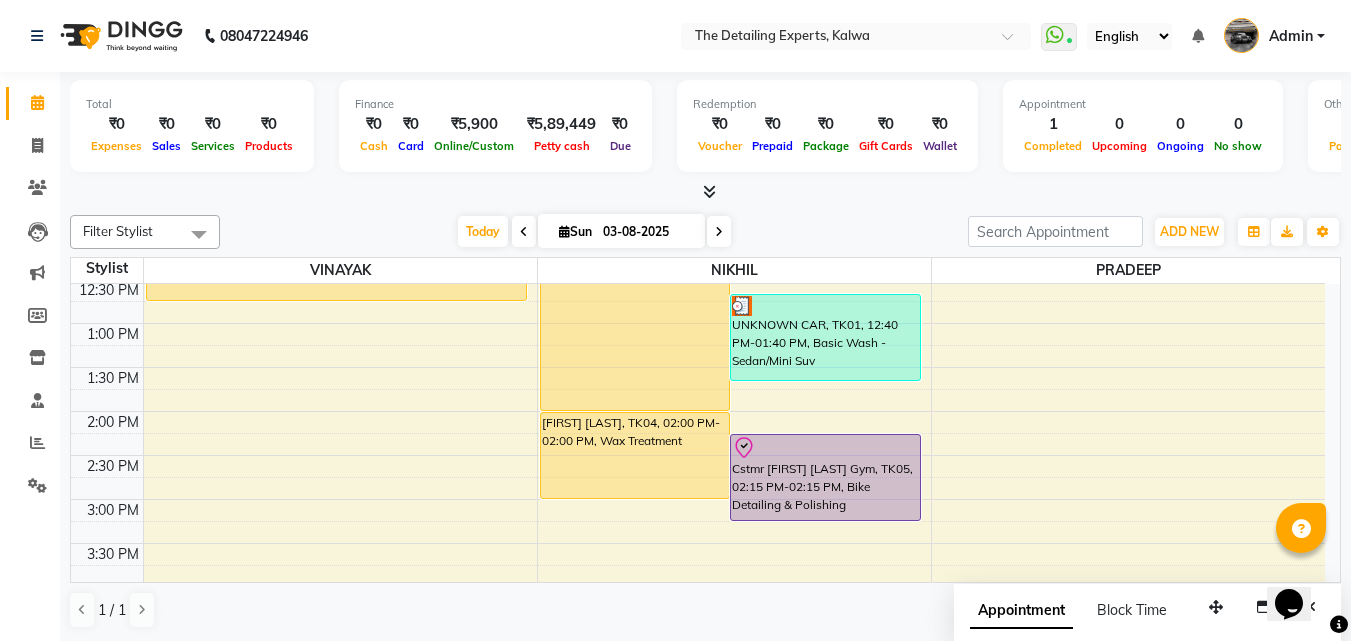 click on "Sun 03-08-2025" at bounding box center [621, 231] 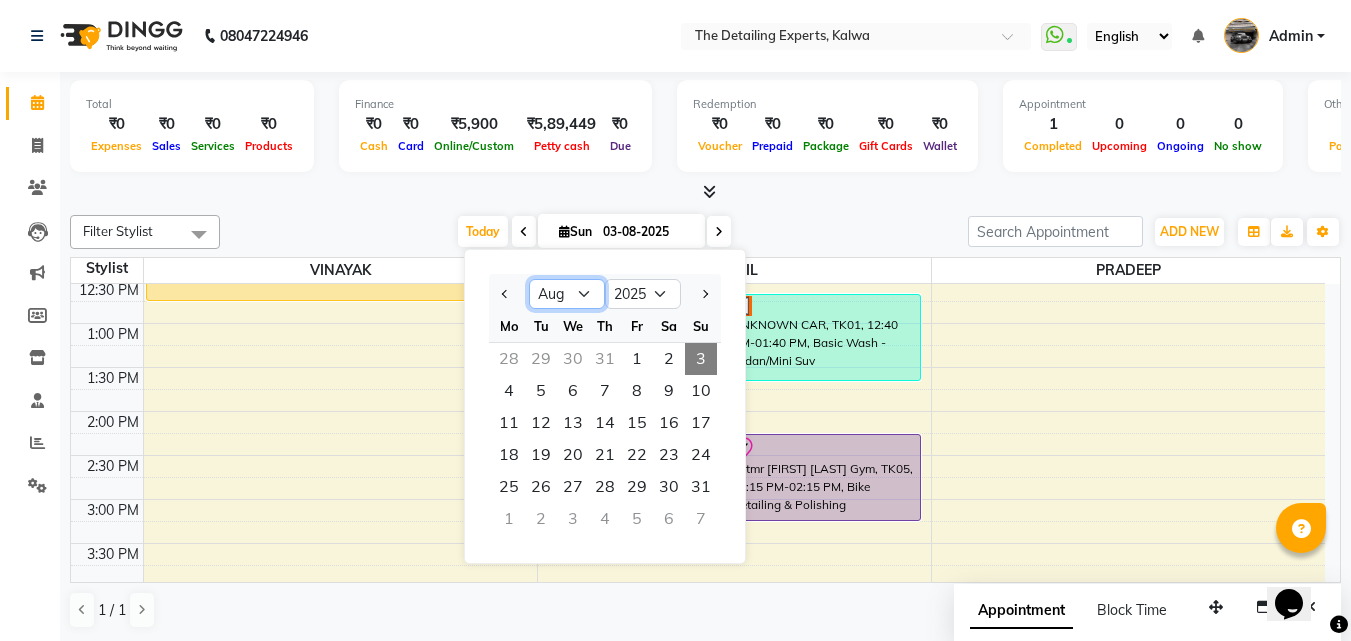 click on "Jan Feb Mar Apr May Jun Jul Aug Sep Oct Nov Dec" at bounding box center (567, 294) 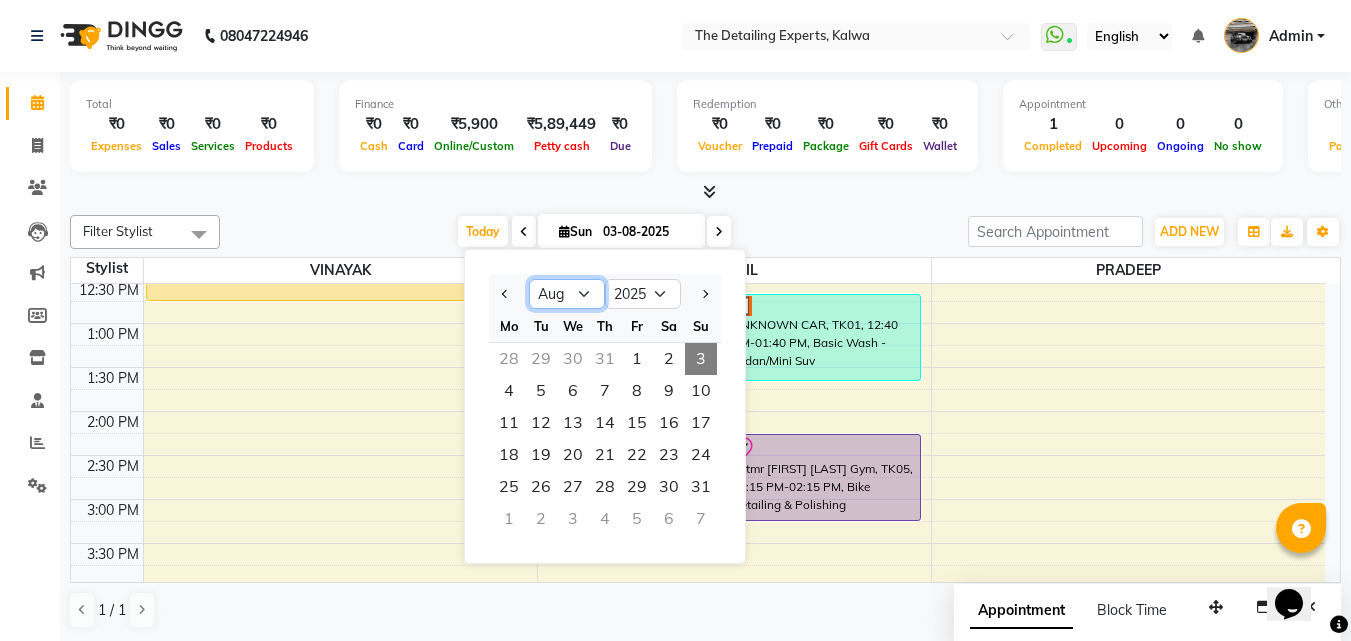 click on "Jan Feb Mar Apr May Jun Jul Aug Sep Oct Nov Dec" at bounding box center (567, 294) 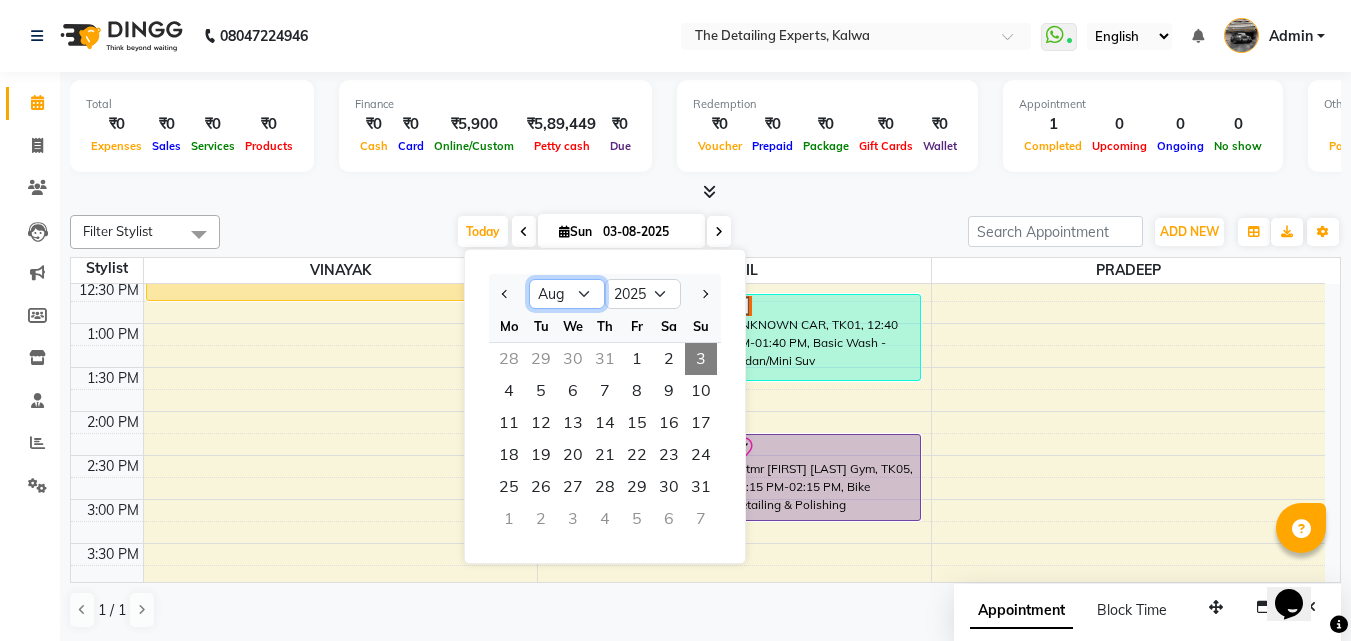 select on "6" 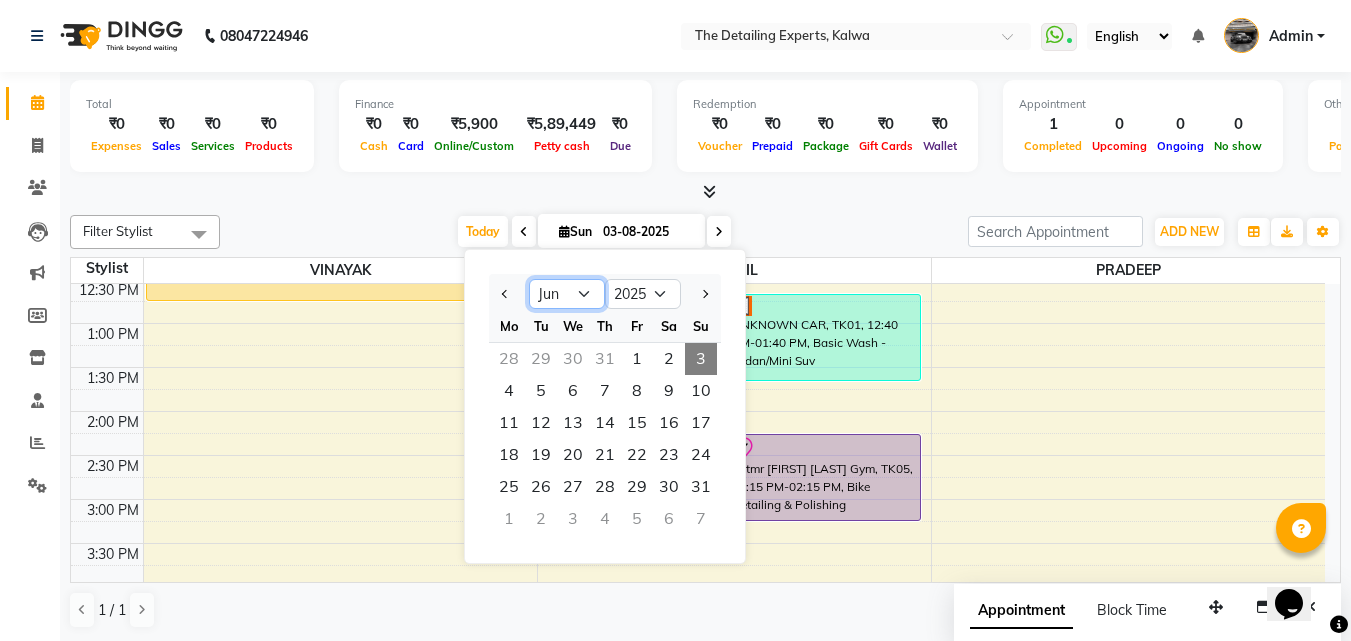 click on "Jan Feb Mar Apr May Jun Jul Aug Sep Oct Nov Dec" at bounding box center (567, 294) 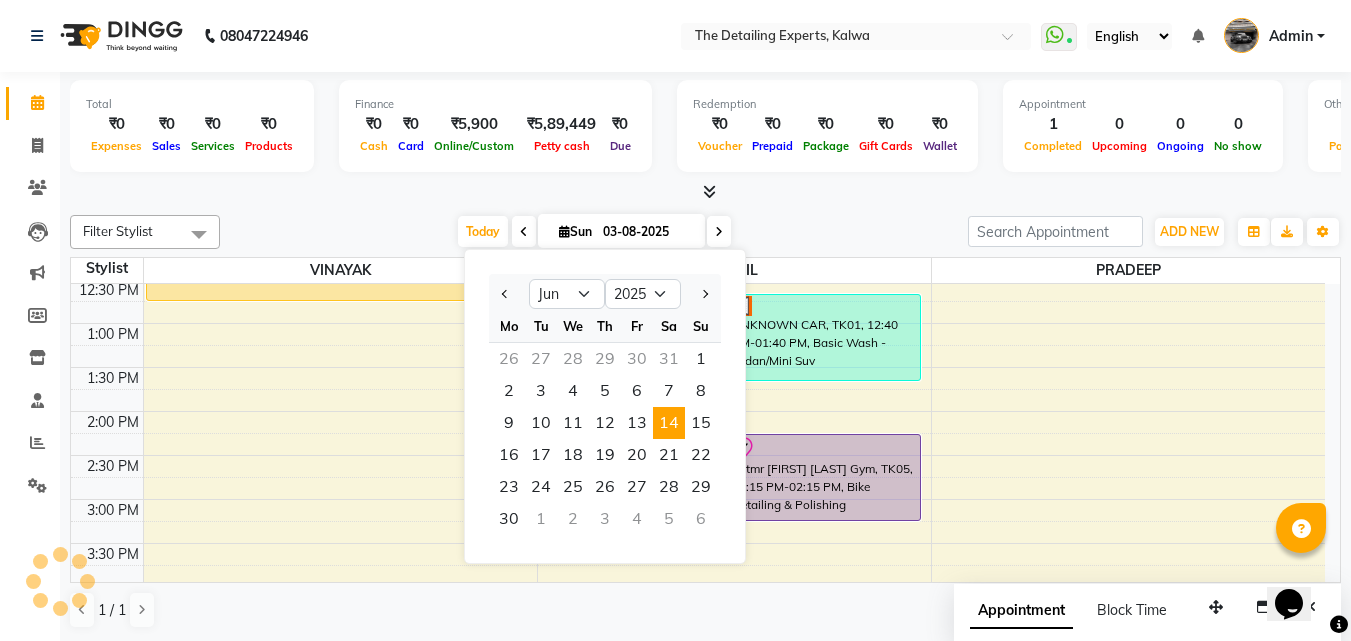click on "14" at bounding box center (669, 423) 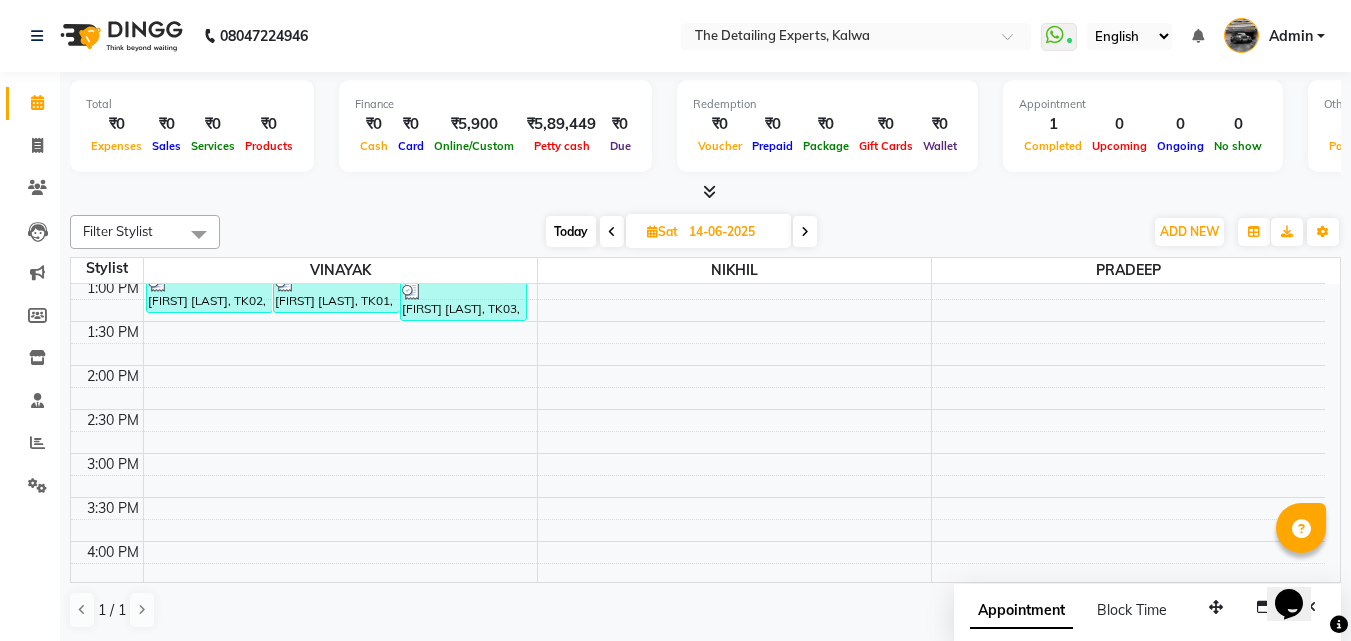 scroll, scrollTop: 400, scrollLeft: 0, axis: vertical 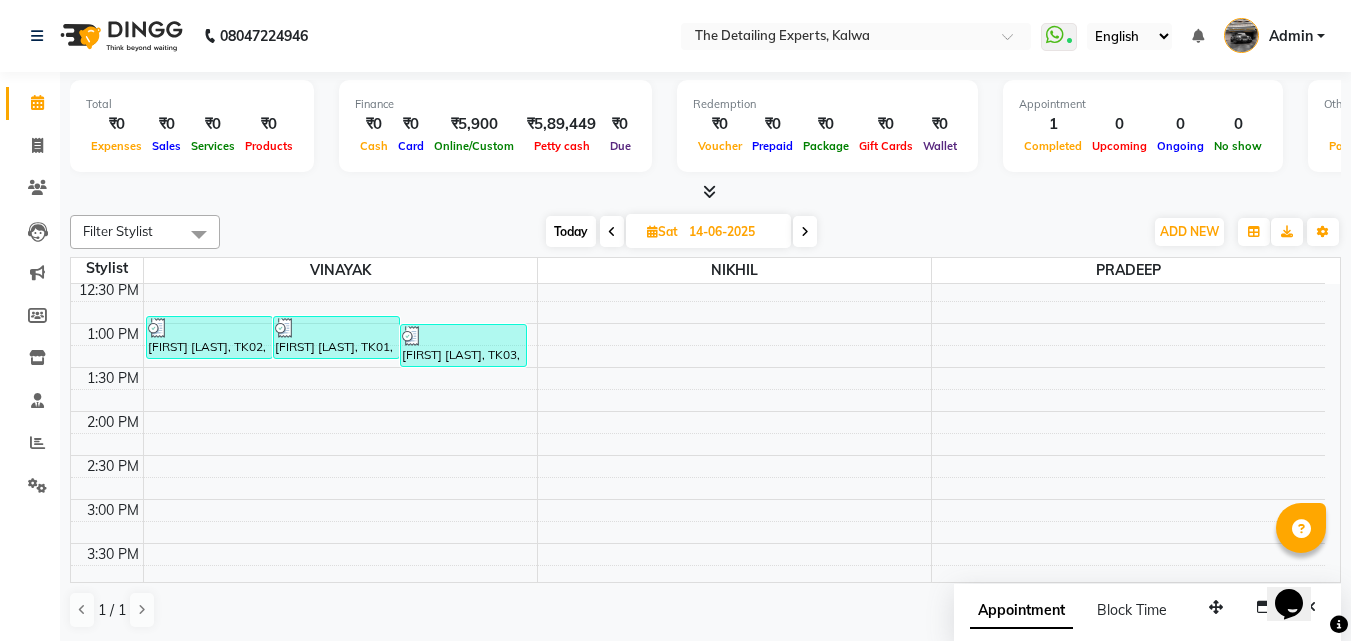 click at bounding box center [805, 231] 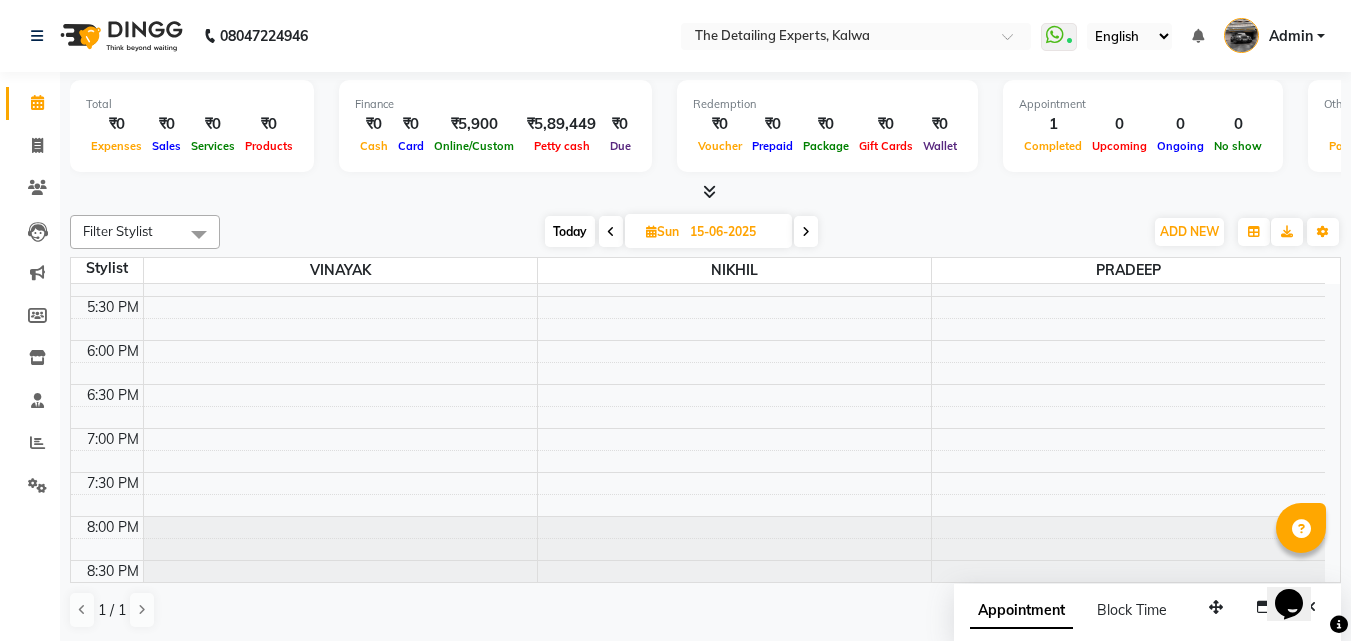 scroll, scrollTop: 845, scrollLeft: 0, axis: vertical 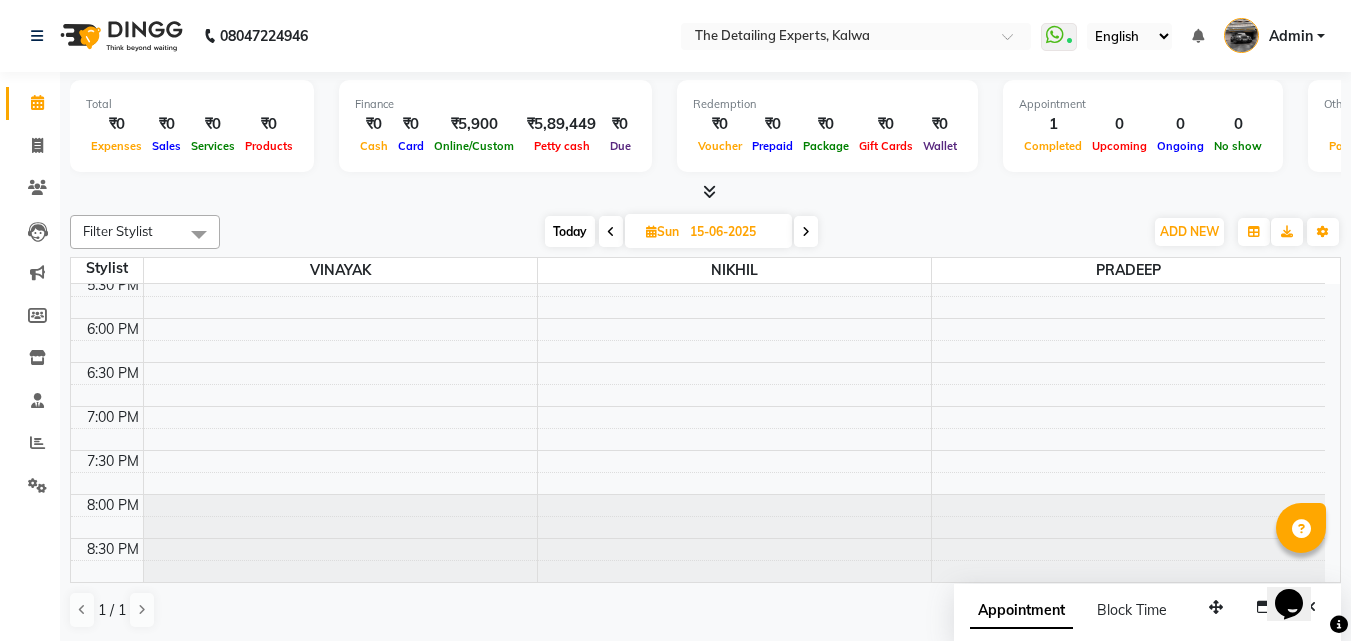 click at bounding box center (806, 232) 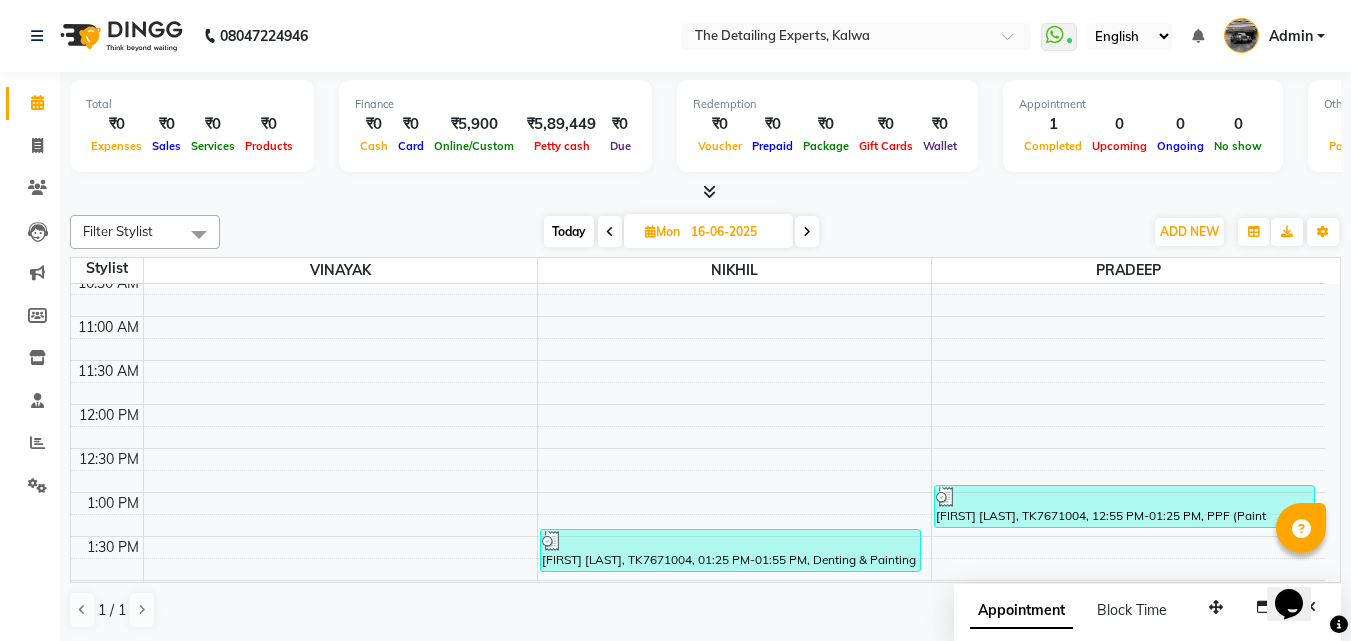 scroll, scrollTop: 300, scrollLeft: 0, axis: vertical 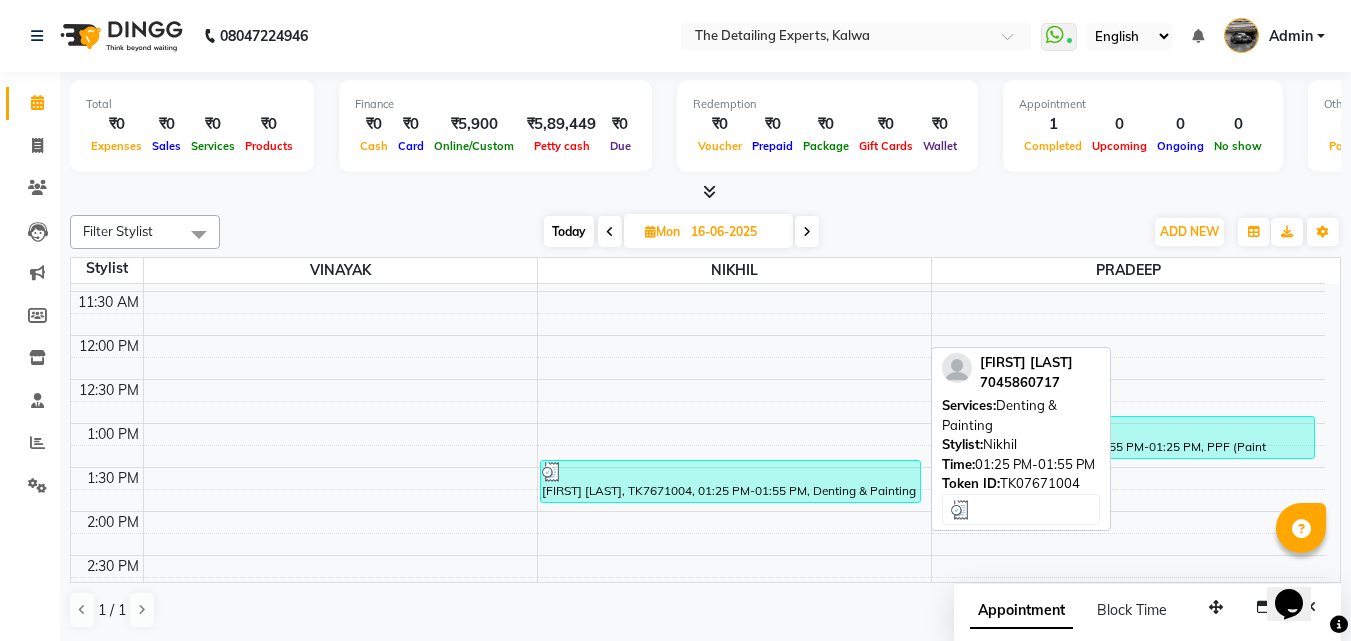 click on "[FIRST] [LAST], TK7671004, 01:25 PM-01:55 PM, Denting & Painting" at bounding box center [730, 481] 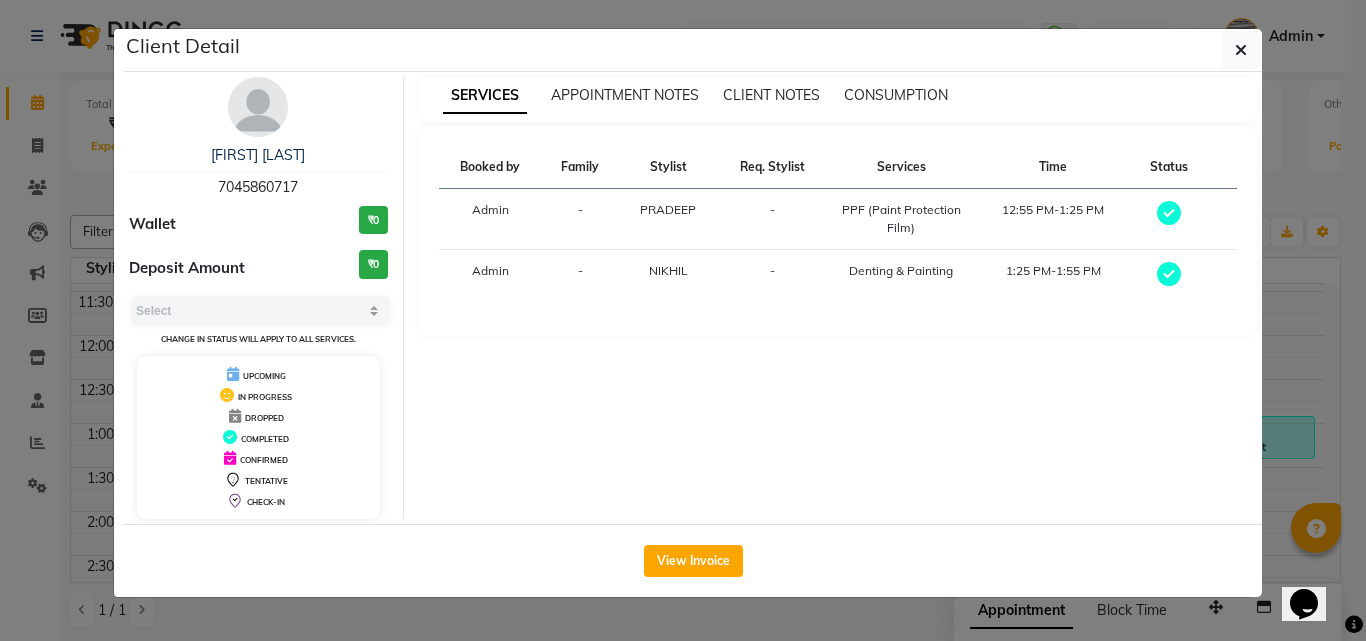 select on "3" 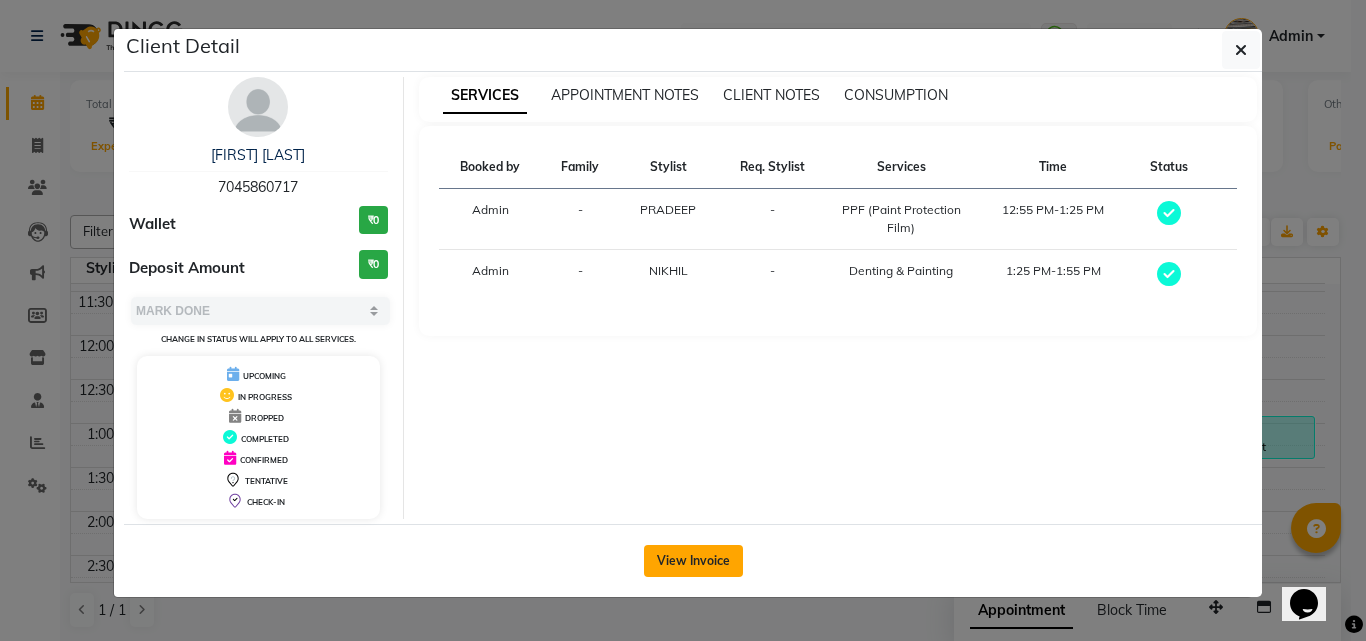 click on "View Invoice" 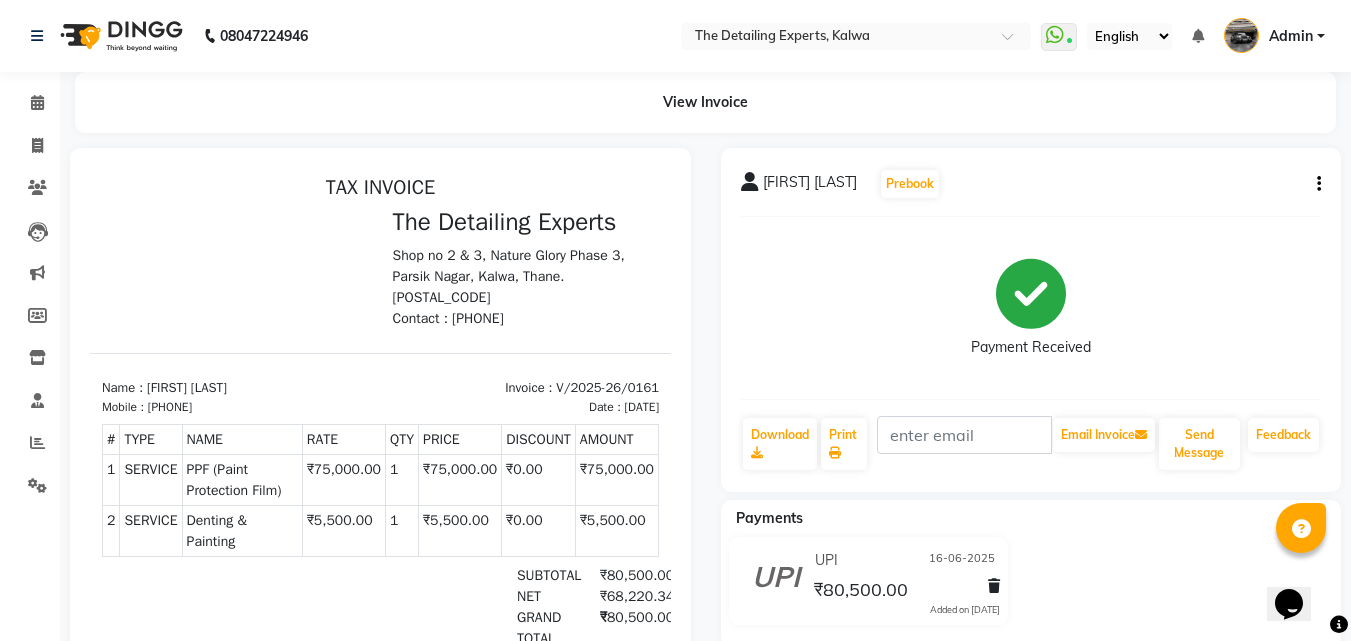 scroll, scrollTop: 31, scrollLeft: 0, axis: vertical 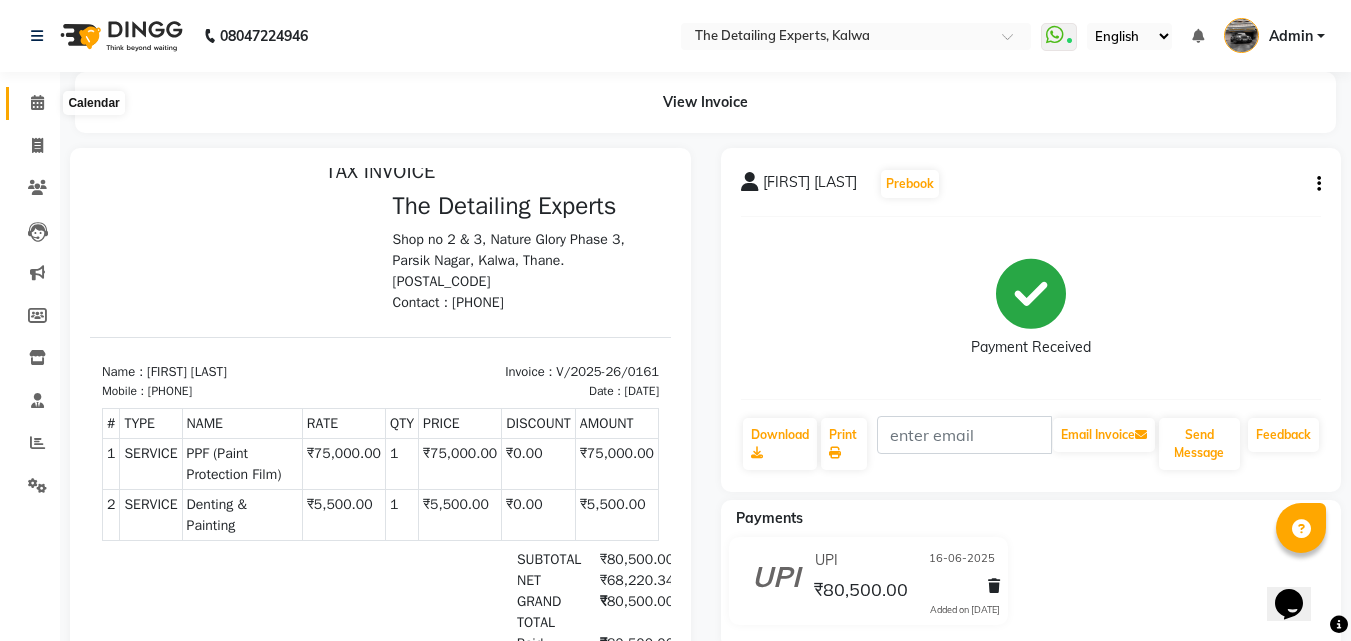 click 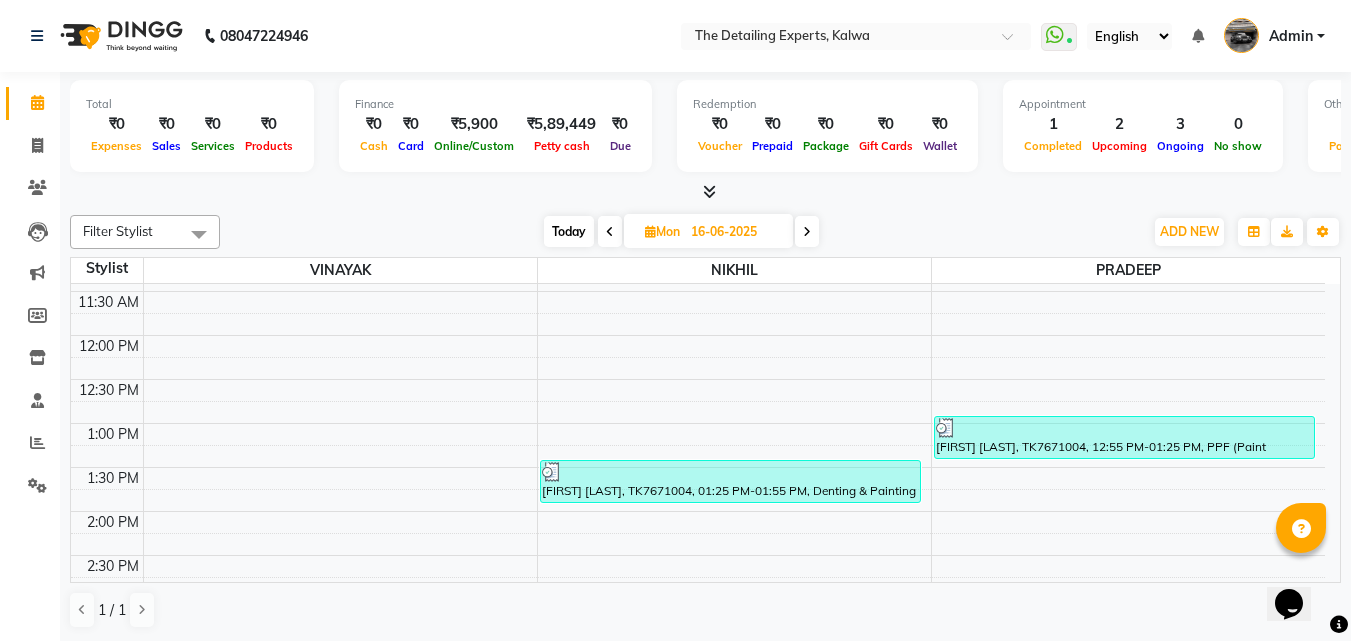 scroll, scrollTop: 400, scrollLeft: 0, axis: vertical 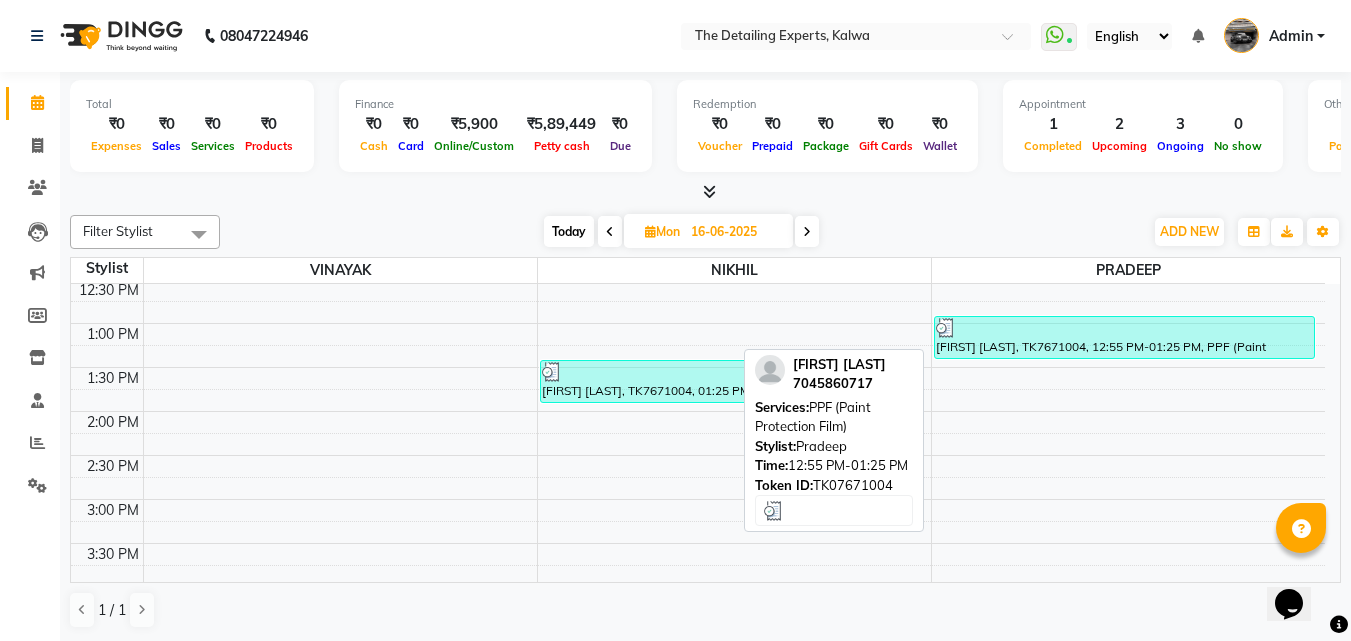 click at bounding box center [1125, 328] 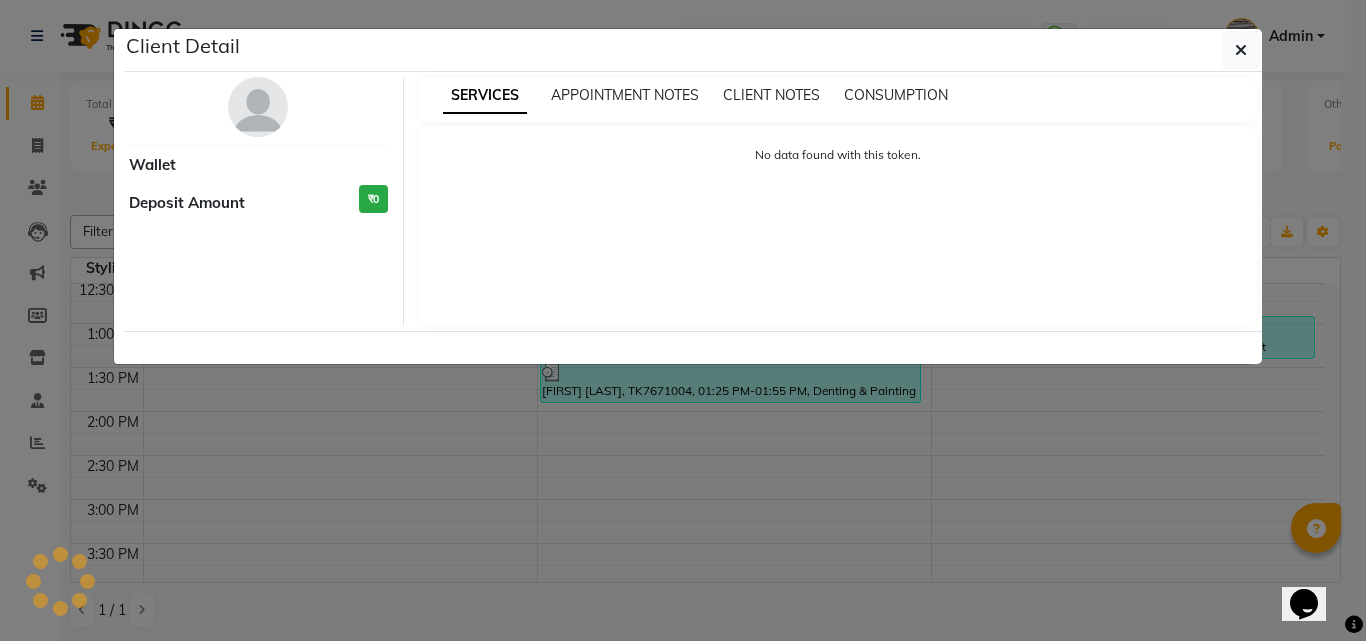 select on "3" 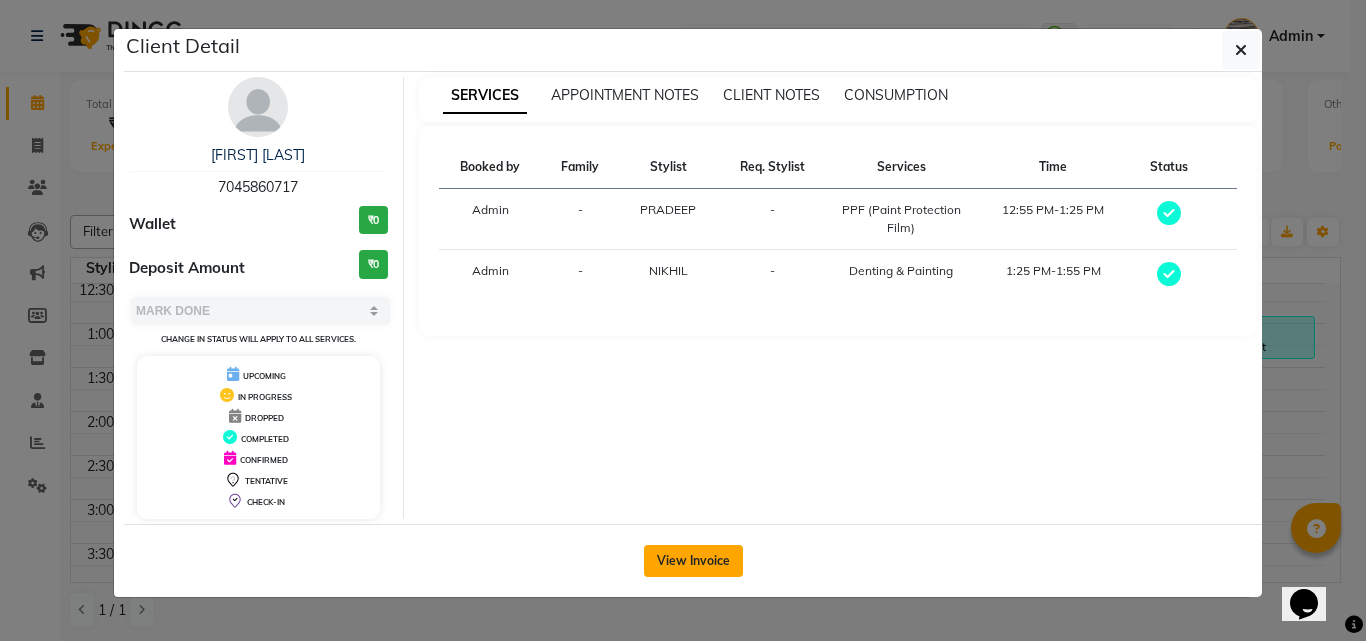 click on "View Invoice" 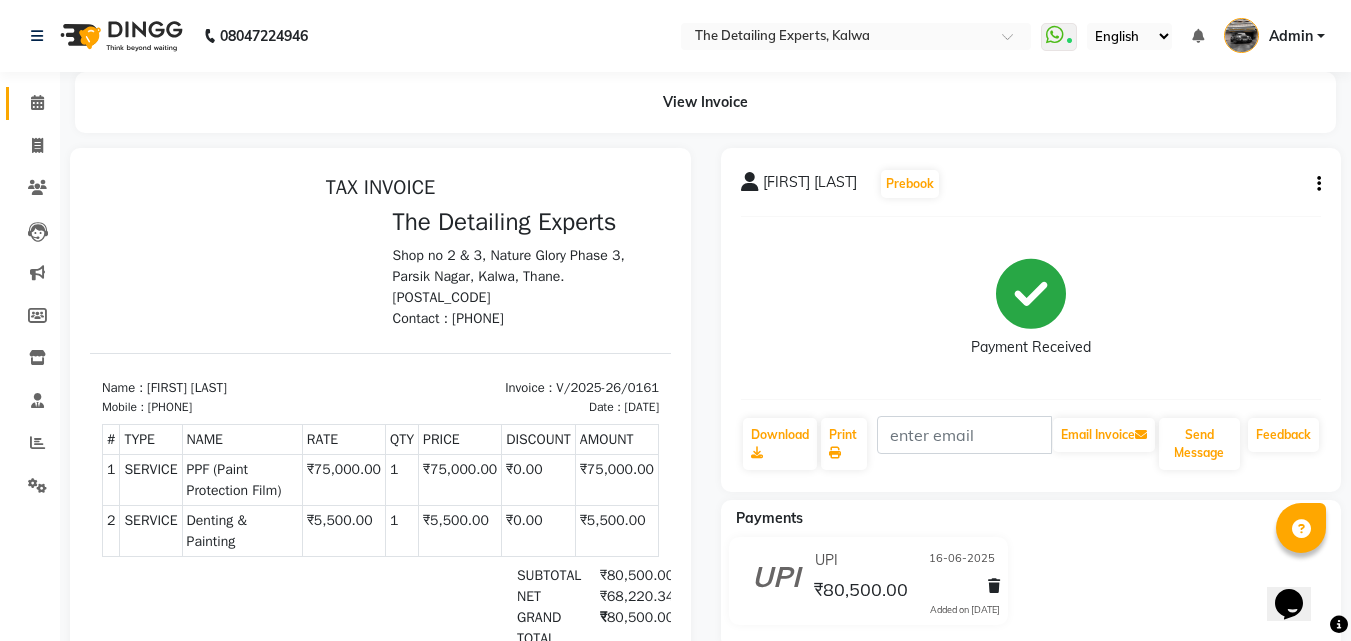 scroll, scrollTop: 31, scrollLeft: 0, axis: vertical 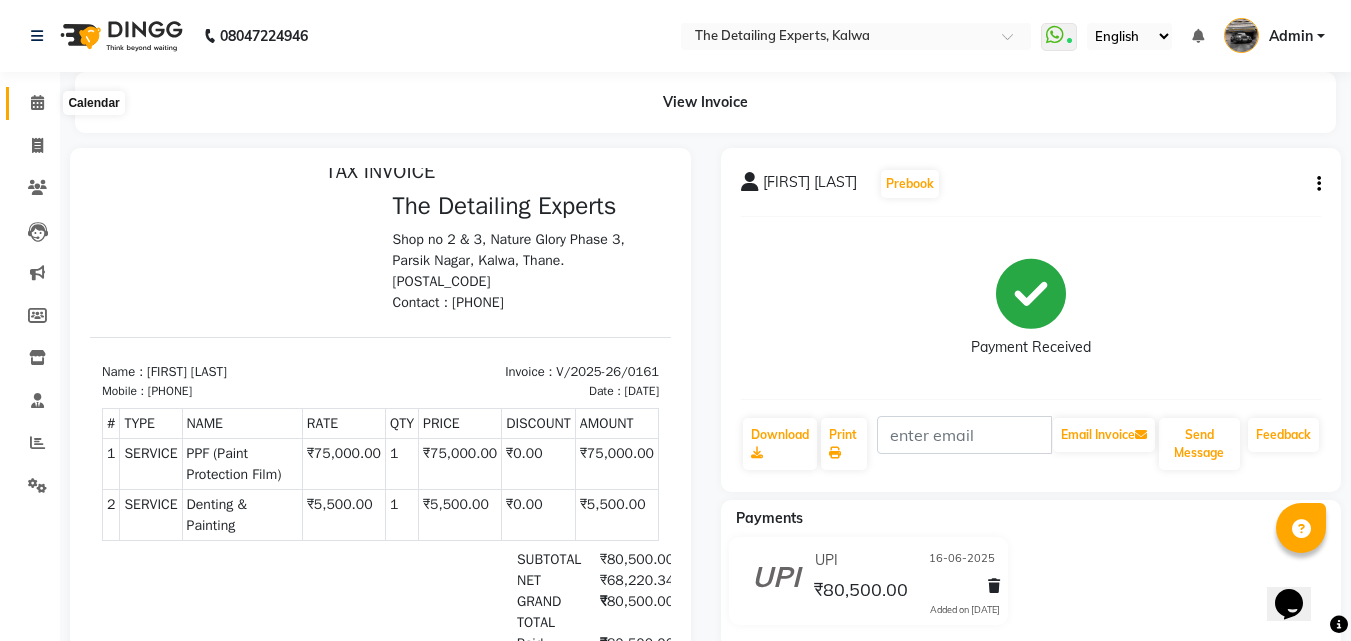 click 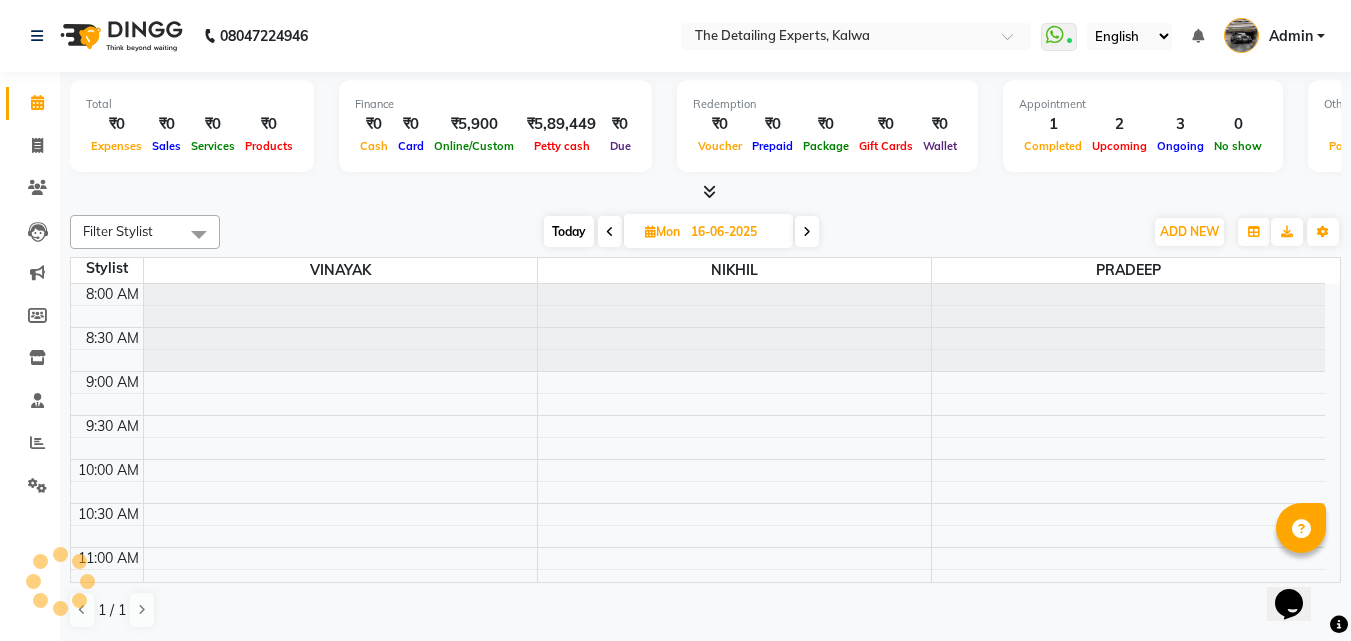 scroll, scrollTop: 0, scrollLeft: 0, axis: both 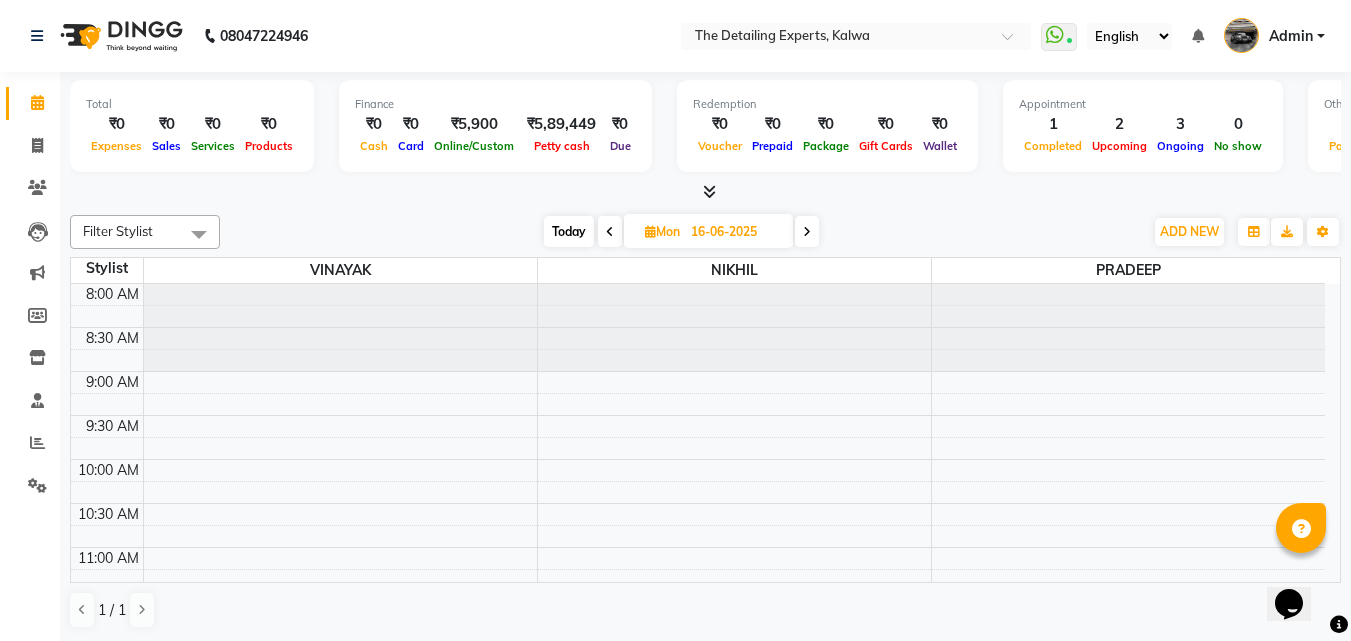click on "Today" at bounding box center [569, 231] 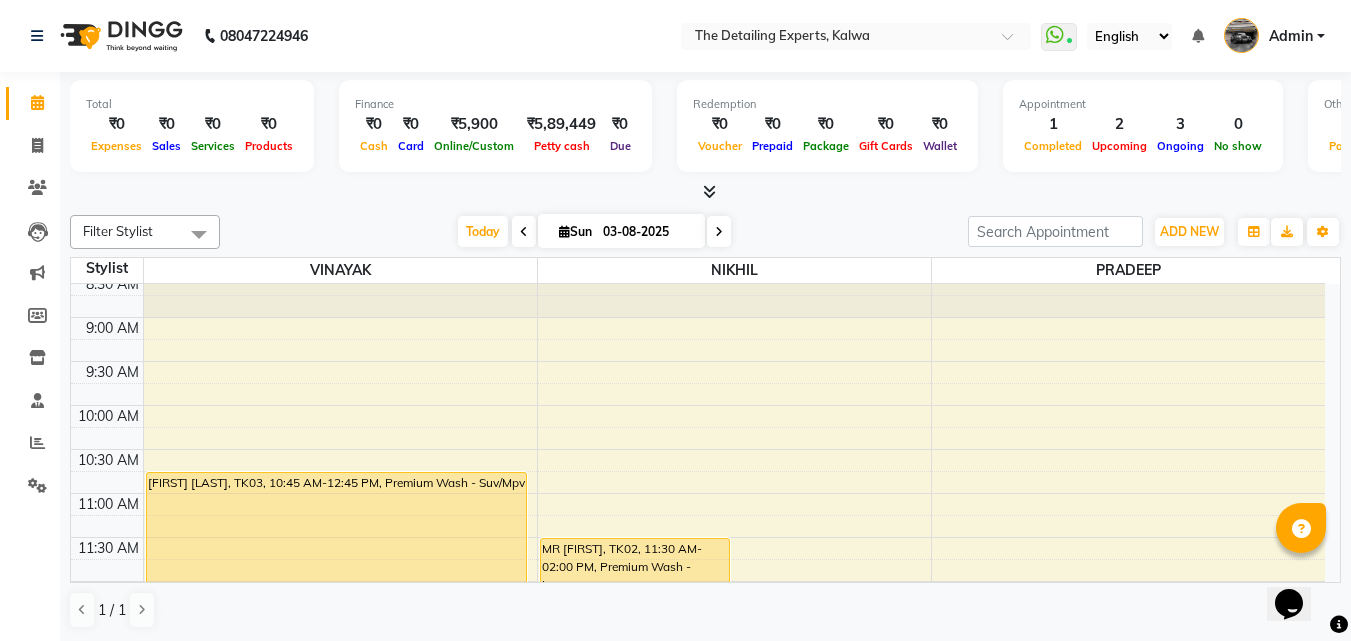 scroll, scrollTop: 100, scrollLeft: 0, axis: vertical 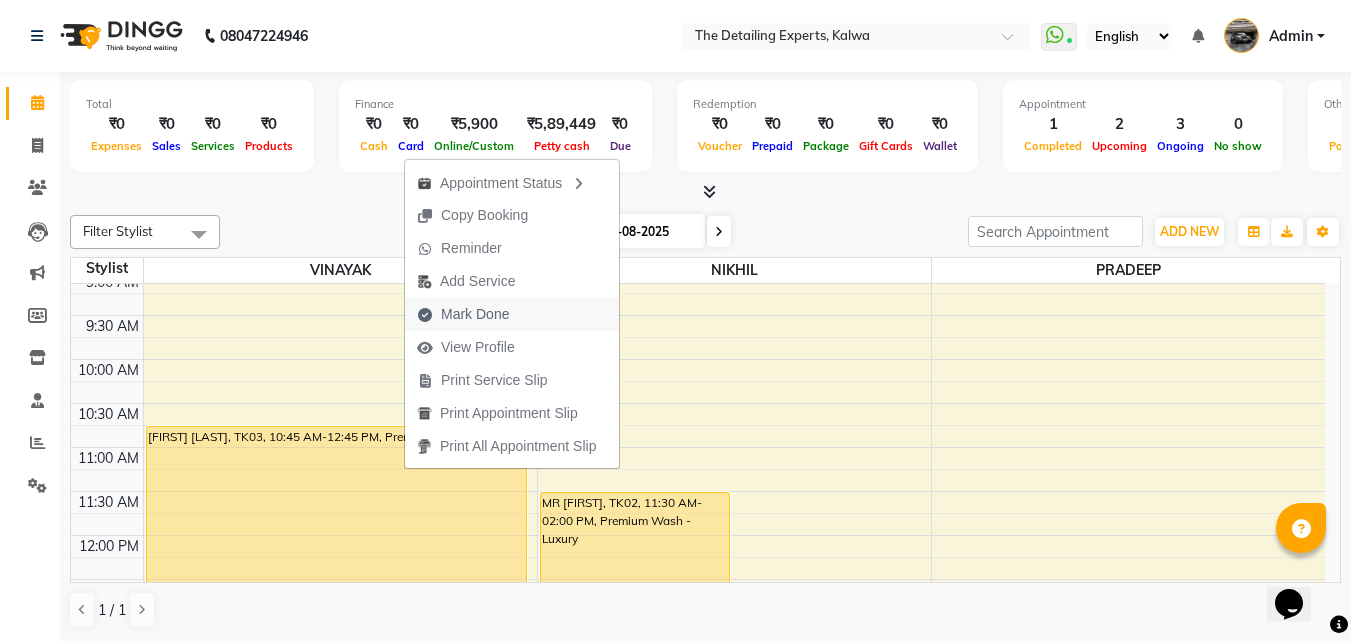 click on "Mark Done" at bounding box center [463, 314] 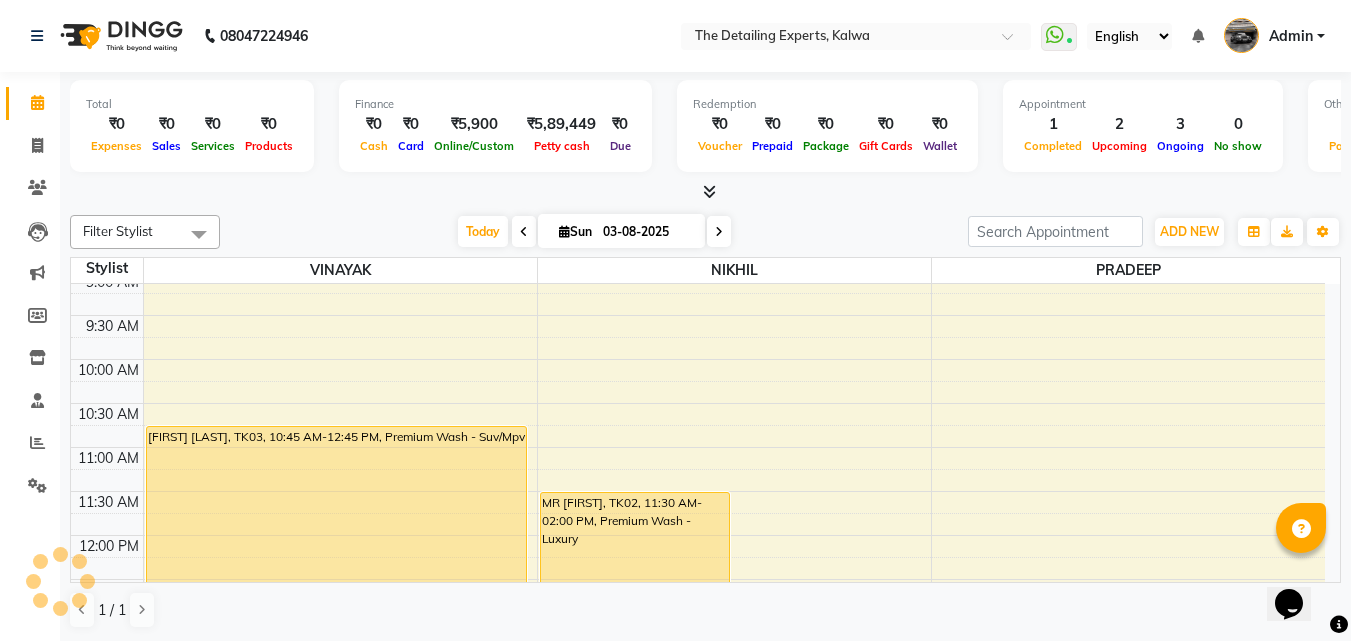 select on "service" 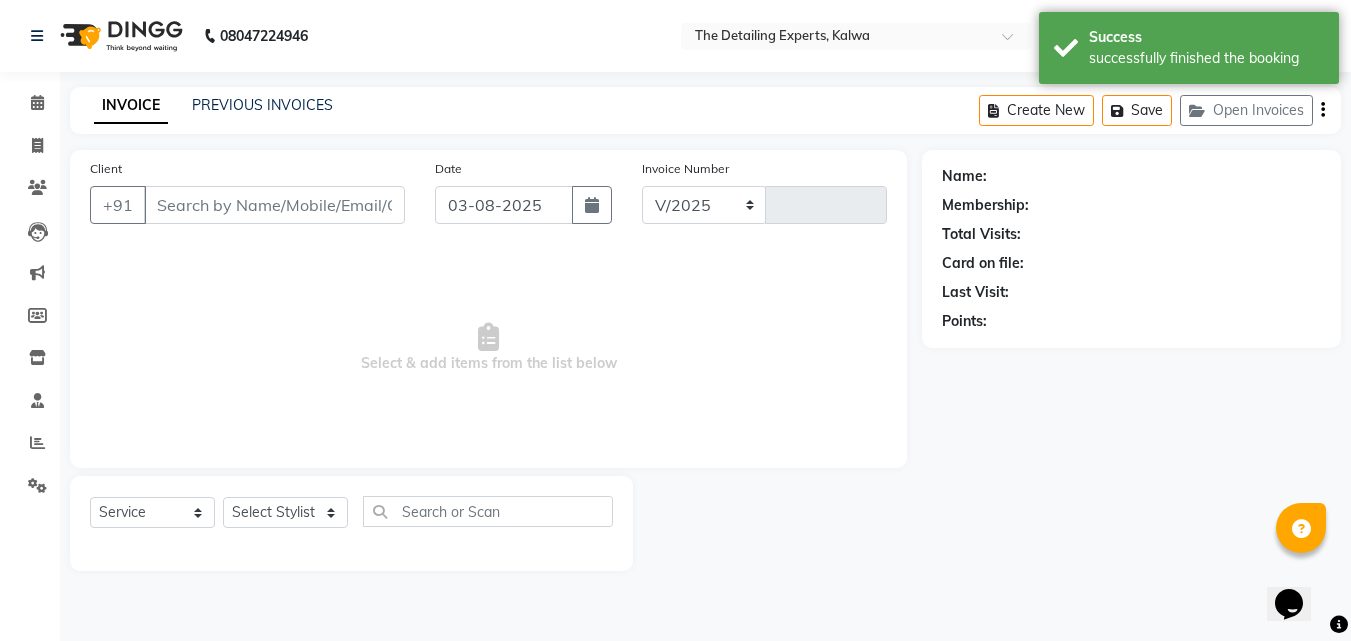 select on "7451" 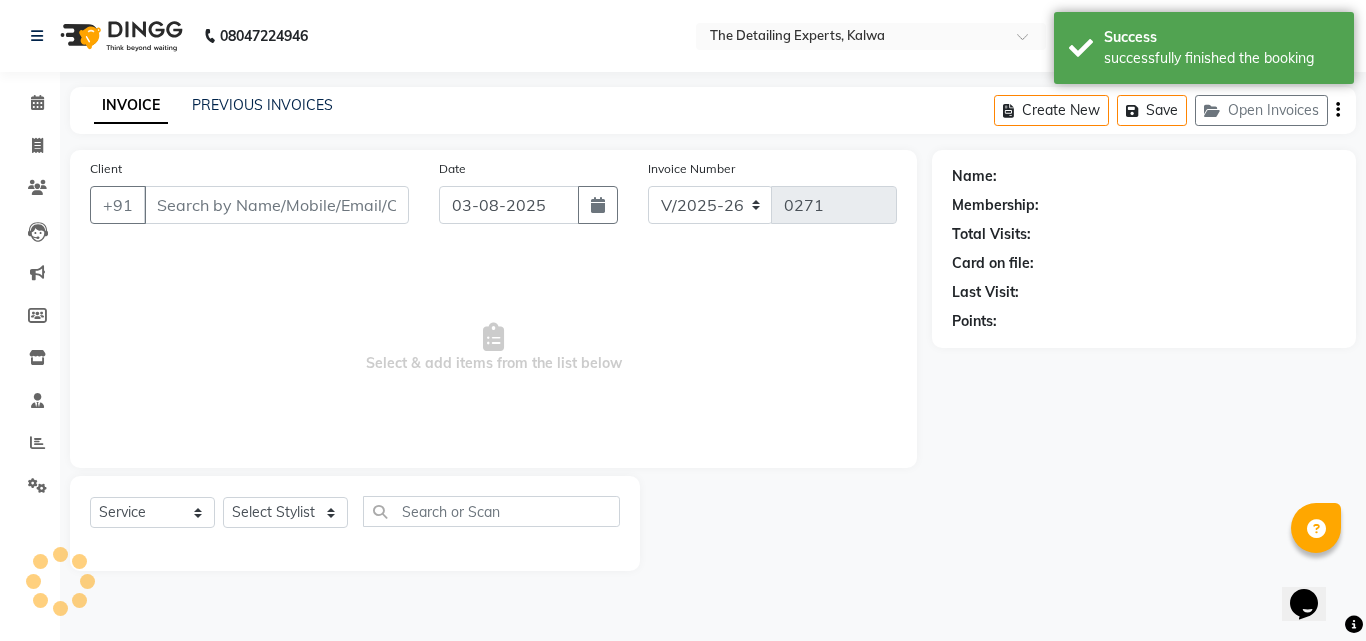 type on "[PHONE]" 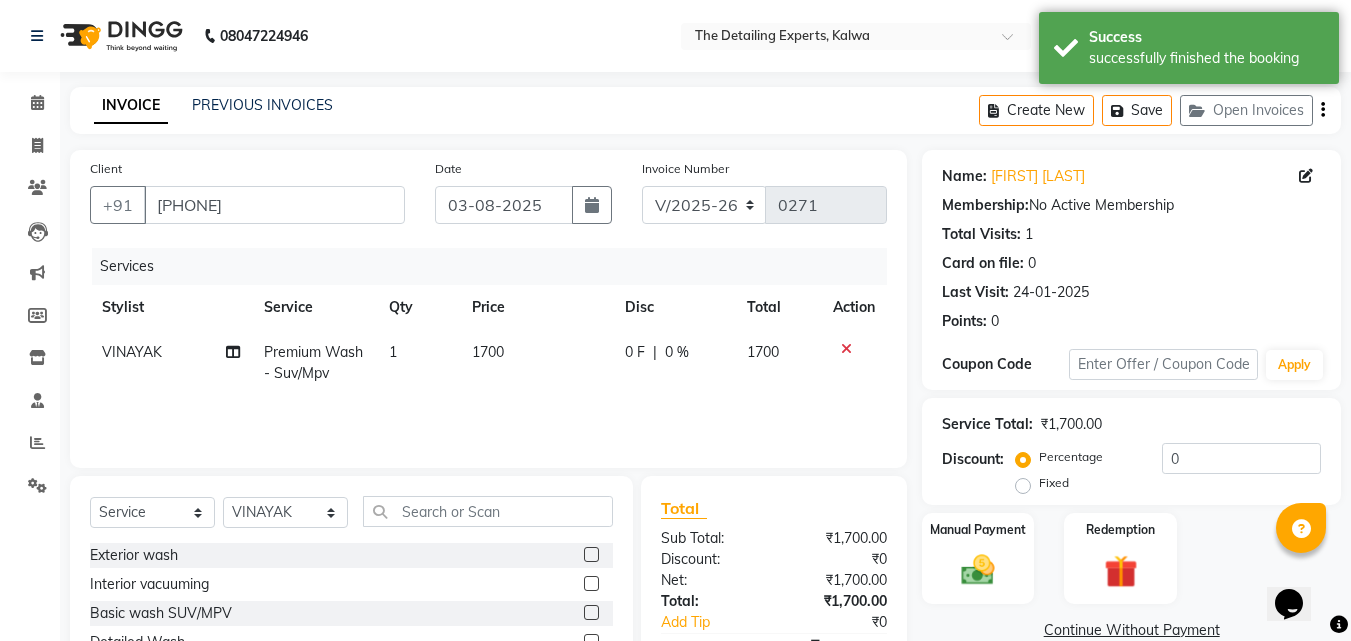scroll, scrollTop: 160, scrollLeft: 0, axis: vertical 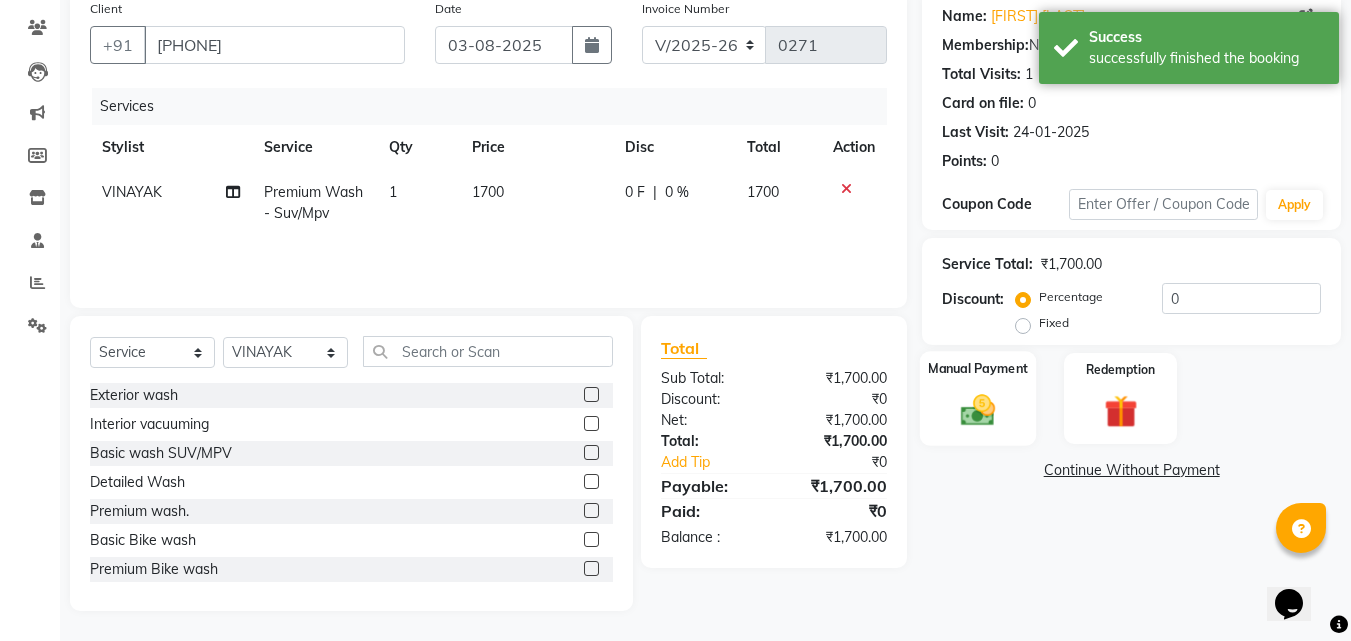 click 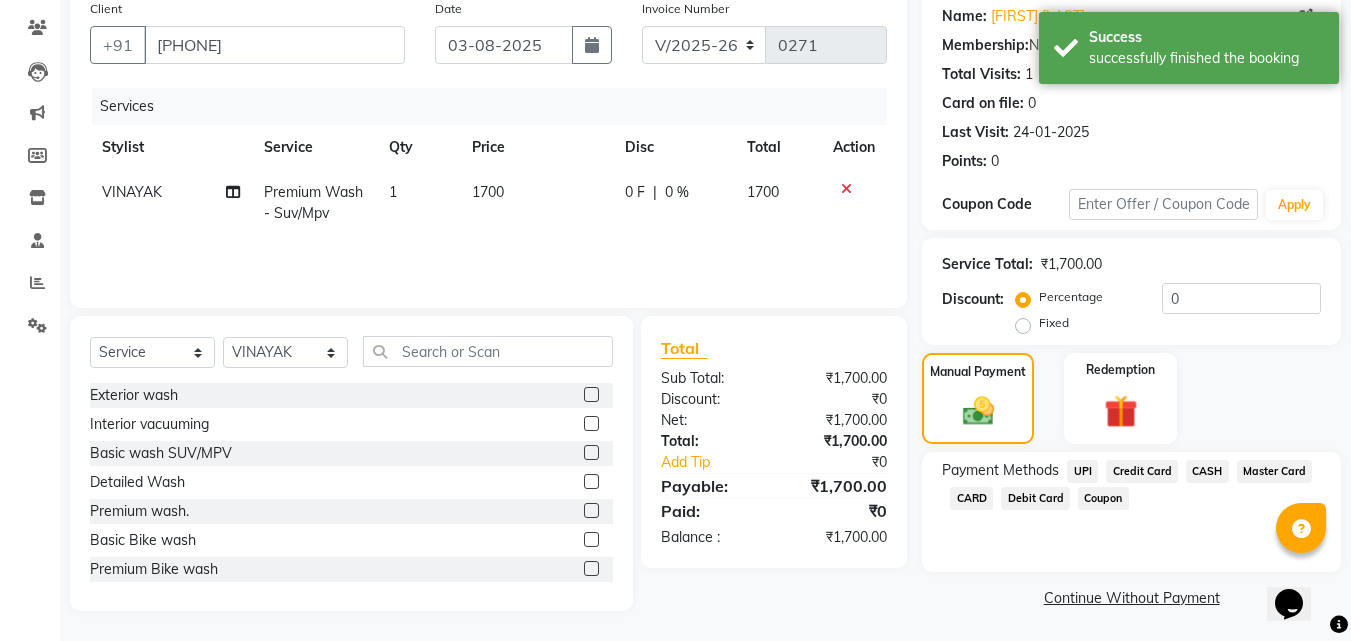 click on "UPI" 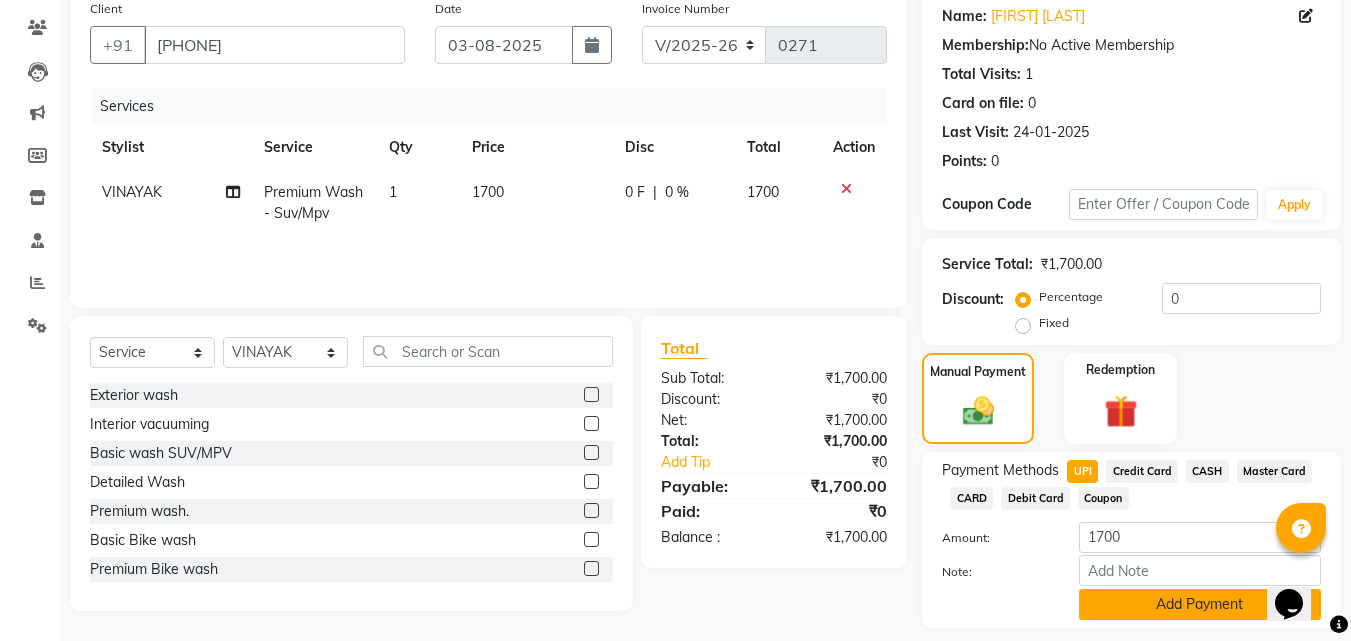 click on "Add Payment" 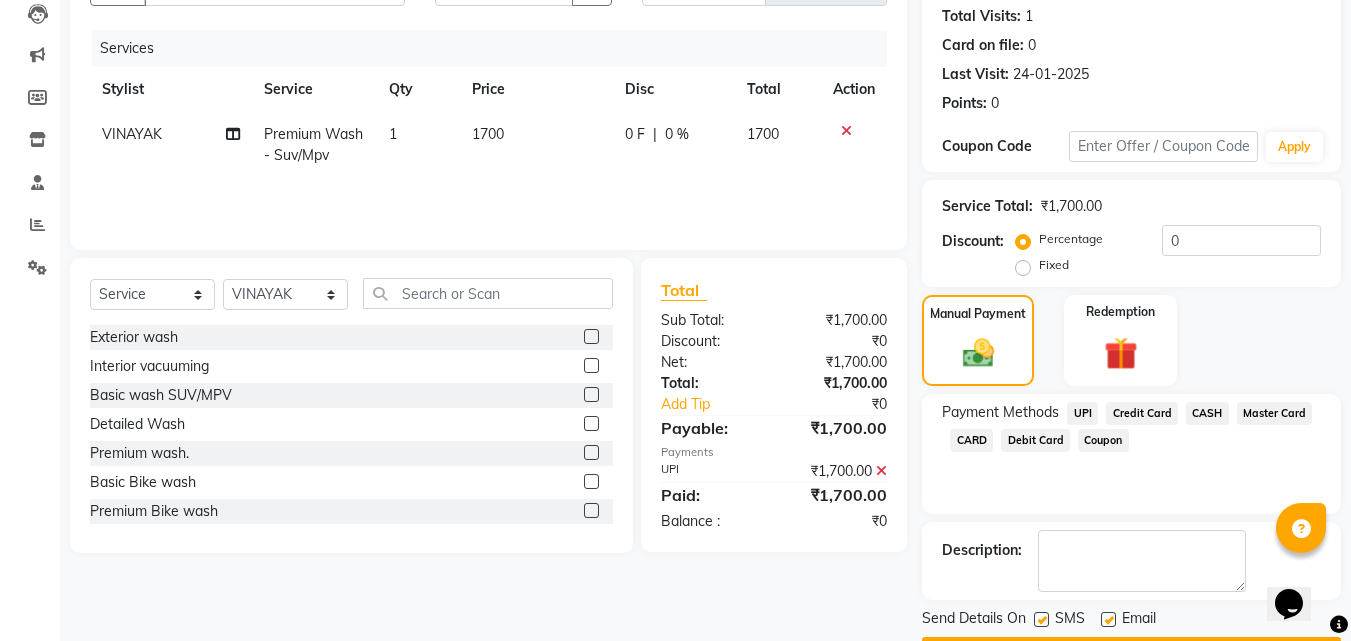 scroll, scrollTop: 275, scrollLeft: 0, axis: vertical 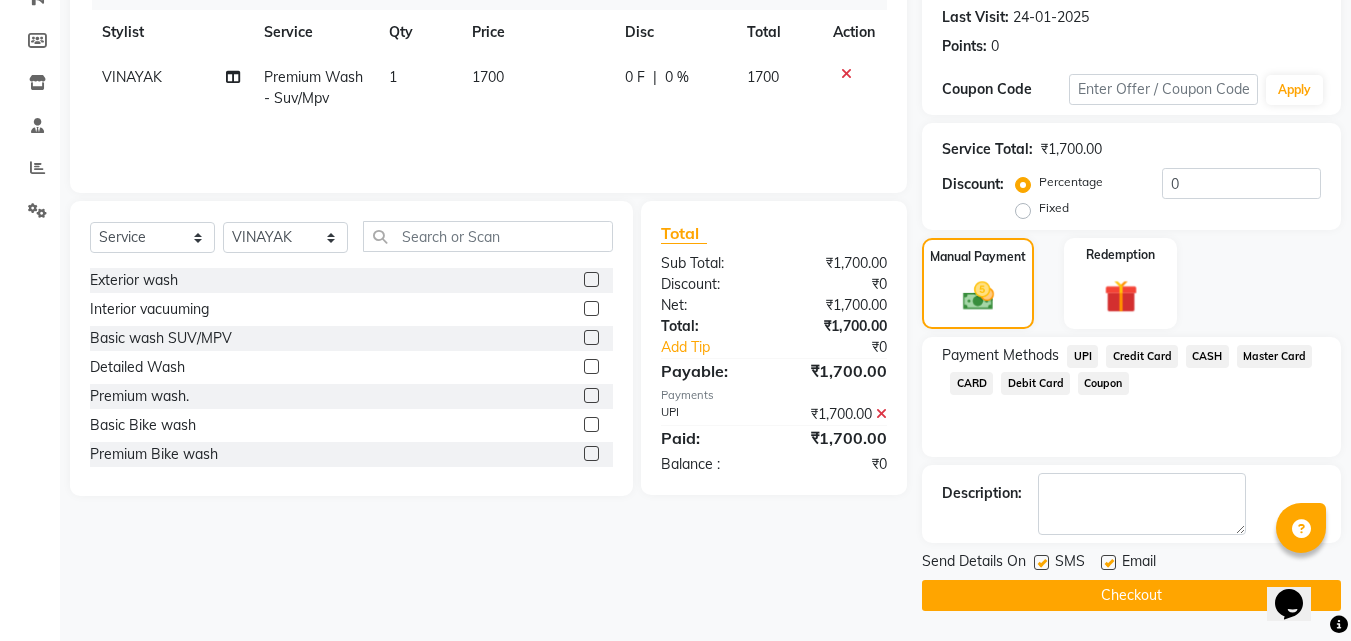 click on "Checkout" 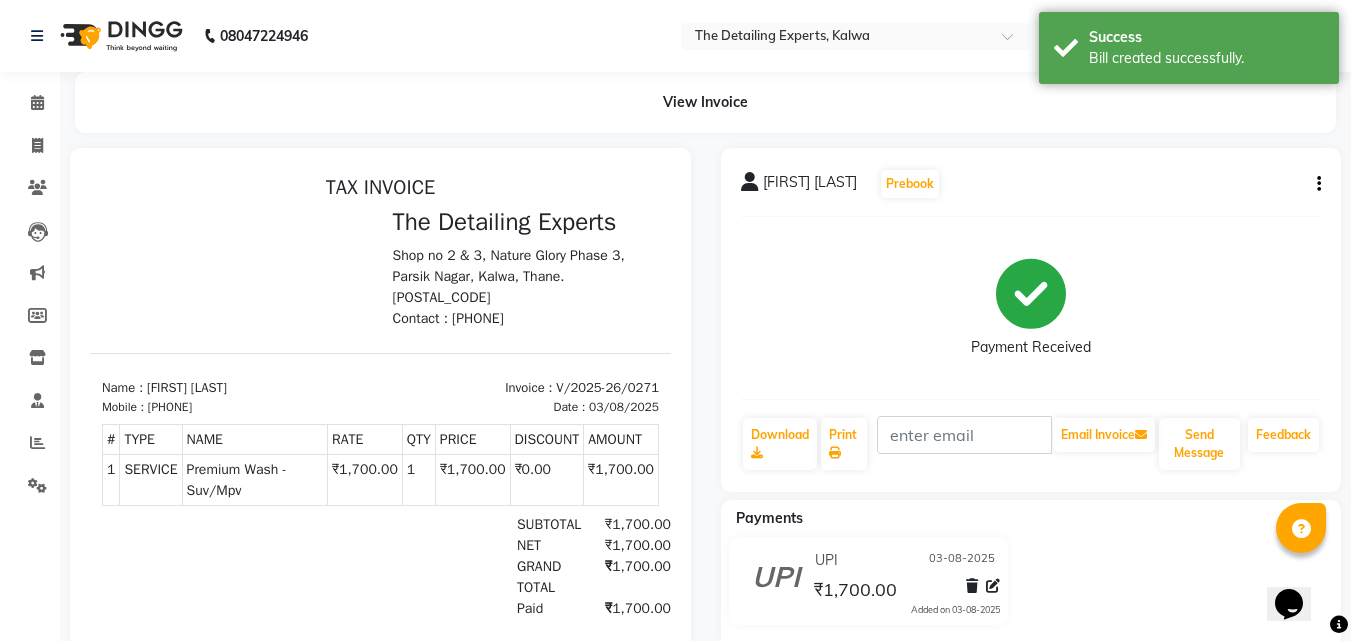 scroll, scrollTop: 0, scrollLeft: 0, axis: both 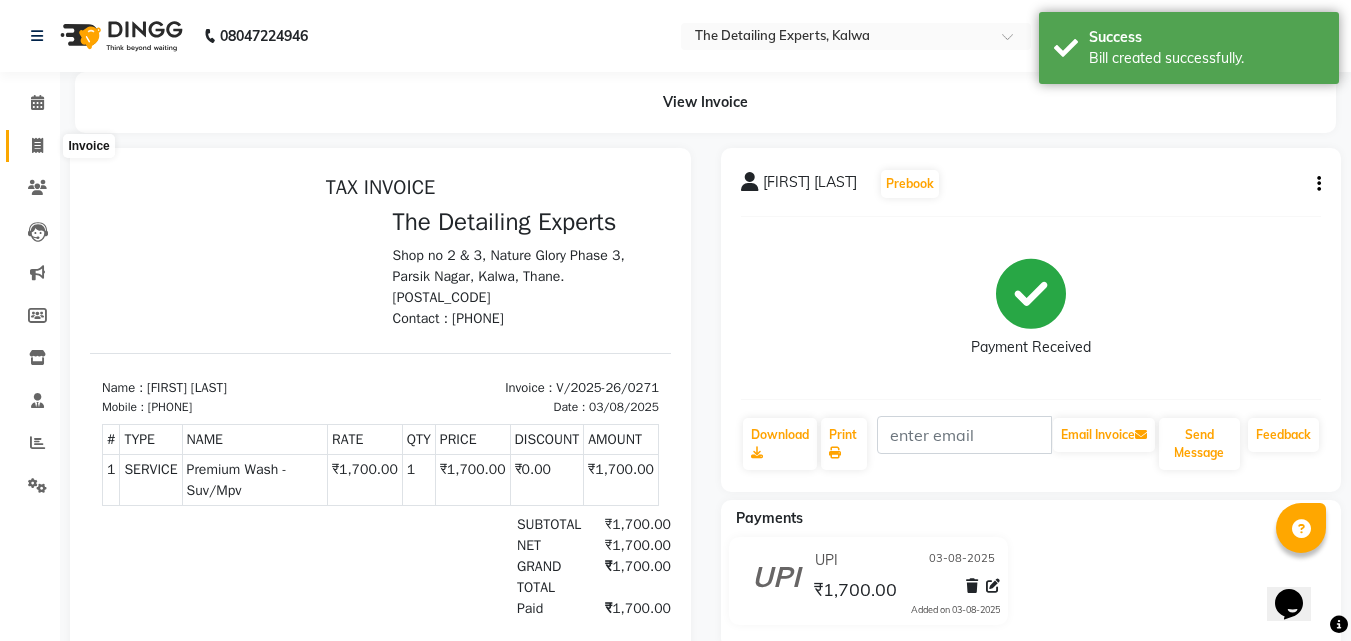 click 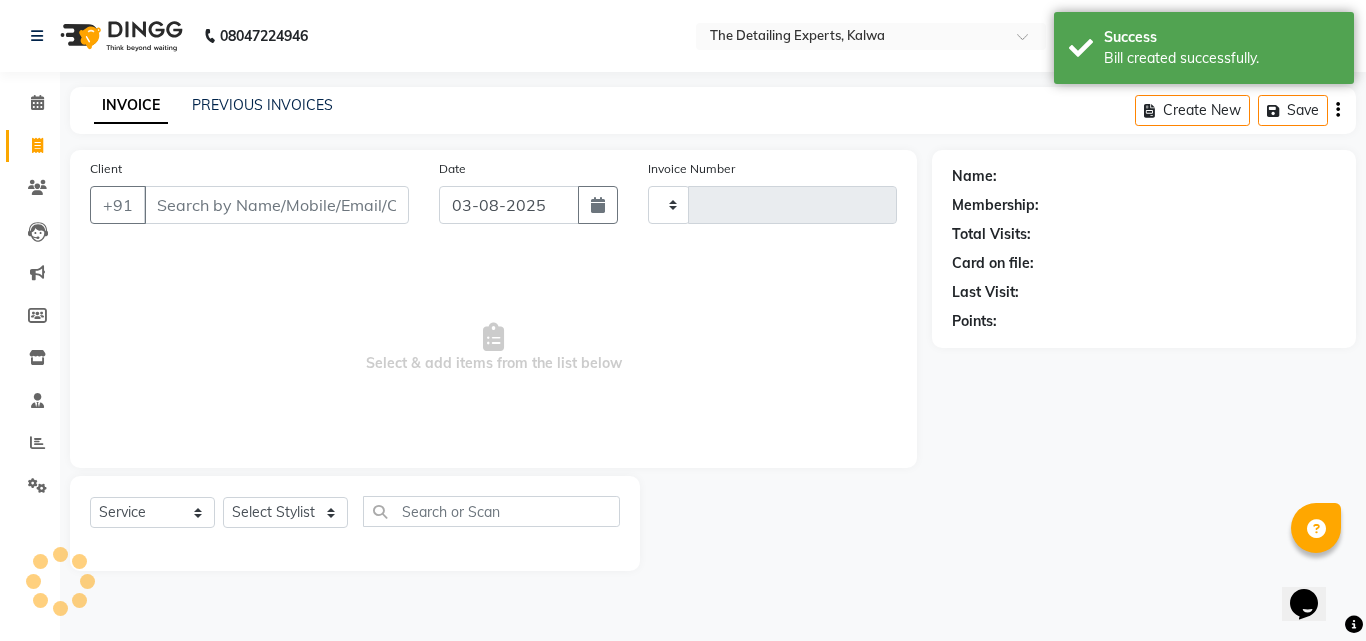 type on "0272" 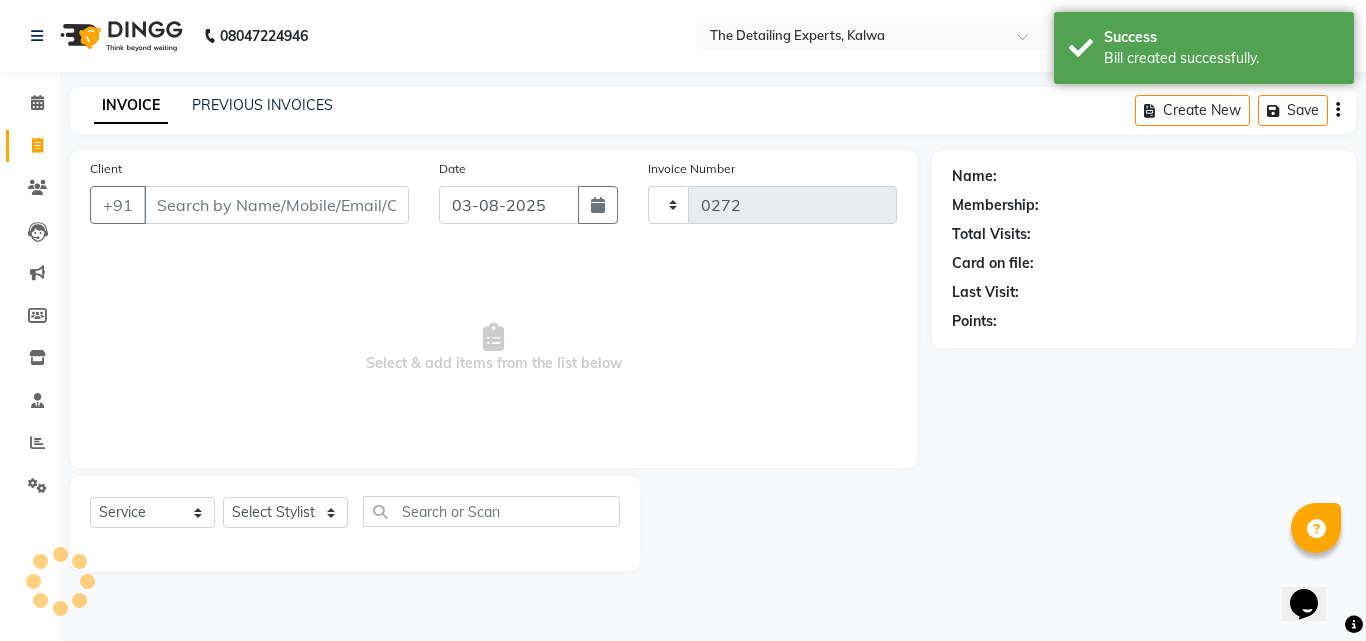 select on "7451" 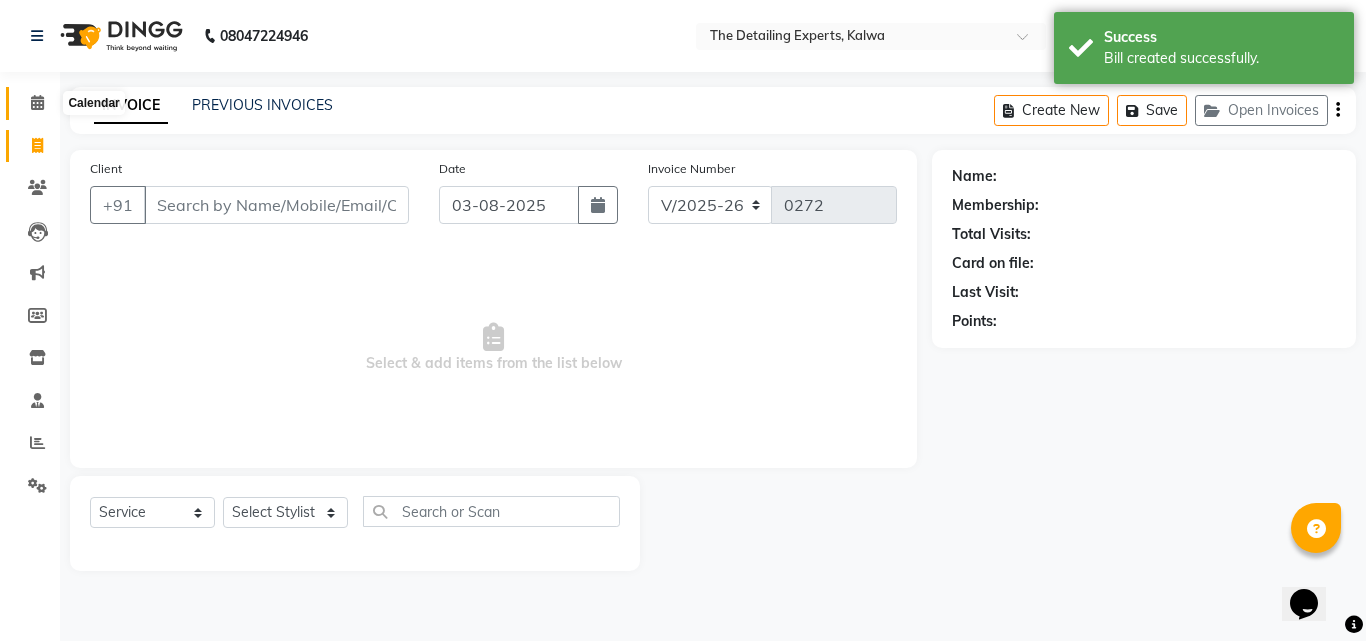 click 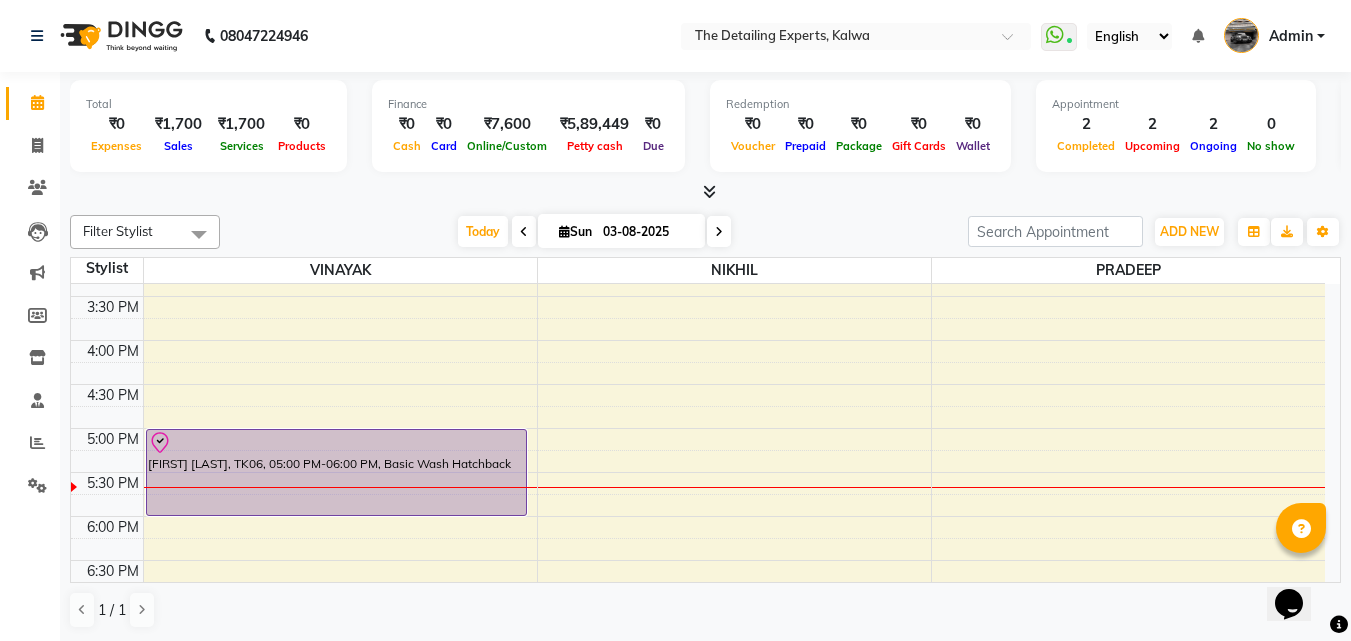 scroll, scrollTop: 645, scrollLeft: 0, axis: vertical 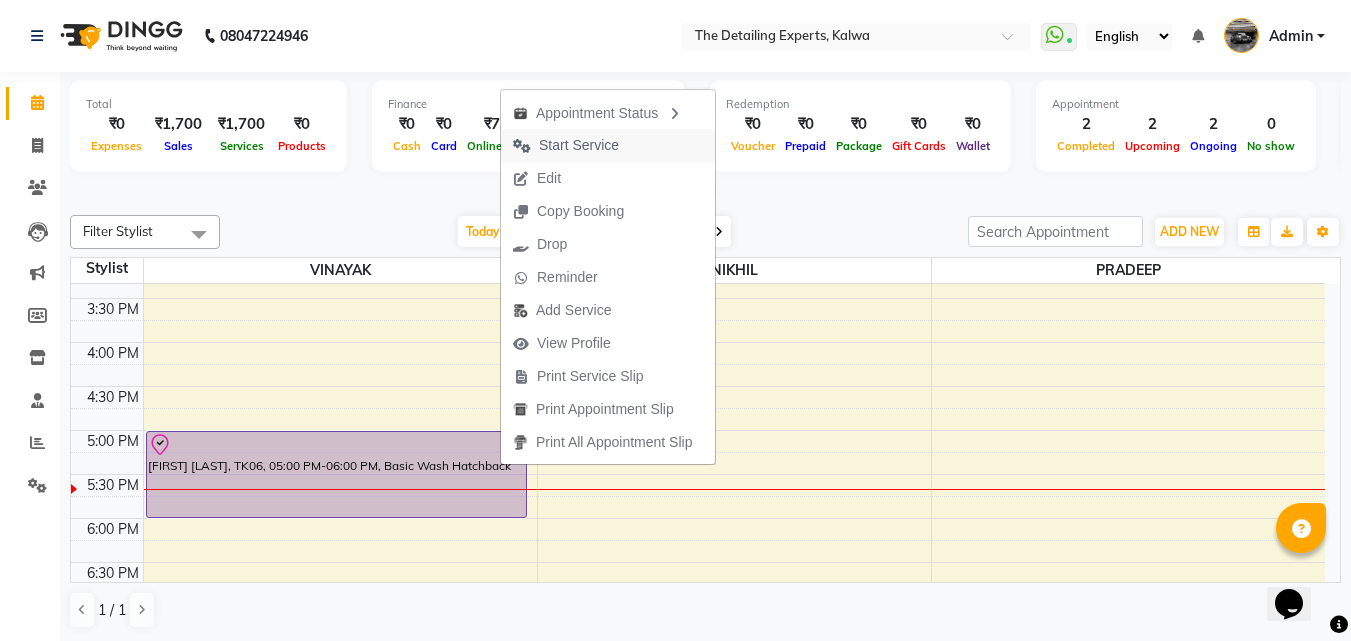click on "Start Service" at bounding box center [608, 145] 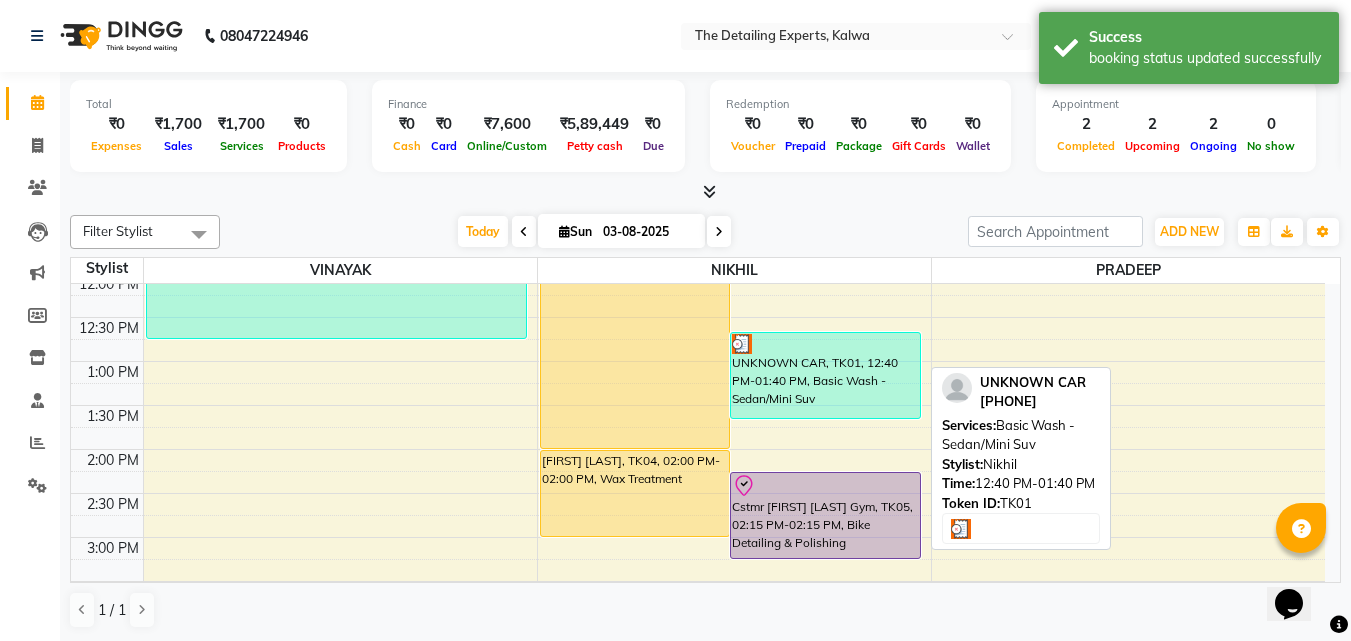 scroll, scrollTop: 345, scrollLeft: 0, axis: vertical 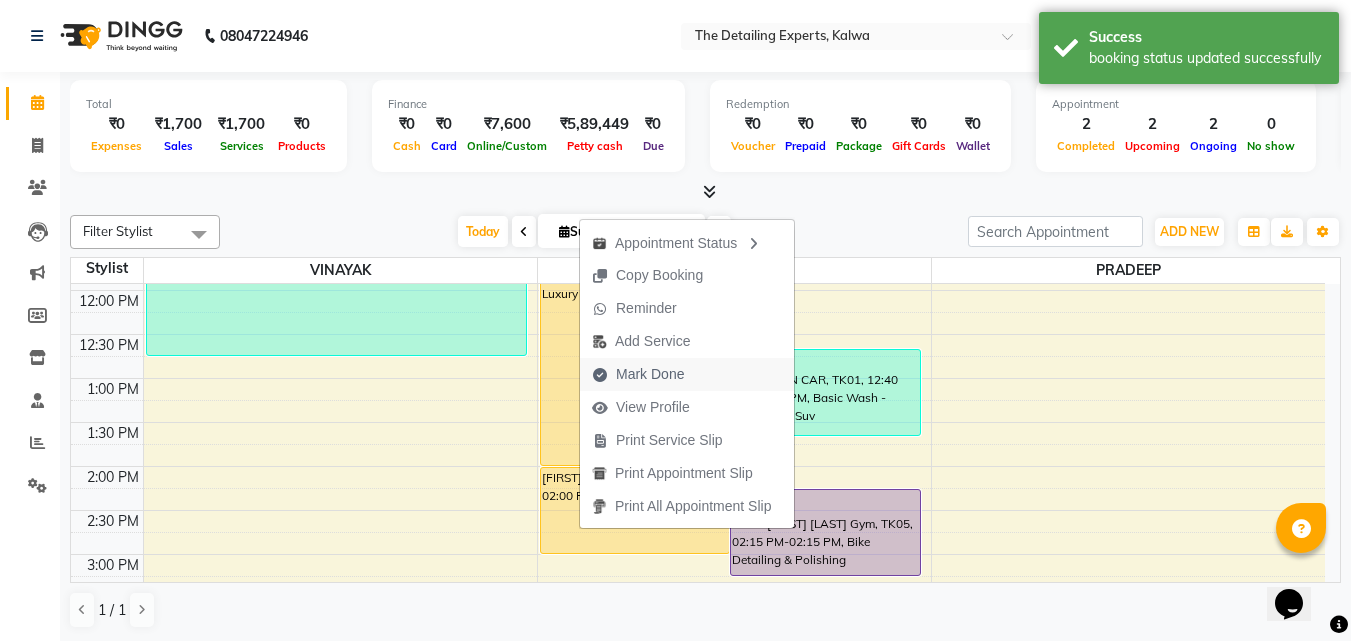 click on "Mark Done" at bounding box center [650, 374] 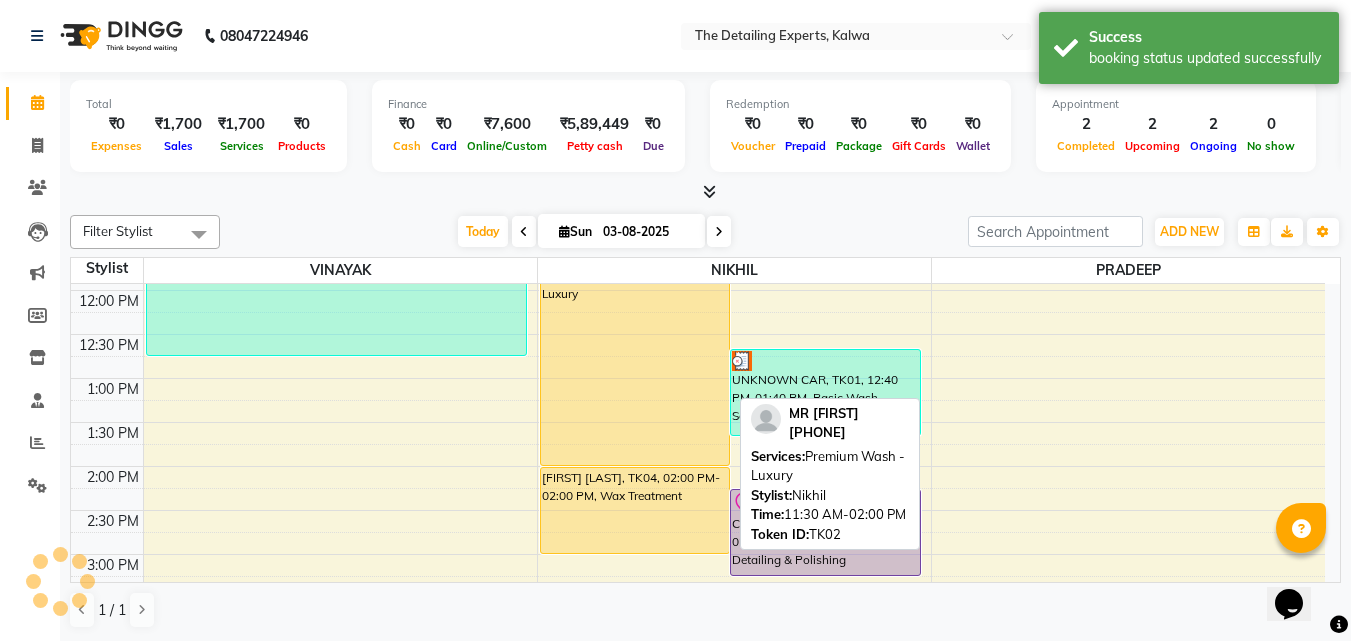 select on "service" 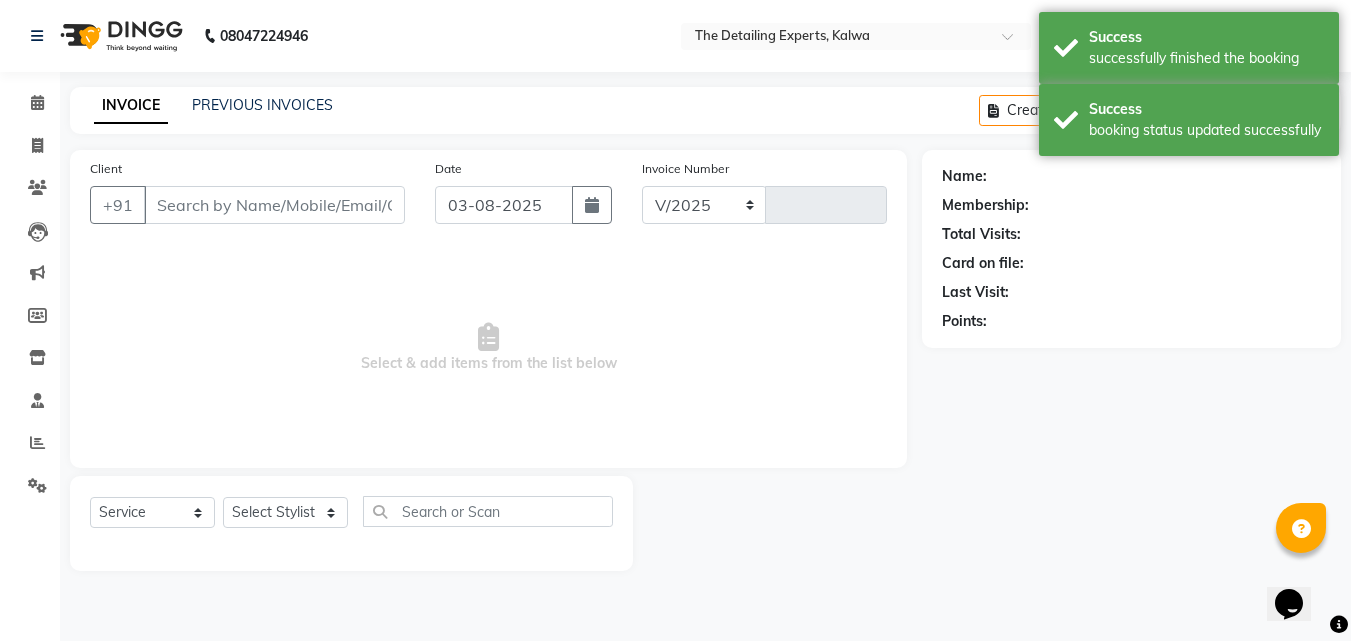 select on "7451" 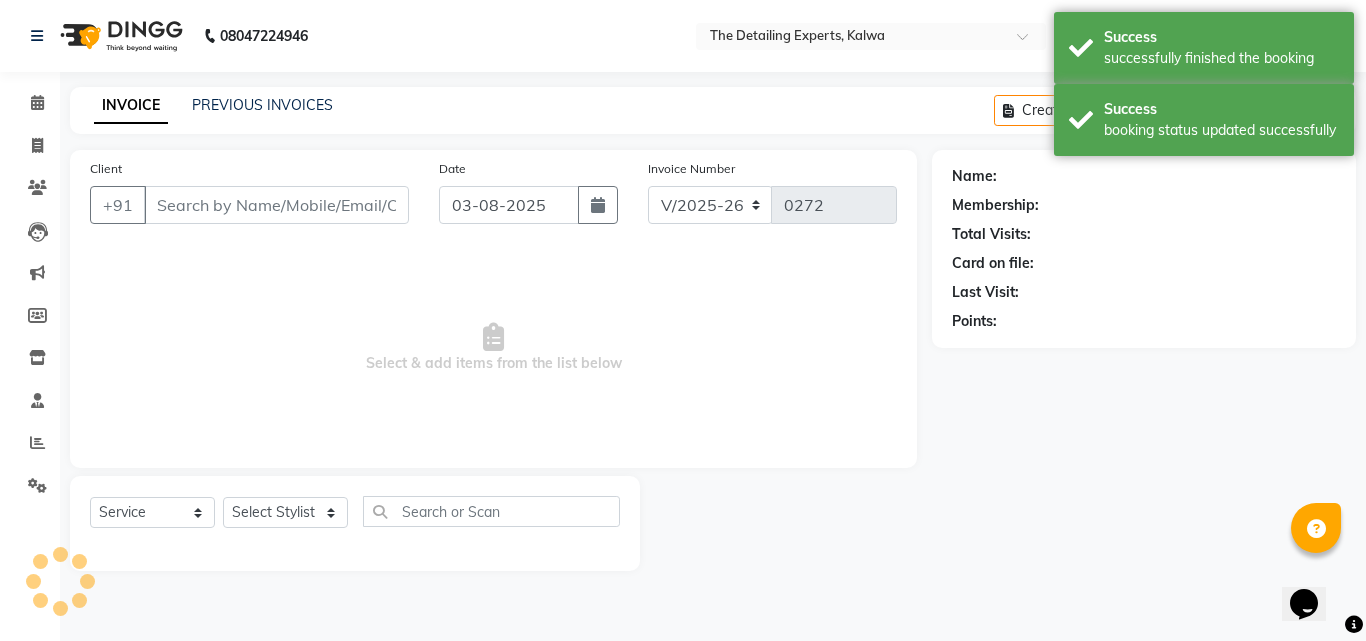 type on "[PHONE]" 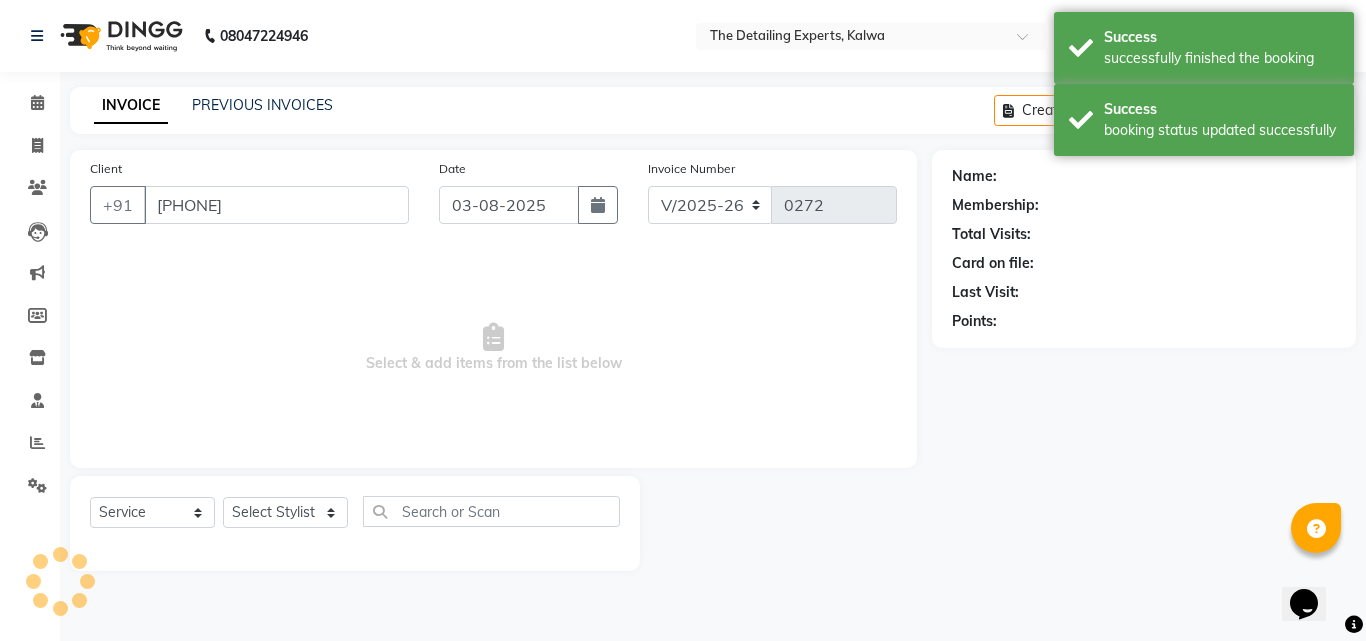 select on "65224" 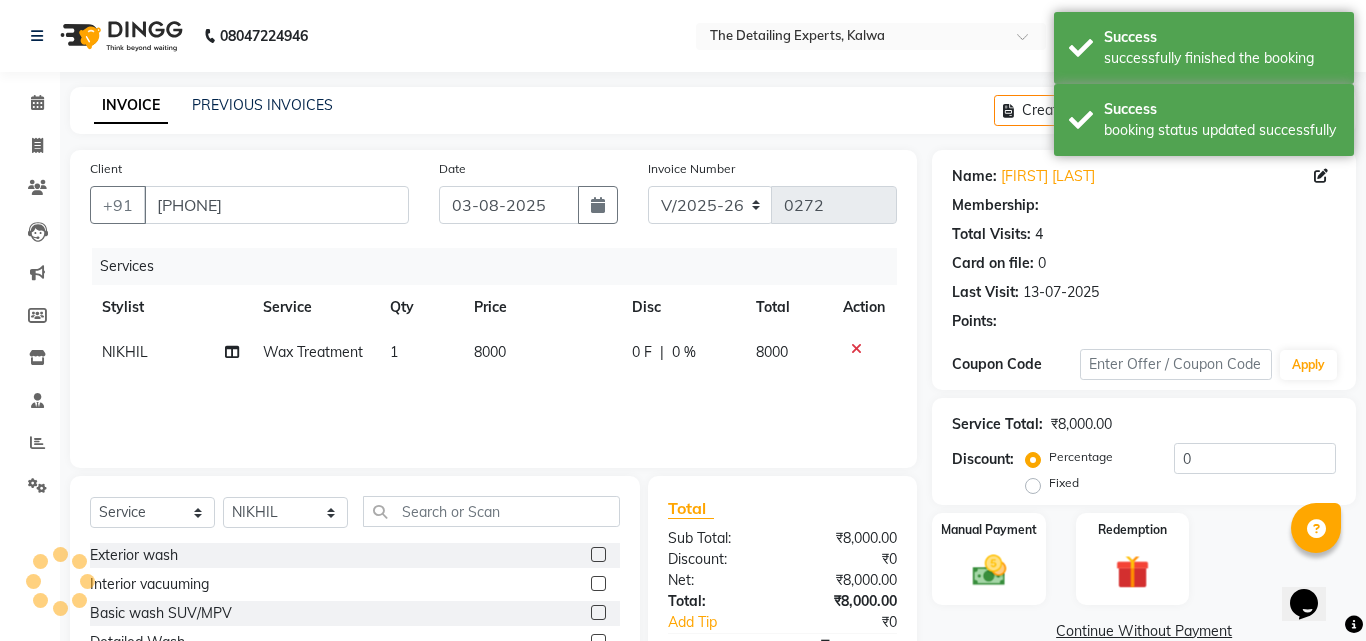 select on "1: Object" 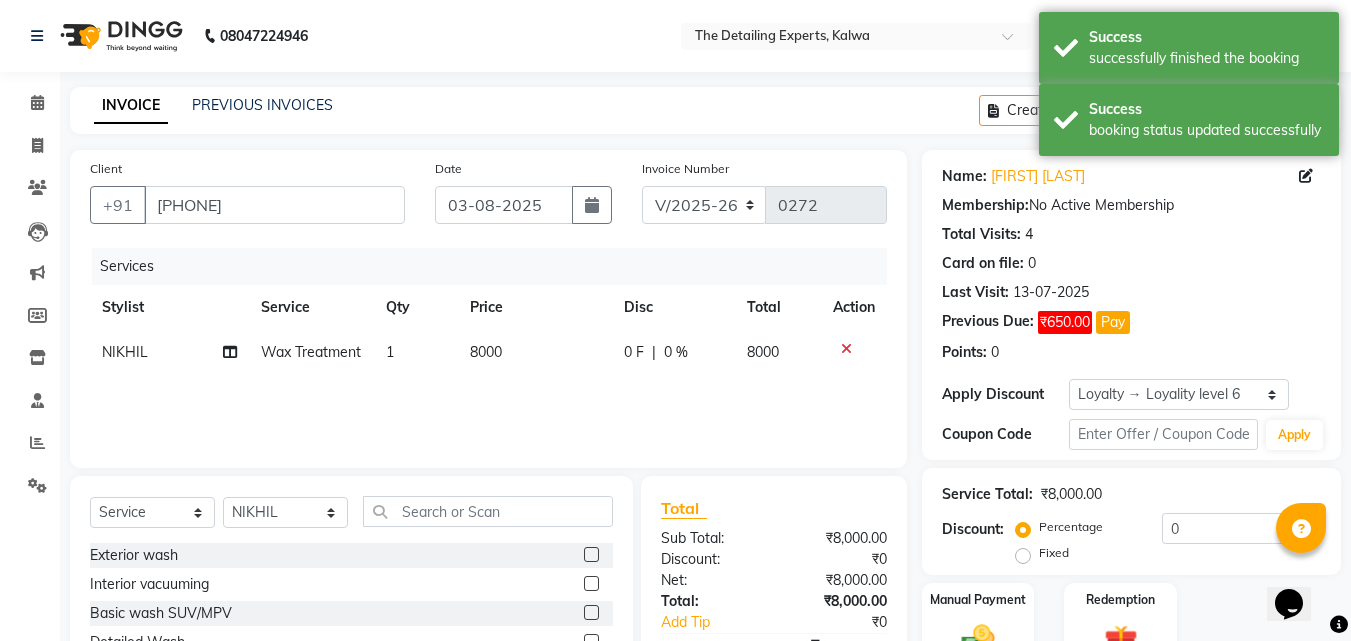 click on "8000" 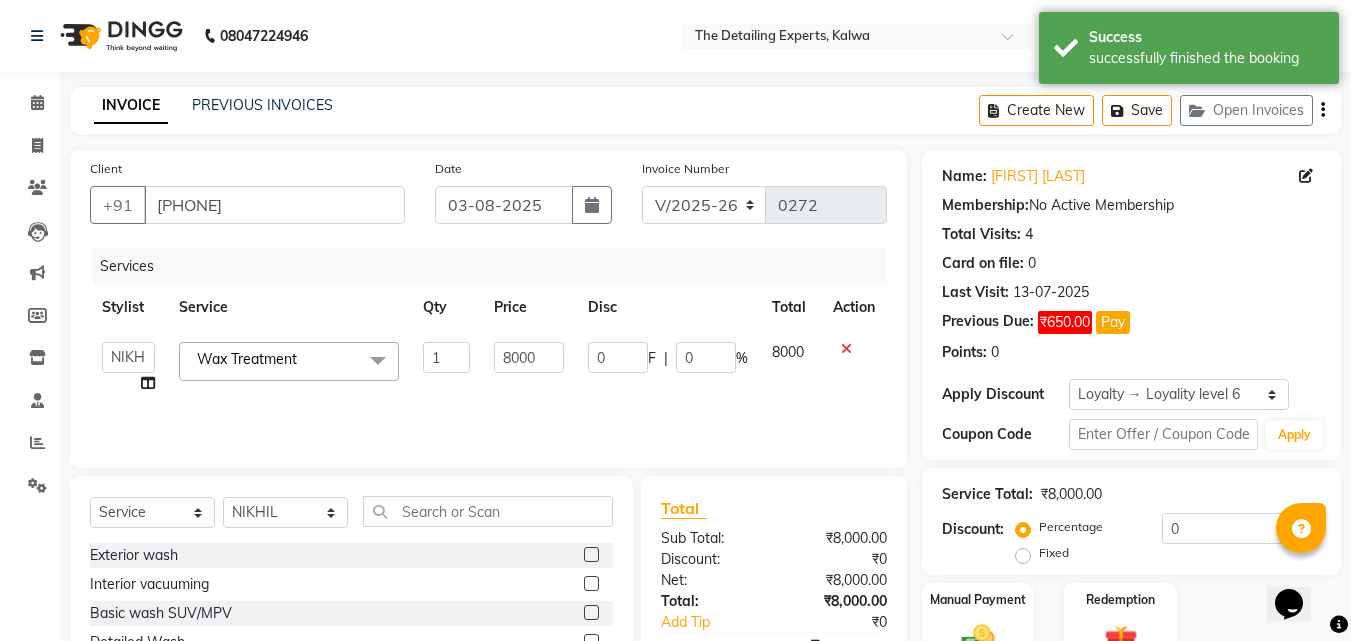 click on "8000" 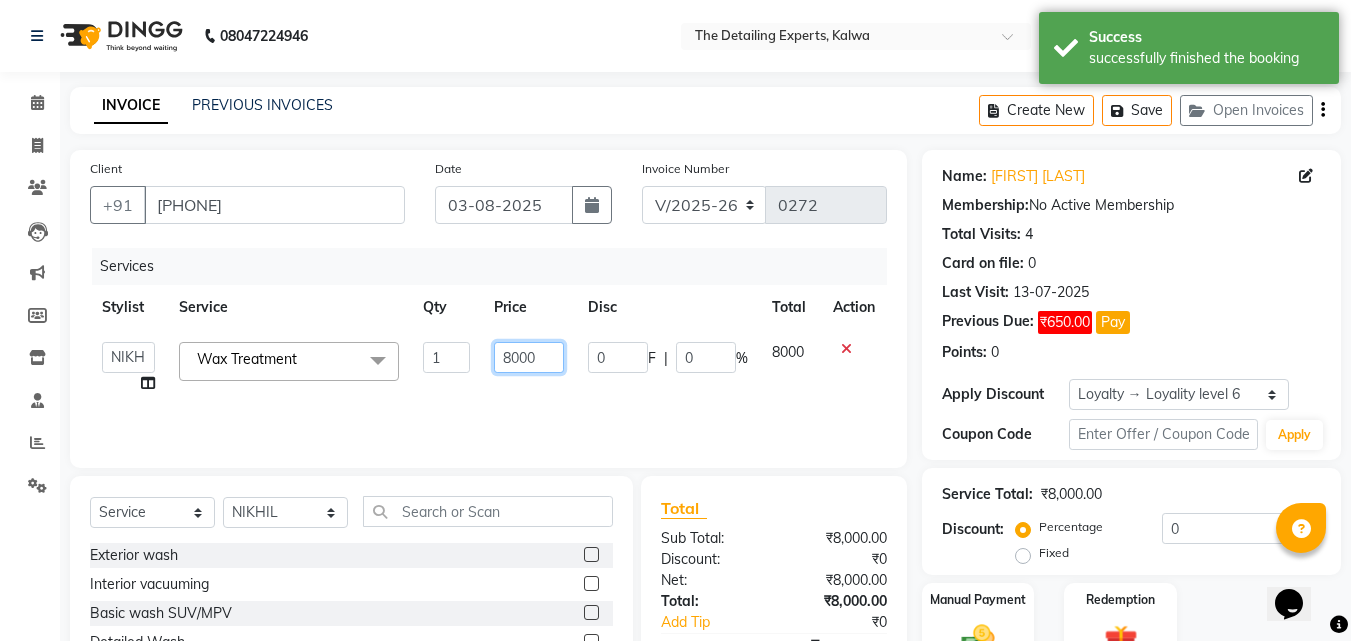 click on "8000" 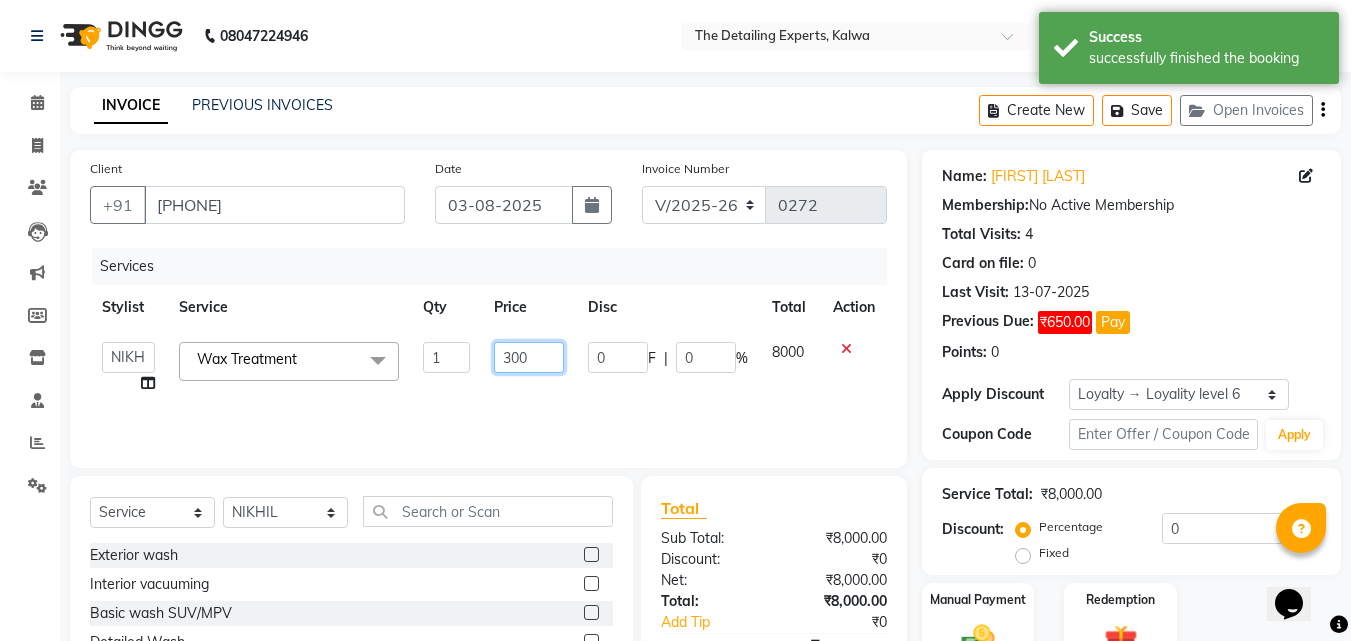 type on "3000" 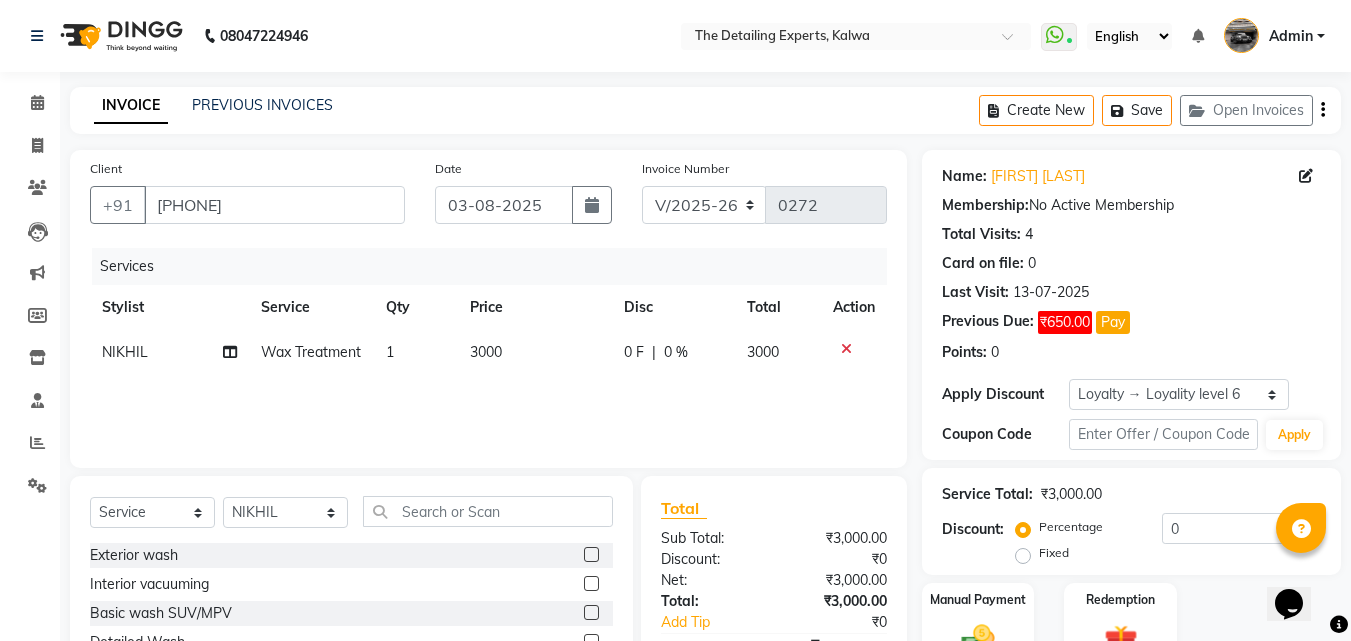 click on "0 F" 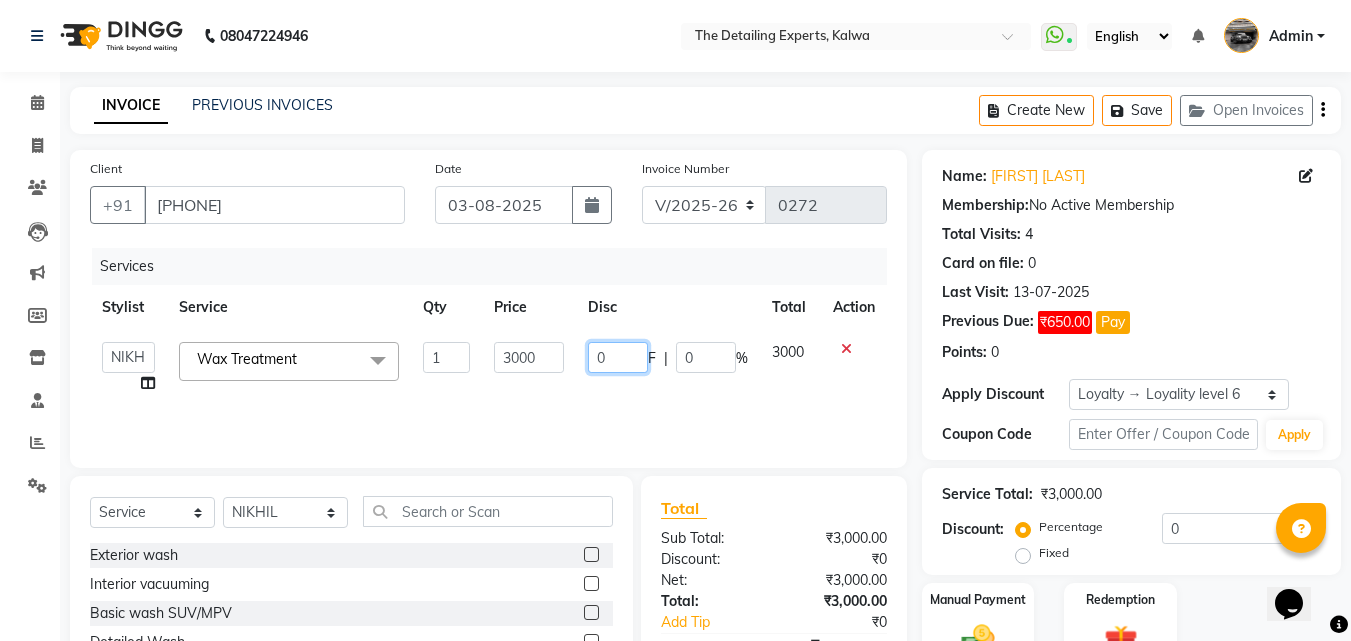 click on "0" 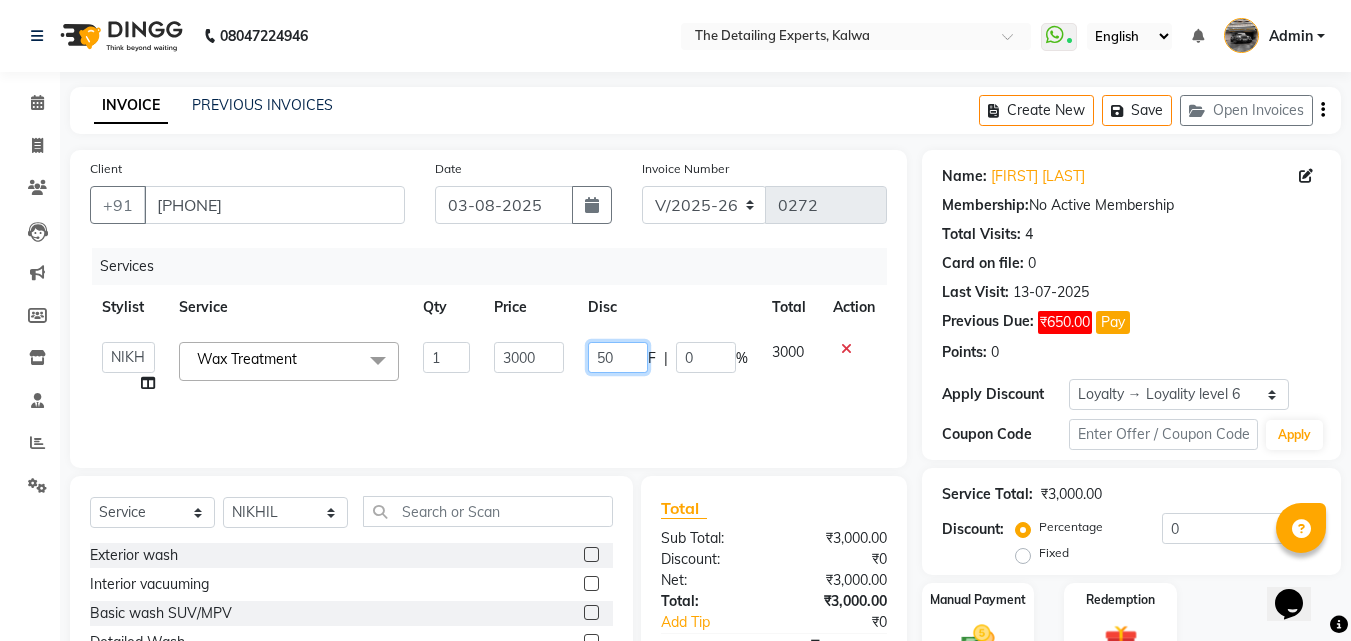 type on "500" 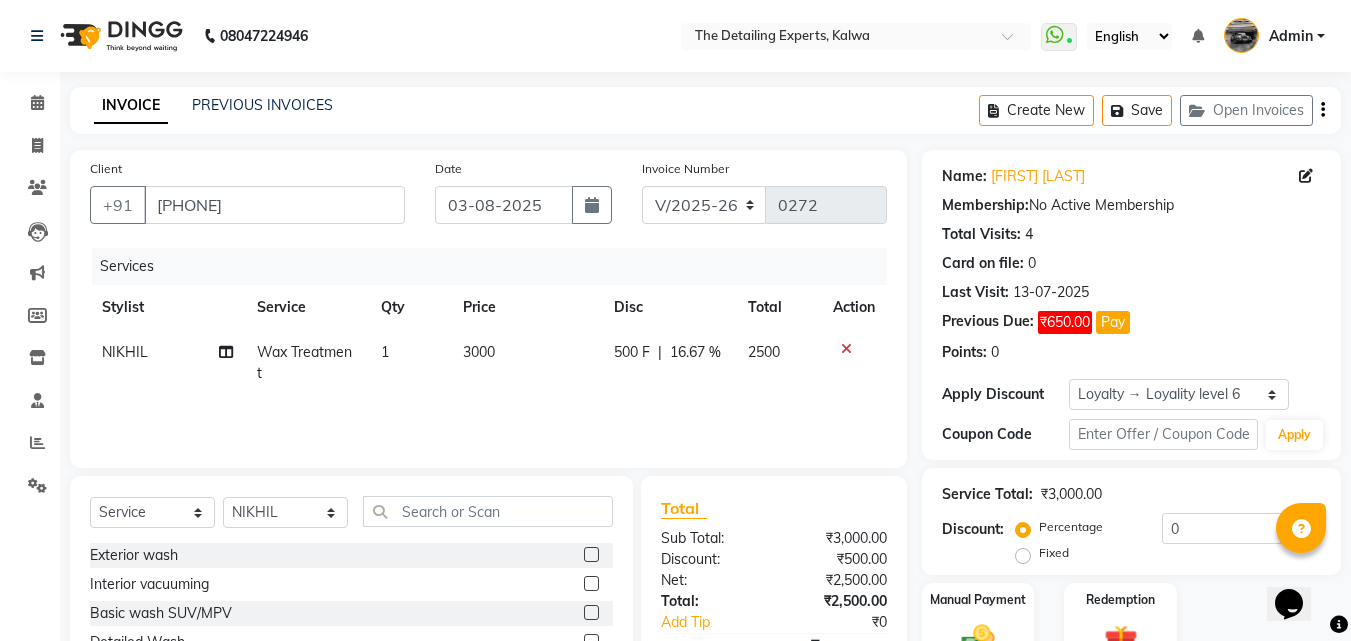 scroll, scrollTop: 160, scrollLeft: 0, axis: vertical 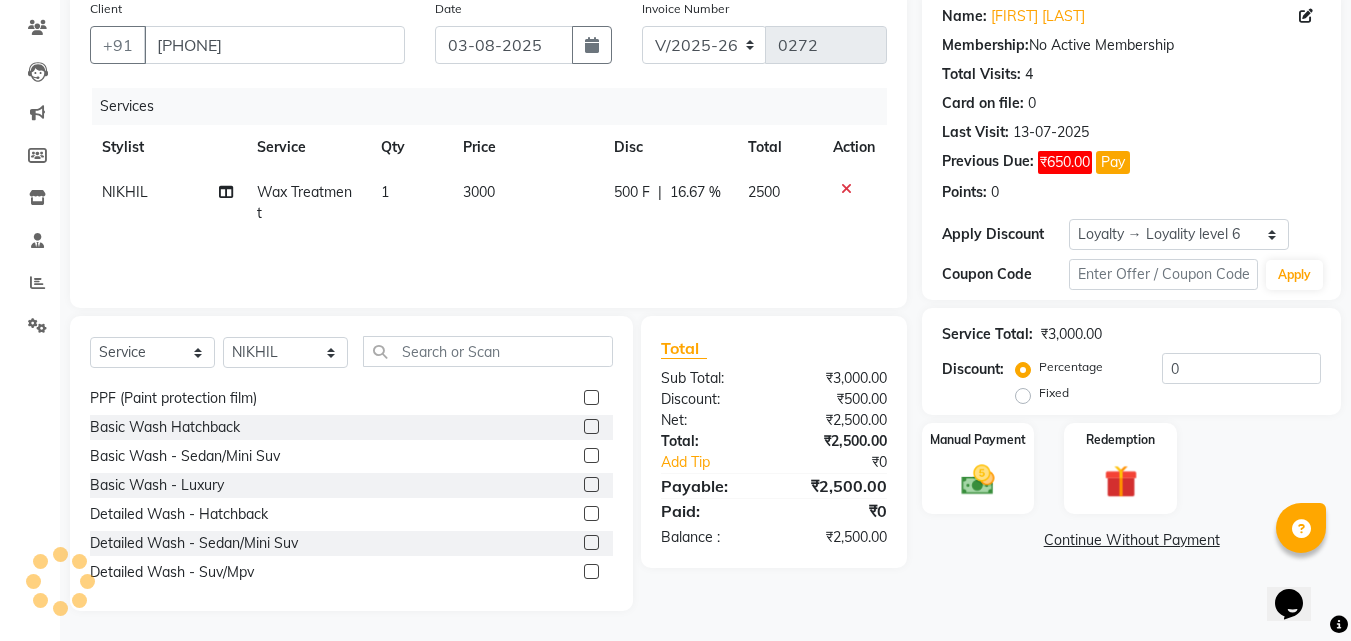 click on "Continue Without Payment" 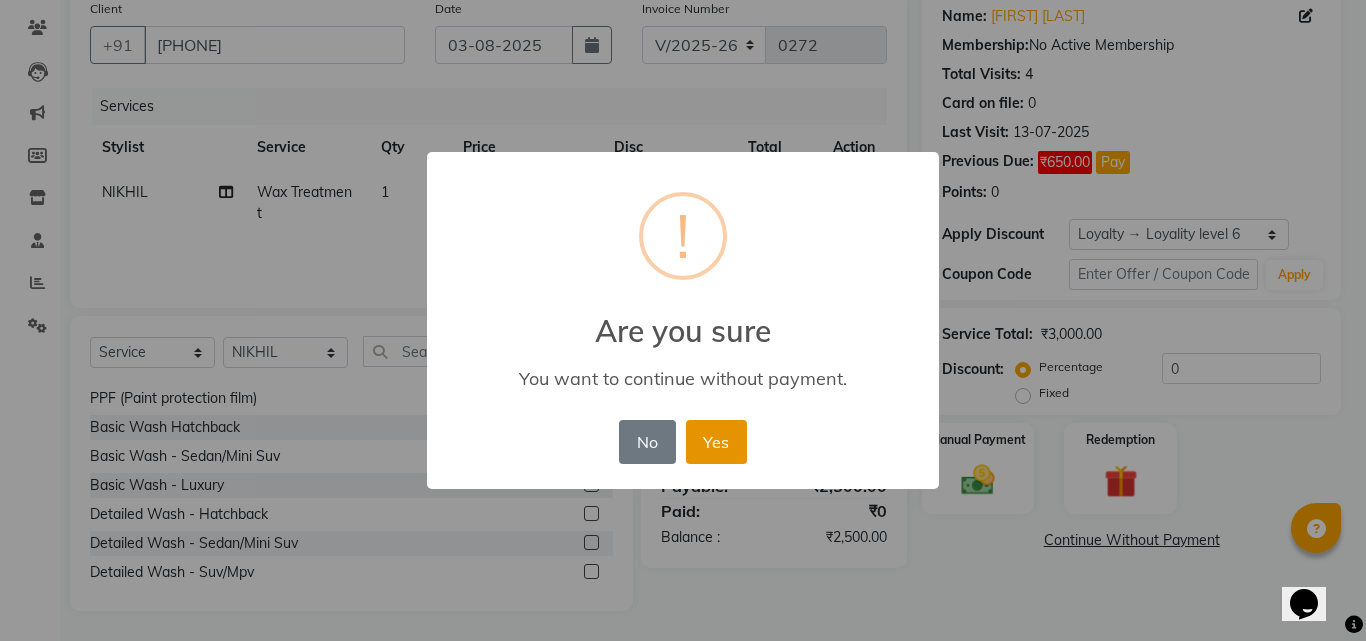 click on "Yes" at bounding box center [716, 442] 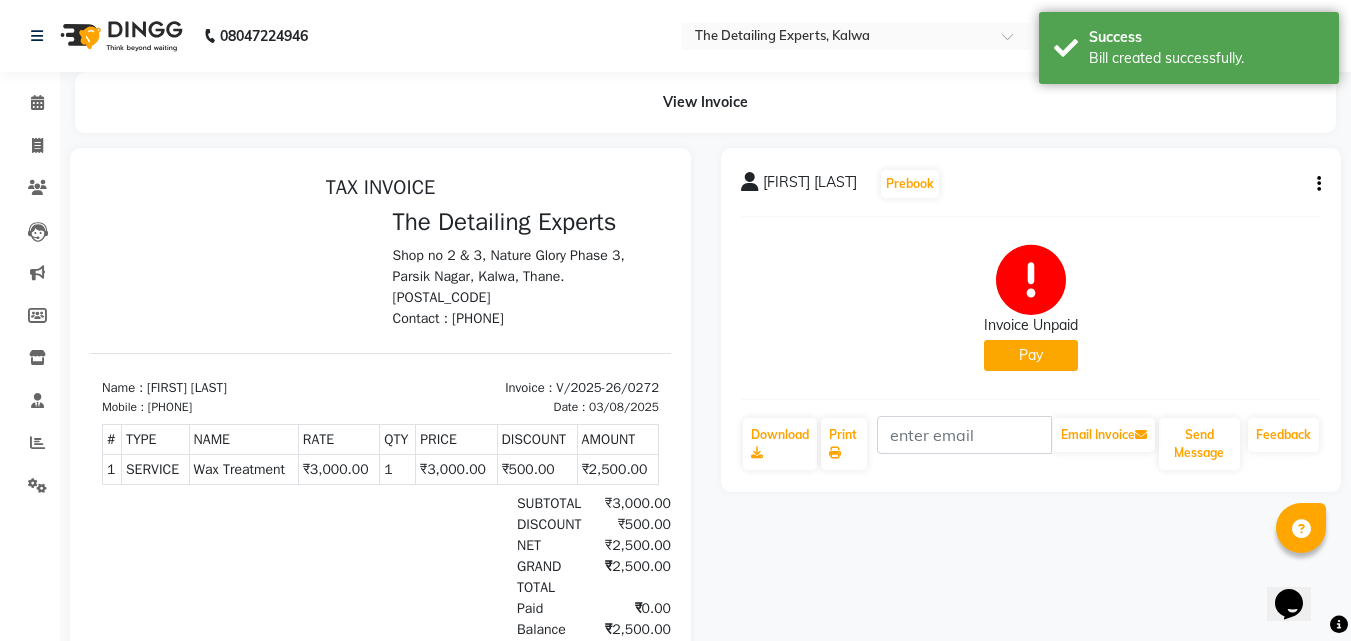 scroll, scrollTop: 0, scrollLeft: 0, axis: both 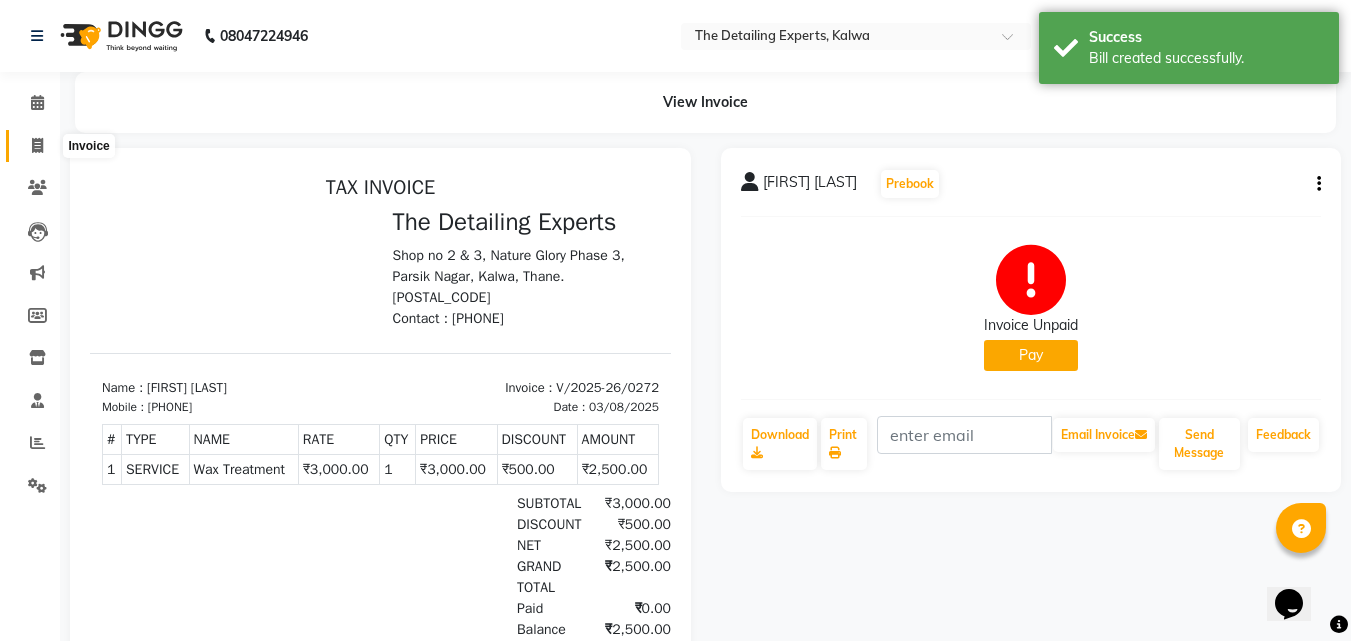 click 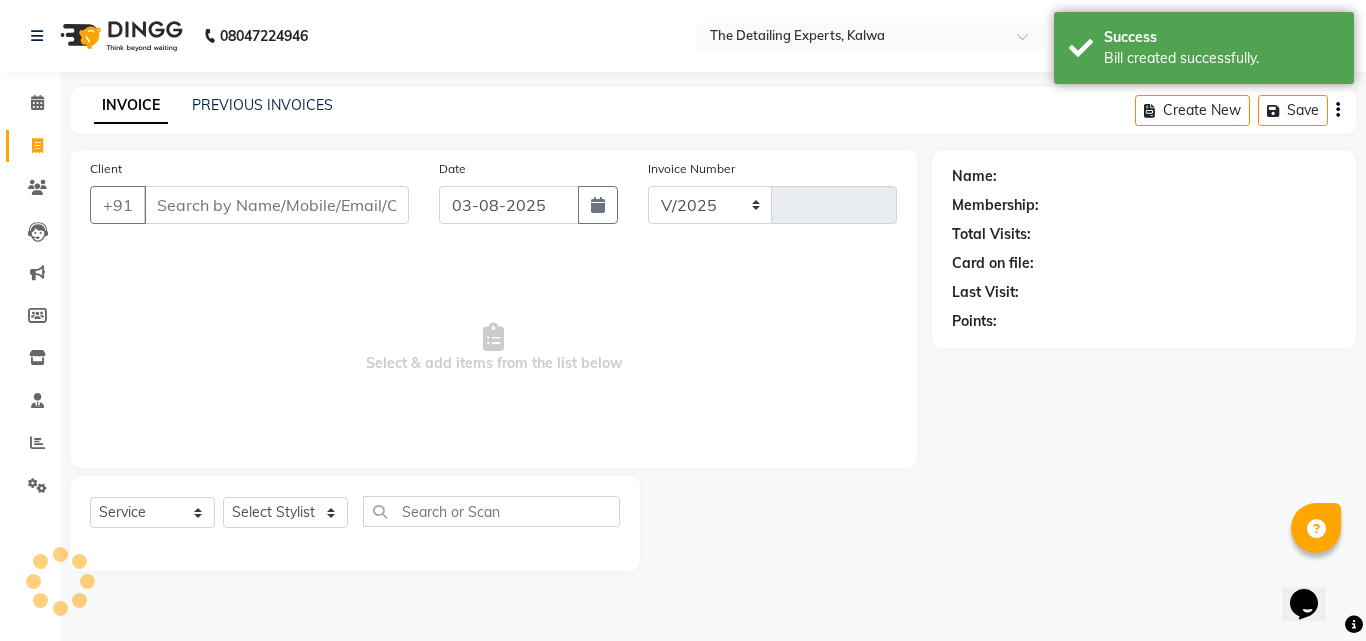 select on "7451" 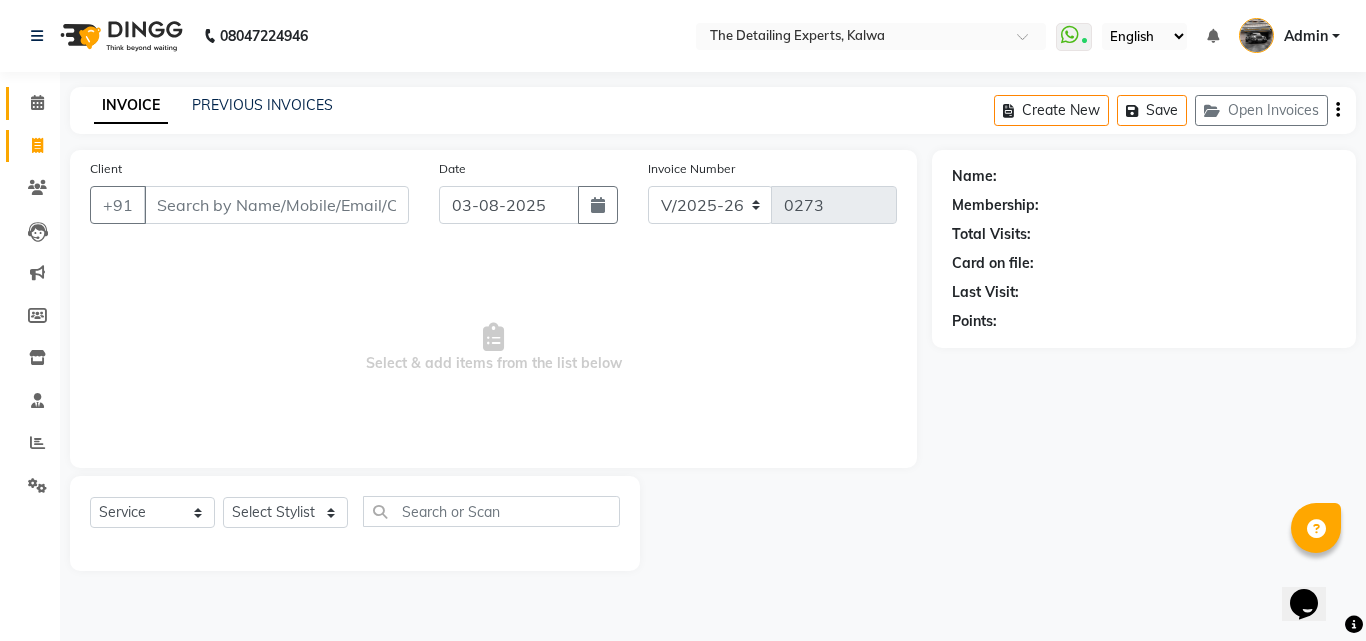 click 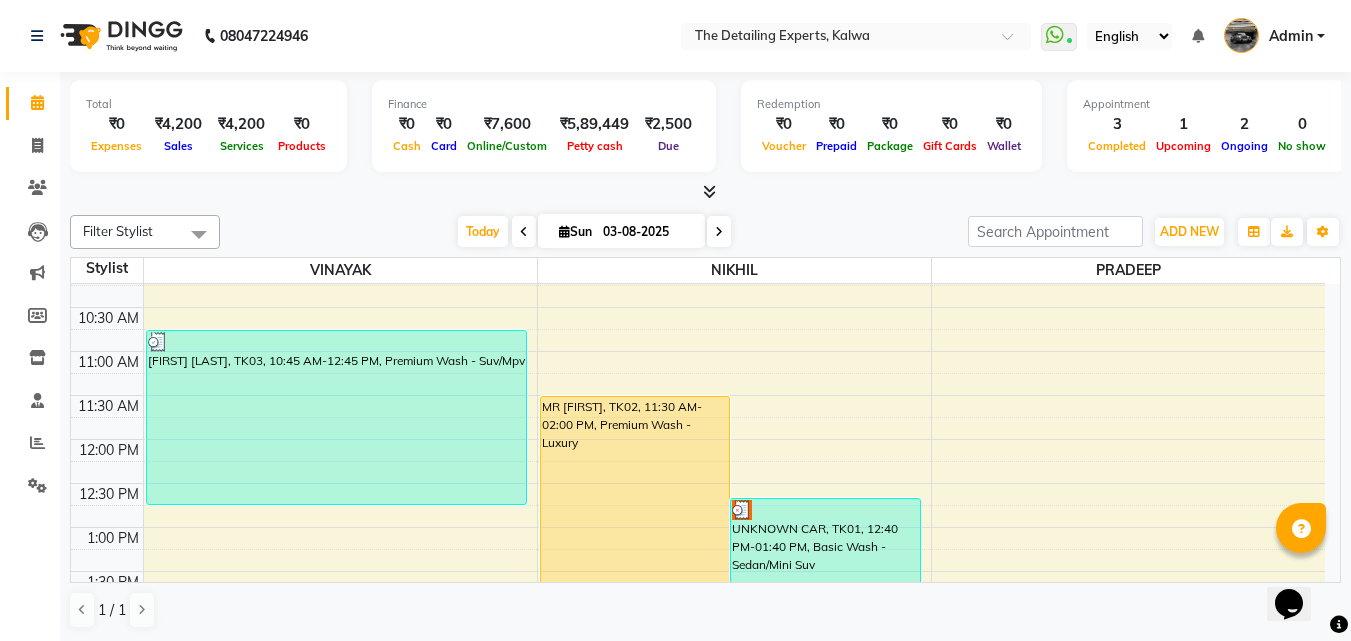 scroll, scrollTop: 200, scrollLeft: 0, axis: vertical 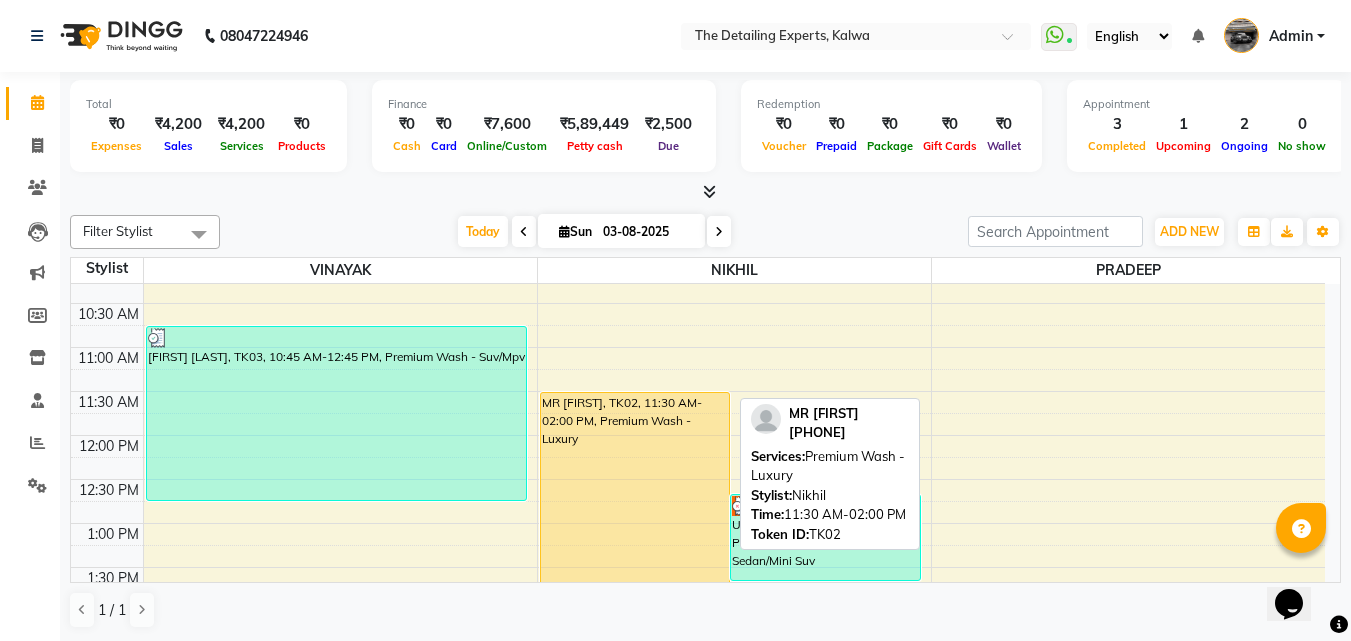 click on "MR [FIRST], TK02, 11:30 AM-02:00 PM, Premium Wash - Luxury" at bounding box center [635, 501] 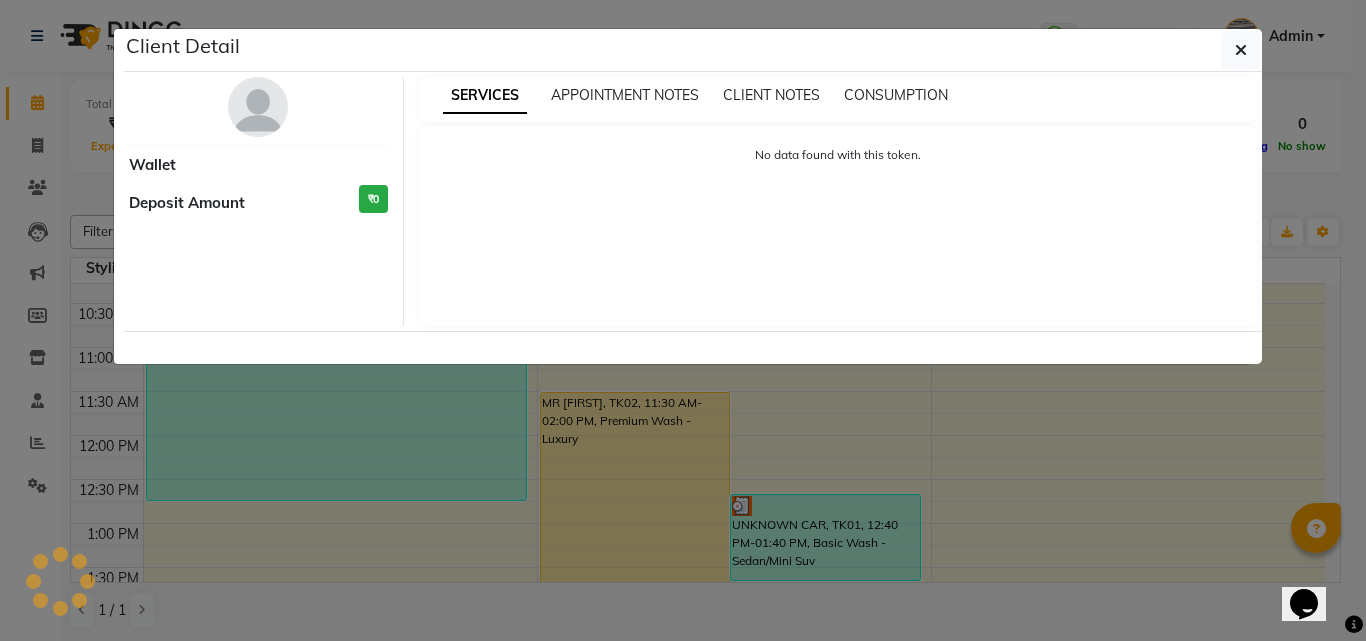 select on "1" 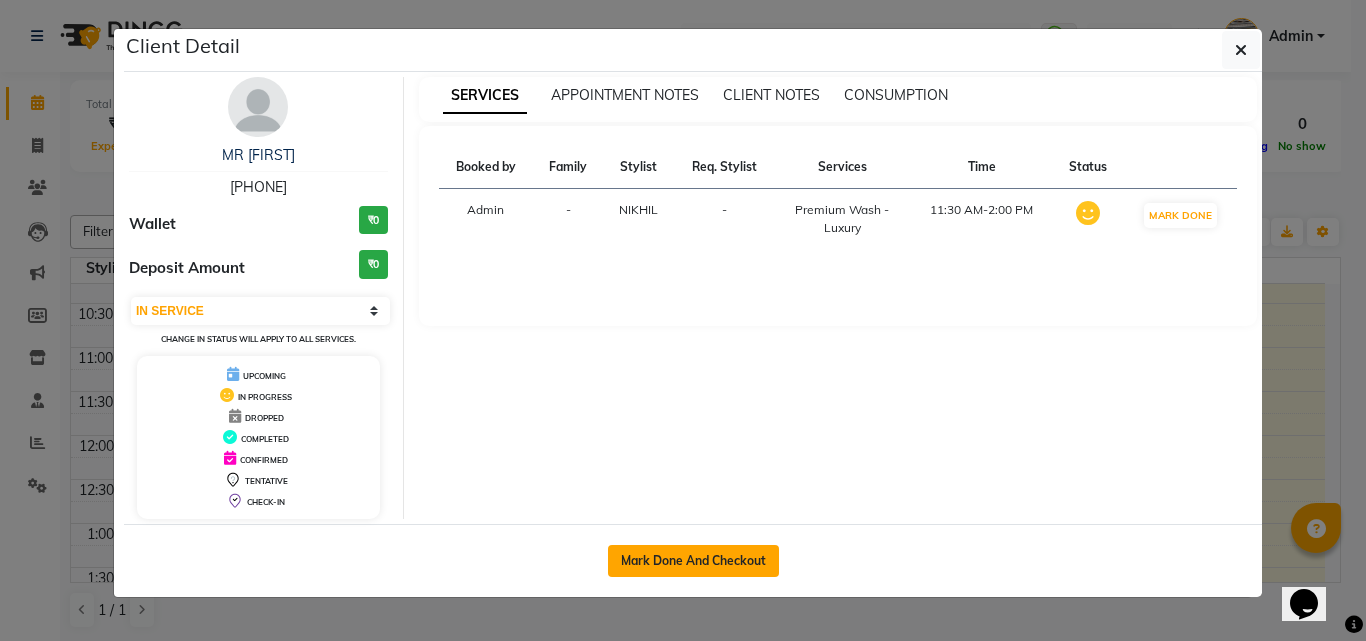 click on "Mark Done And Checkout" 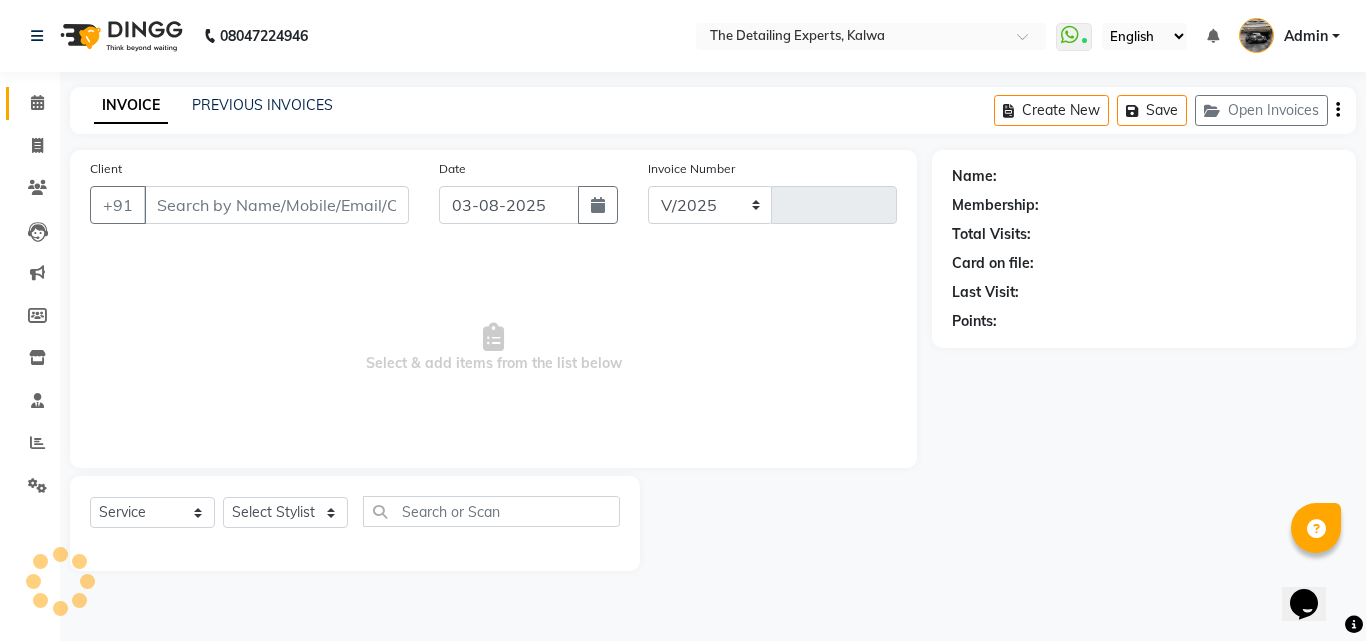 select on "7451" 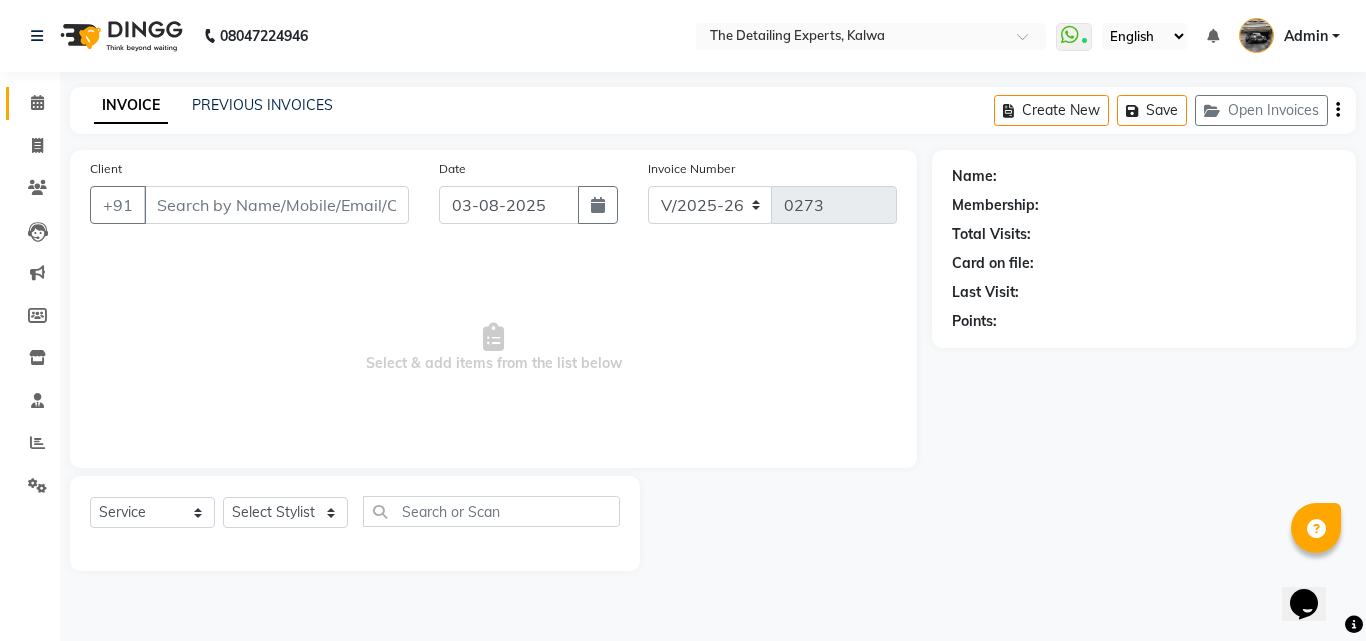type on "[PHONE]" 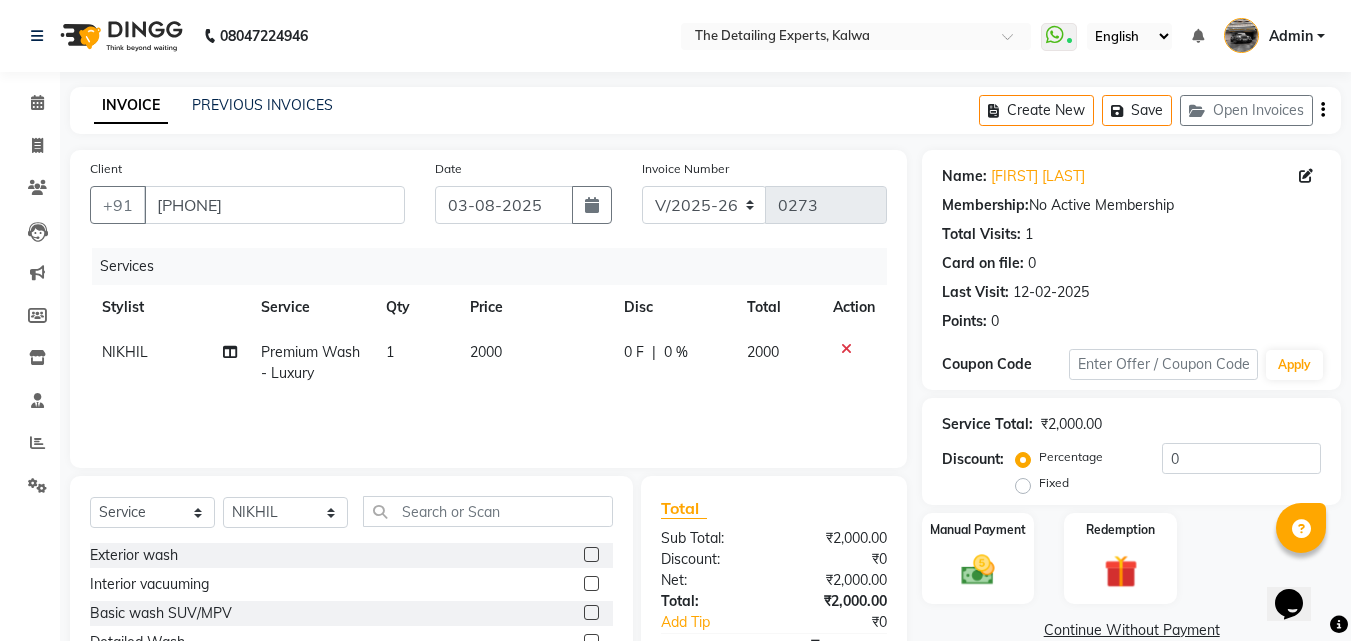 click on "2000" 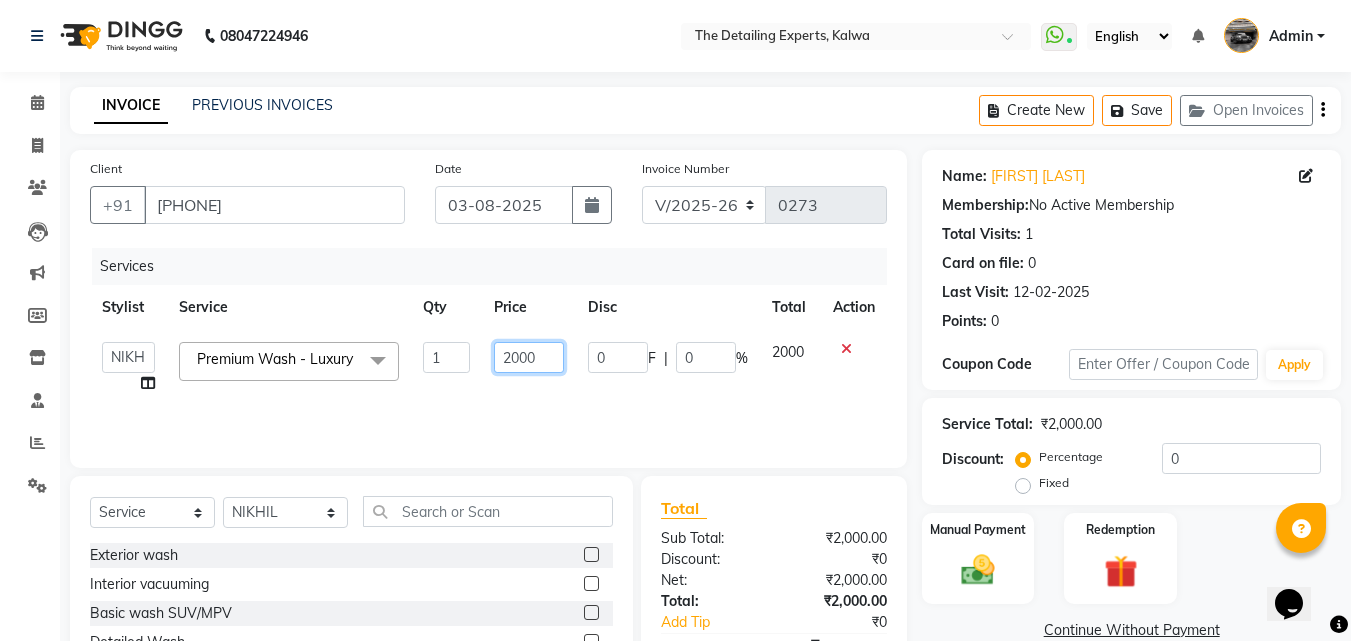 click on "2000" 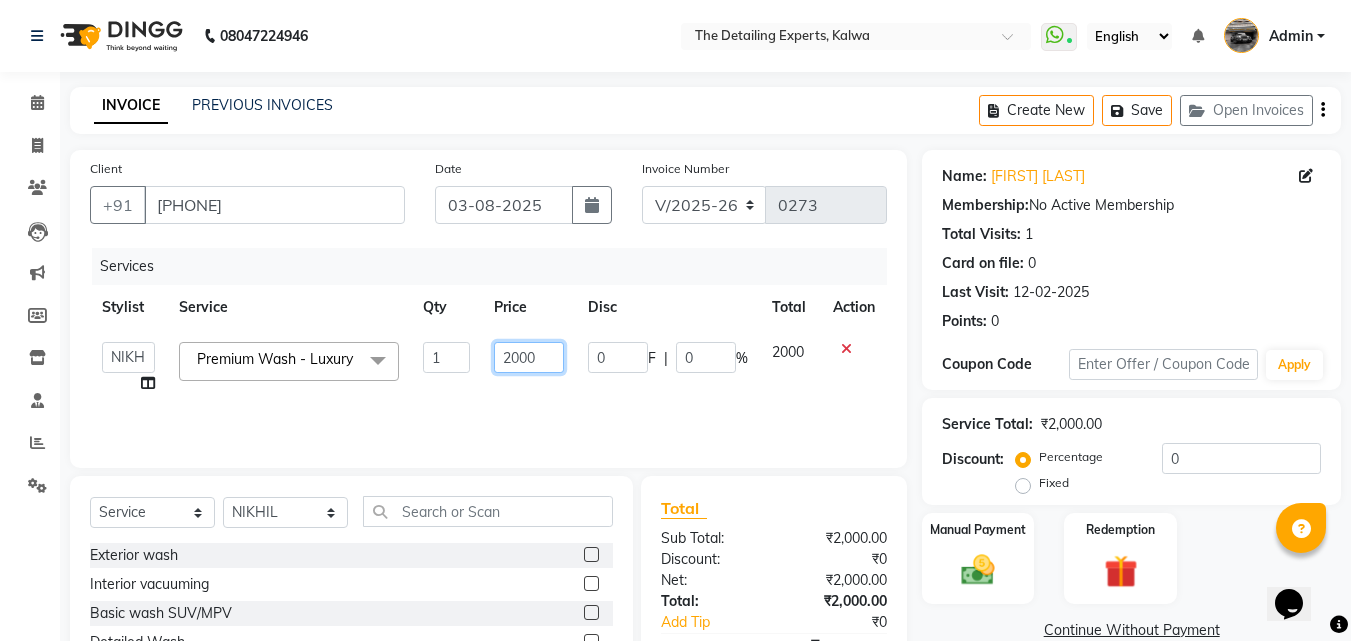 click on "2000" 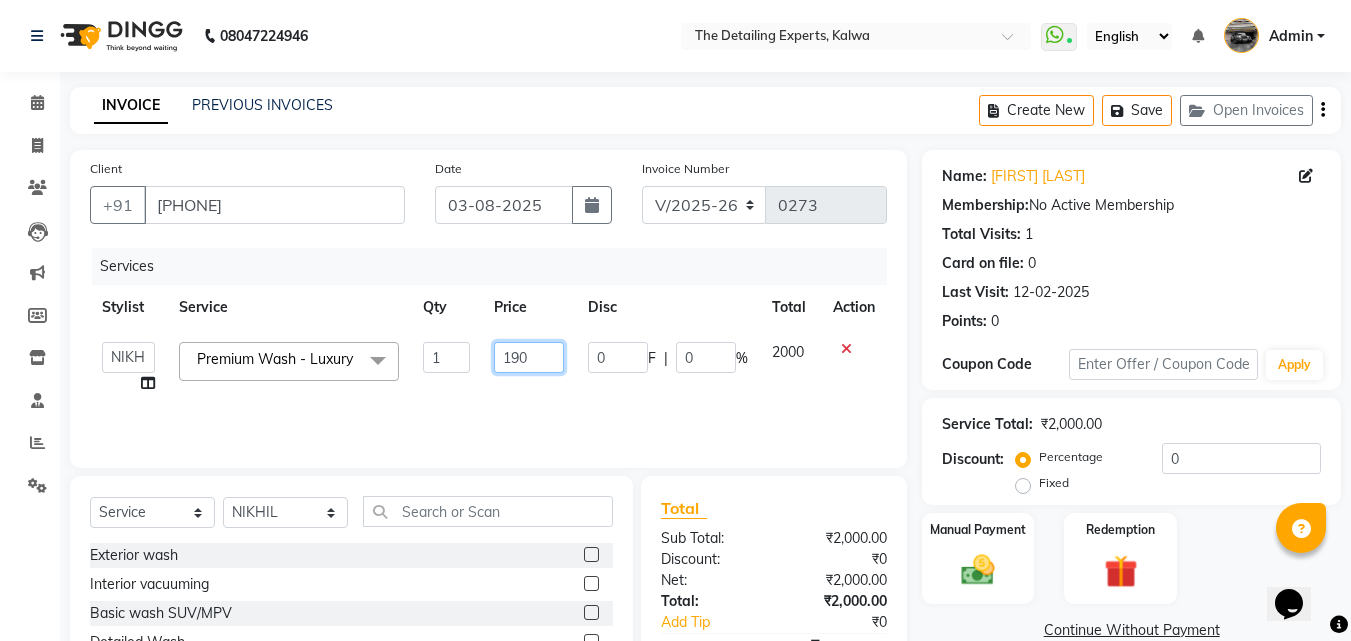 type on "1900" 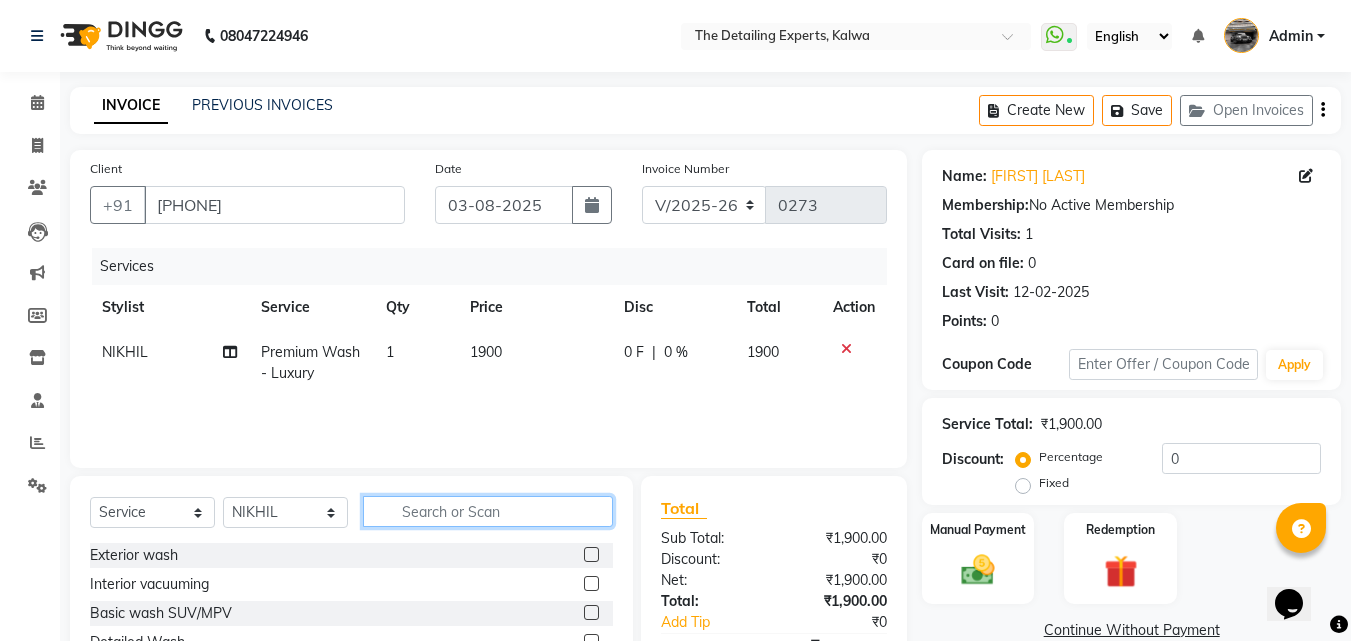 click 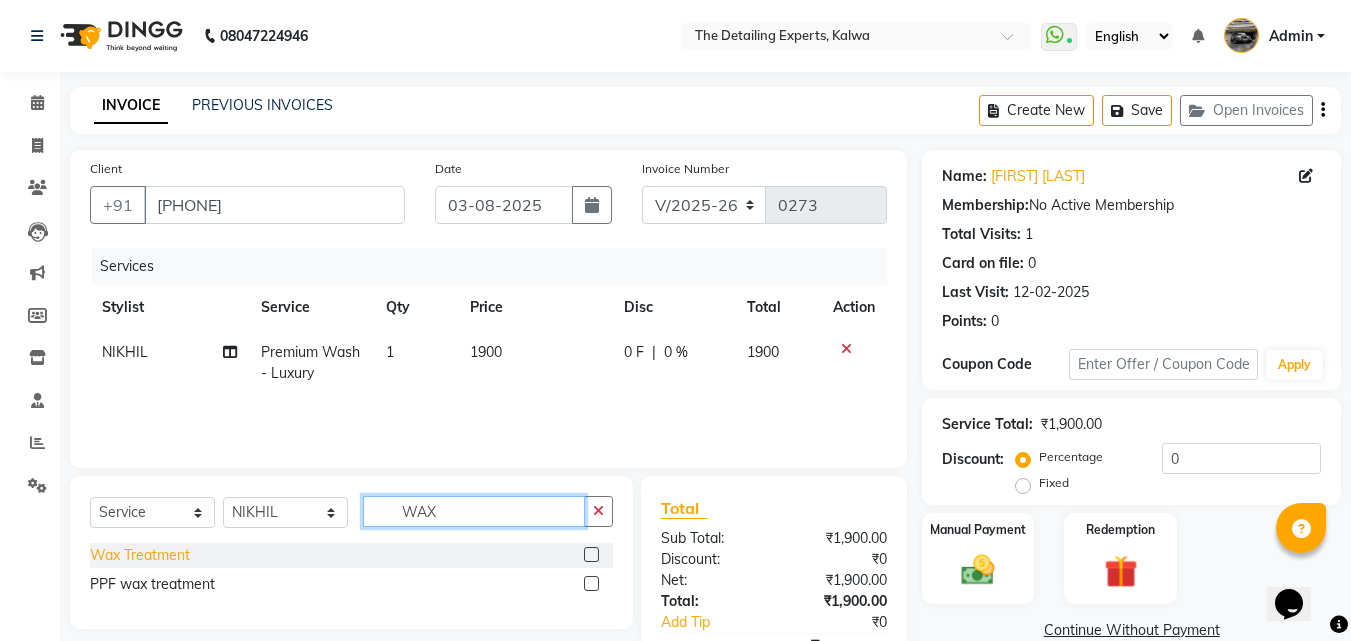 scroll, scrollTop: 117, scrollLeft: 0, axis: vertical 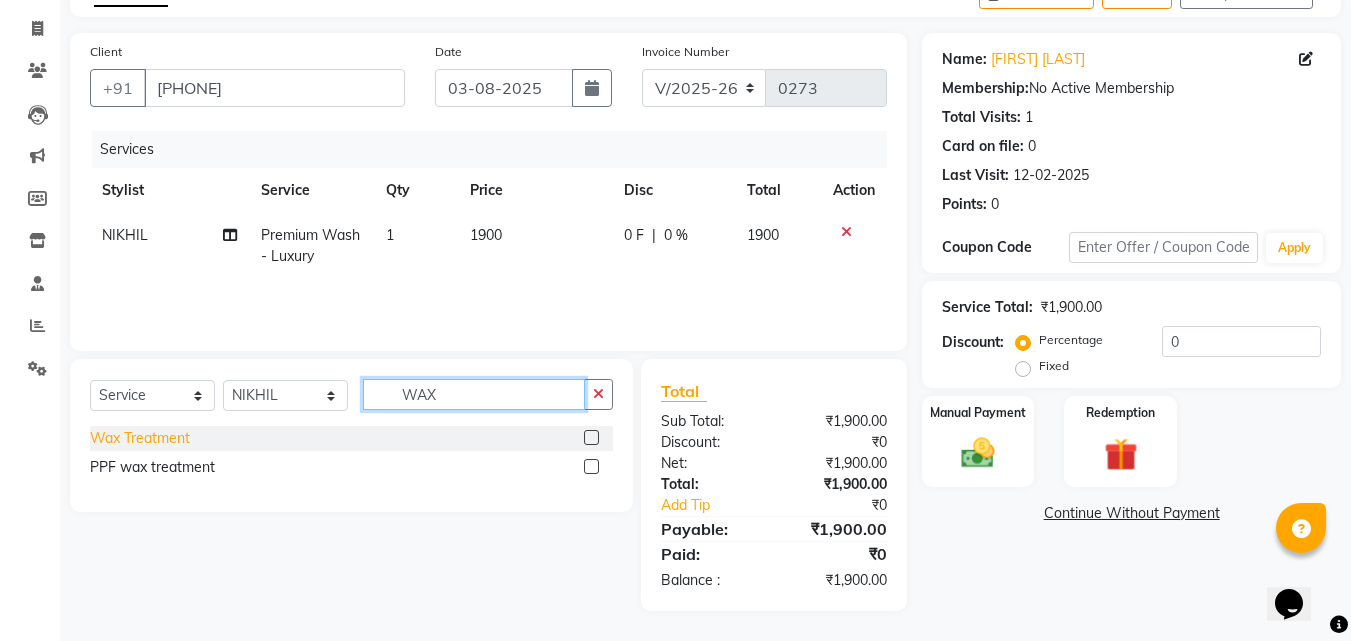 type on "WAX" 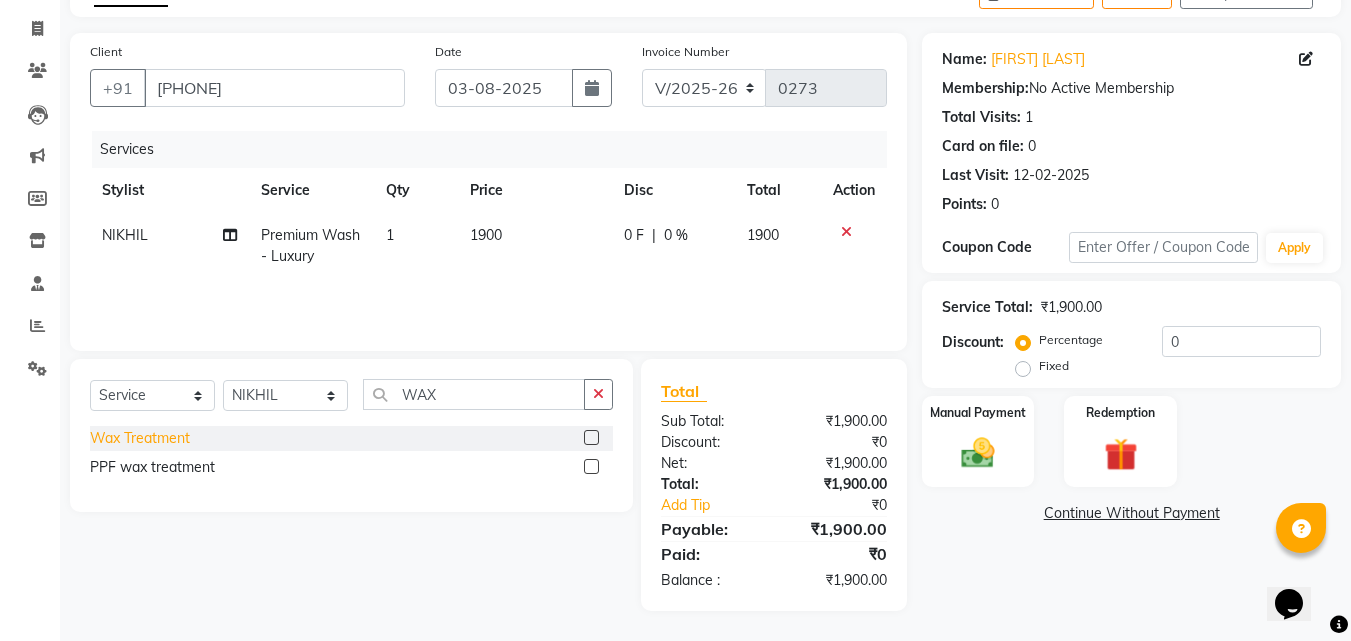 click on "Wax Treatment" 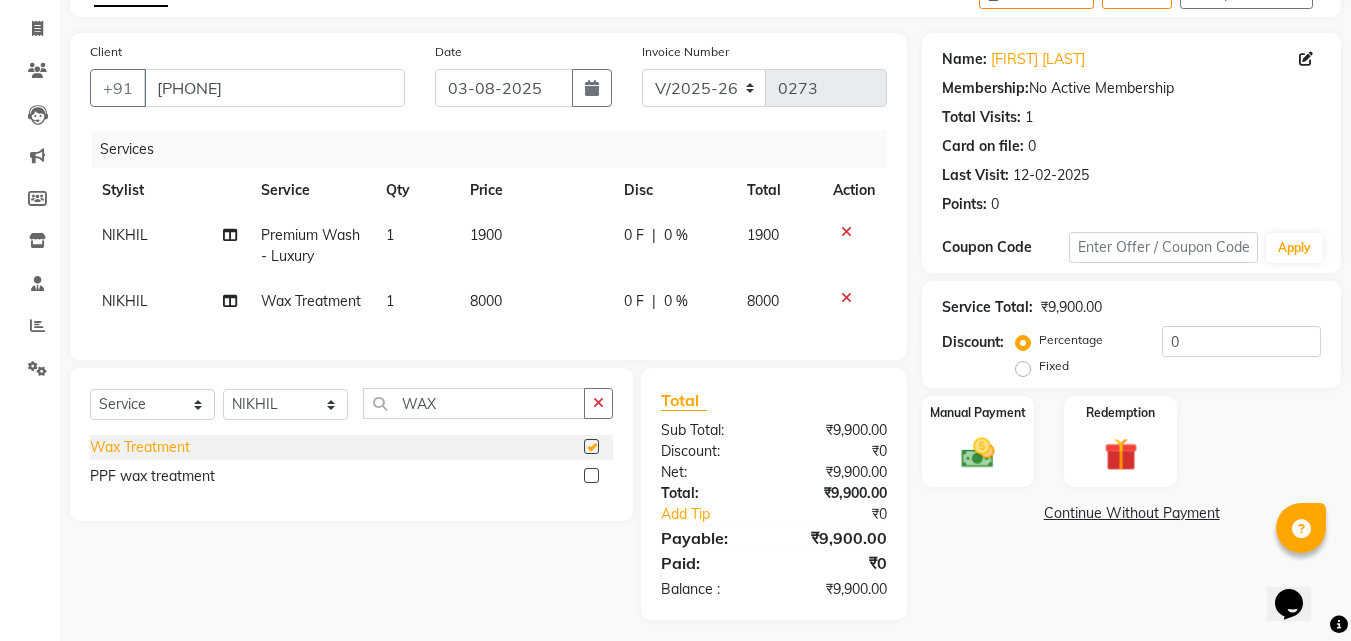checkbox on "false" 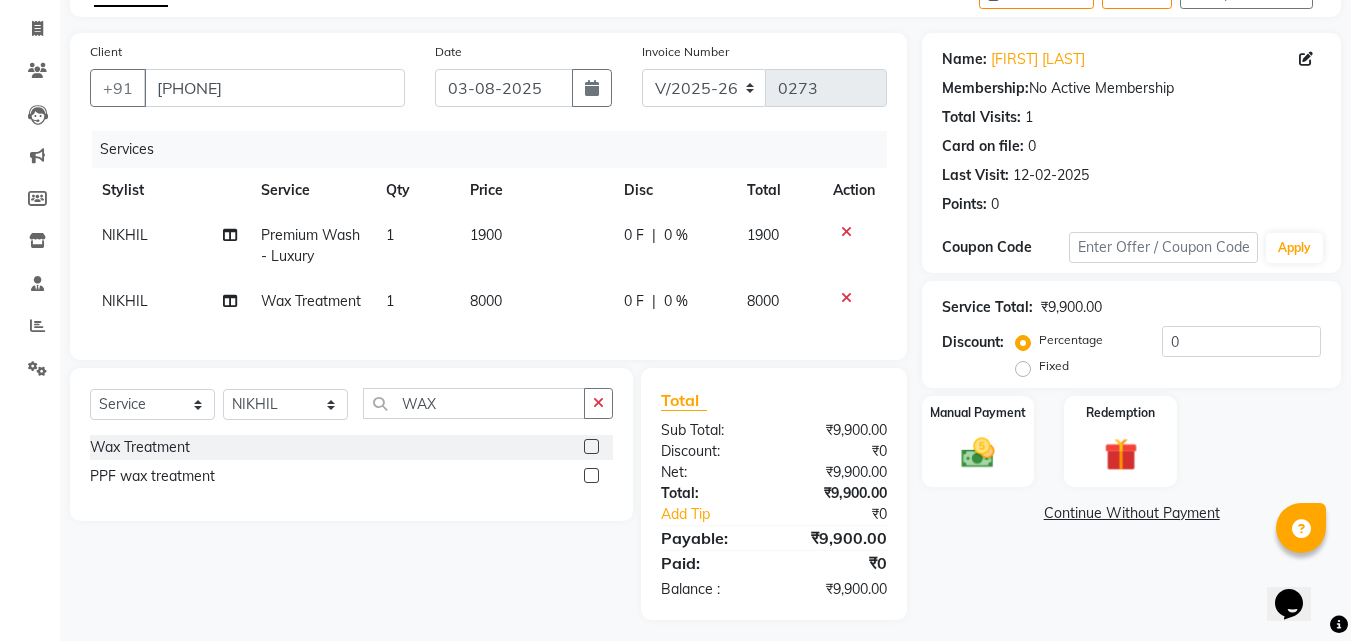 click on "8000" 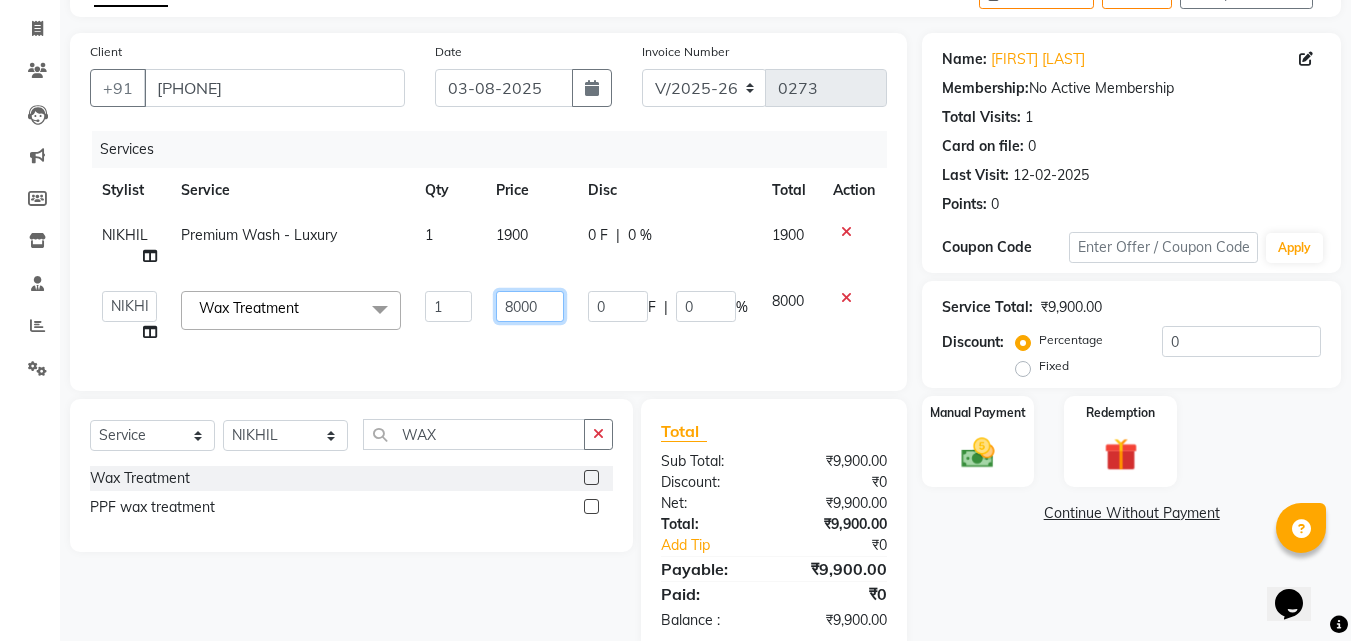 click on "8000" 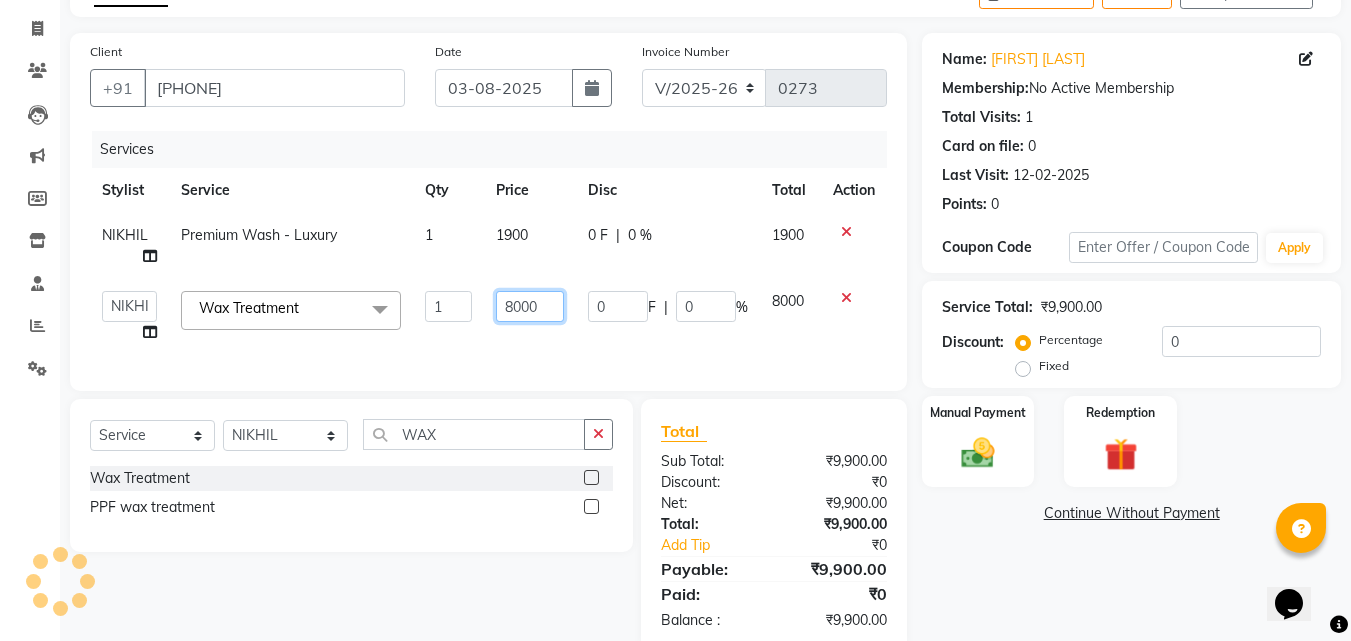 click on "8000" 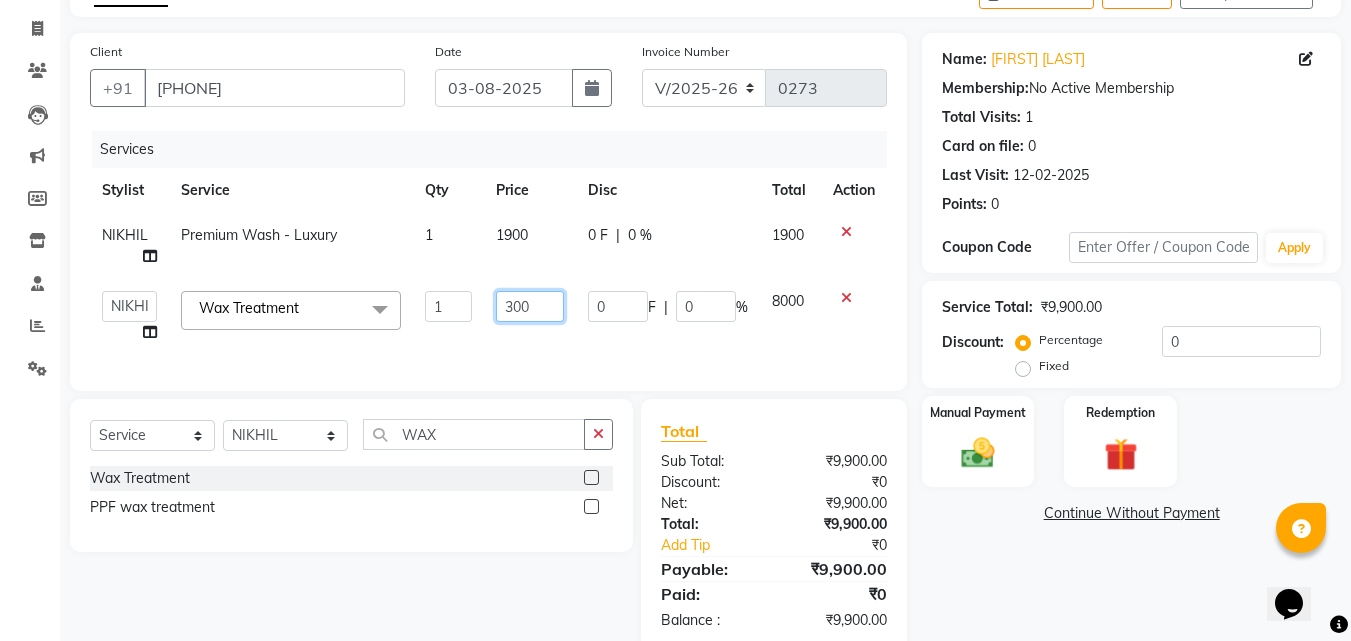 type on "3000" 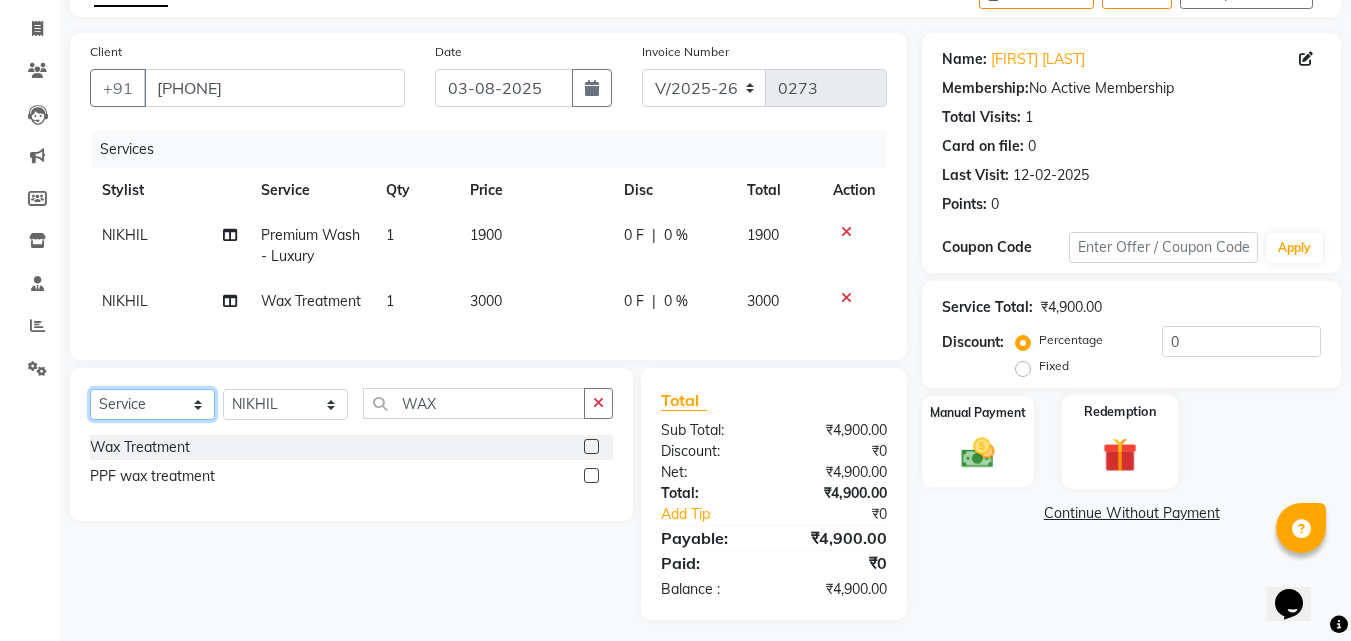 scroll, scrollTop: 141, scrollLeft: 0, axis: vertical 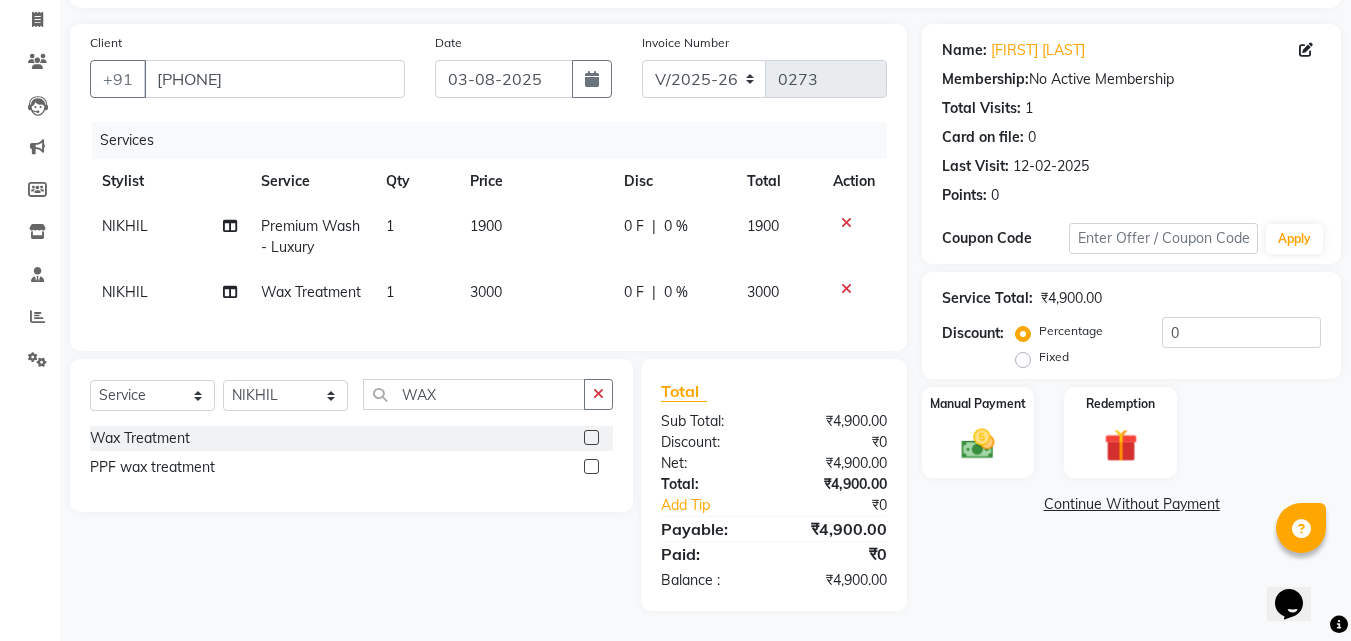 click on "Continue Without Payment" 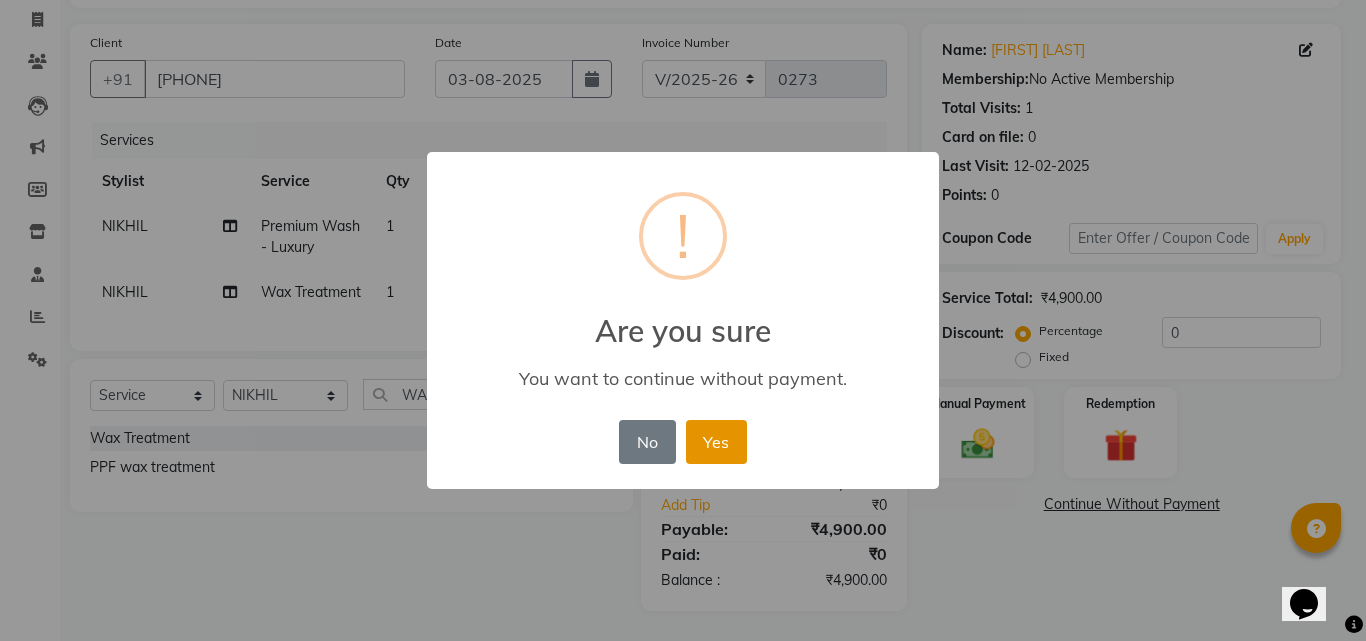 click on "Yes" at bounding box center [716, 442] 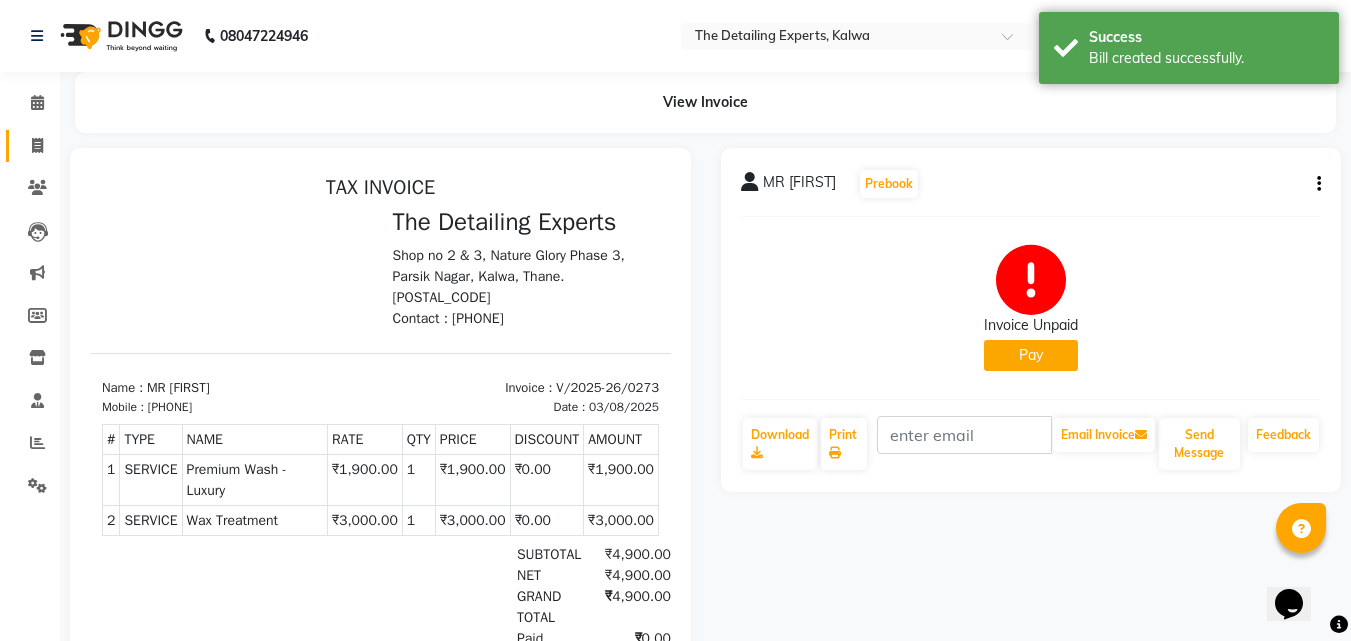 scroll, scrollTop: 0, scrollLeft: 0, axis: both 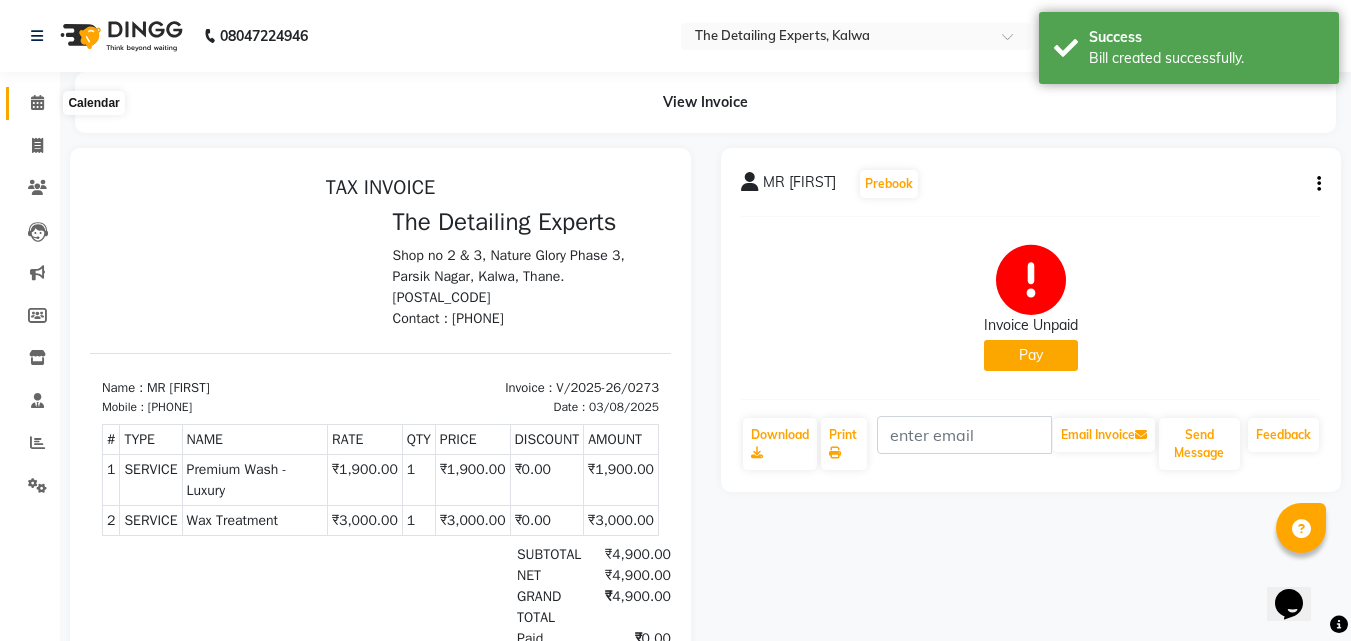 click 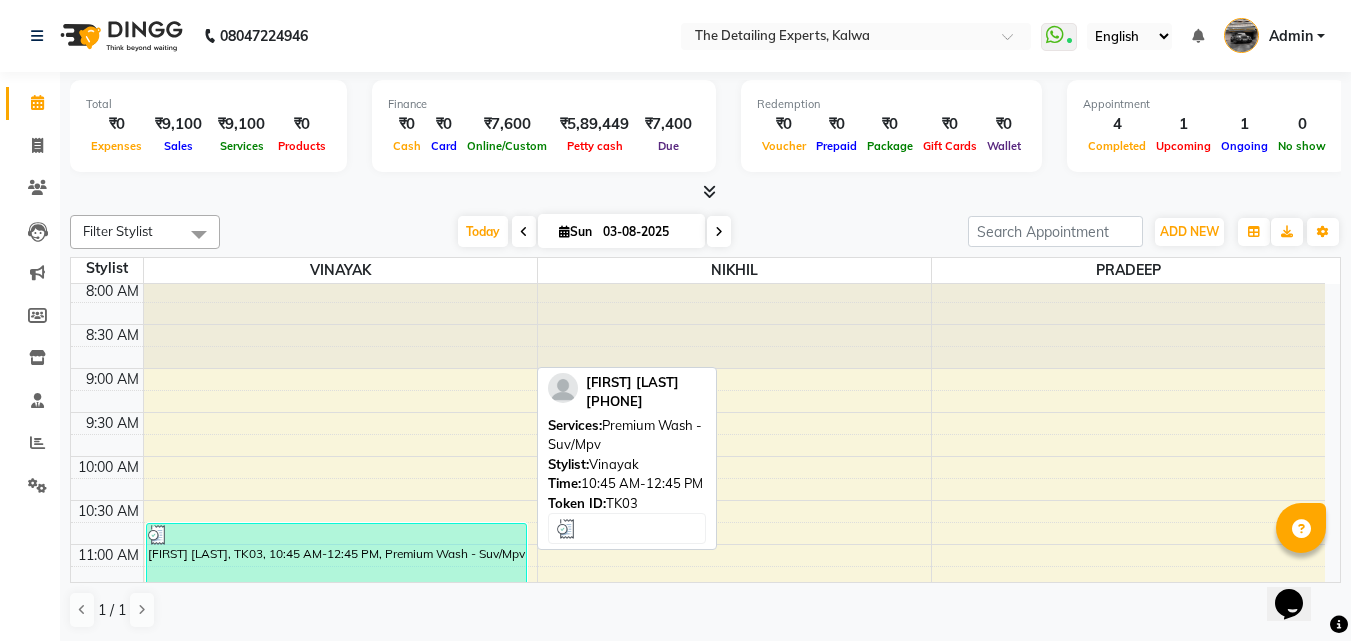 scroll, scrollTop: 0, scrollLeft: 0, axis: both 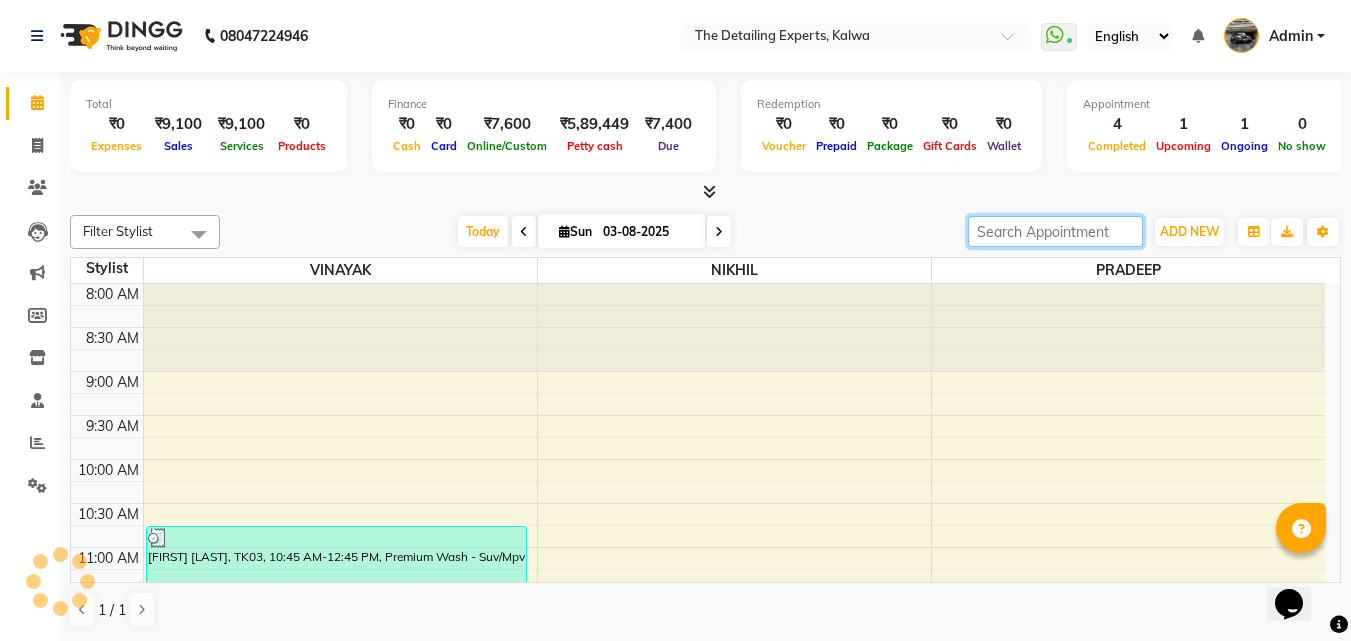 click at bounding box center [1055, 231] 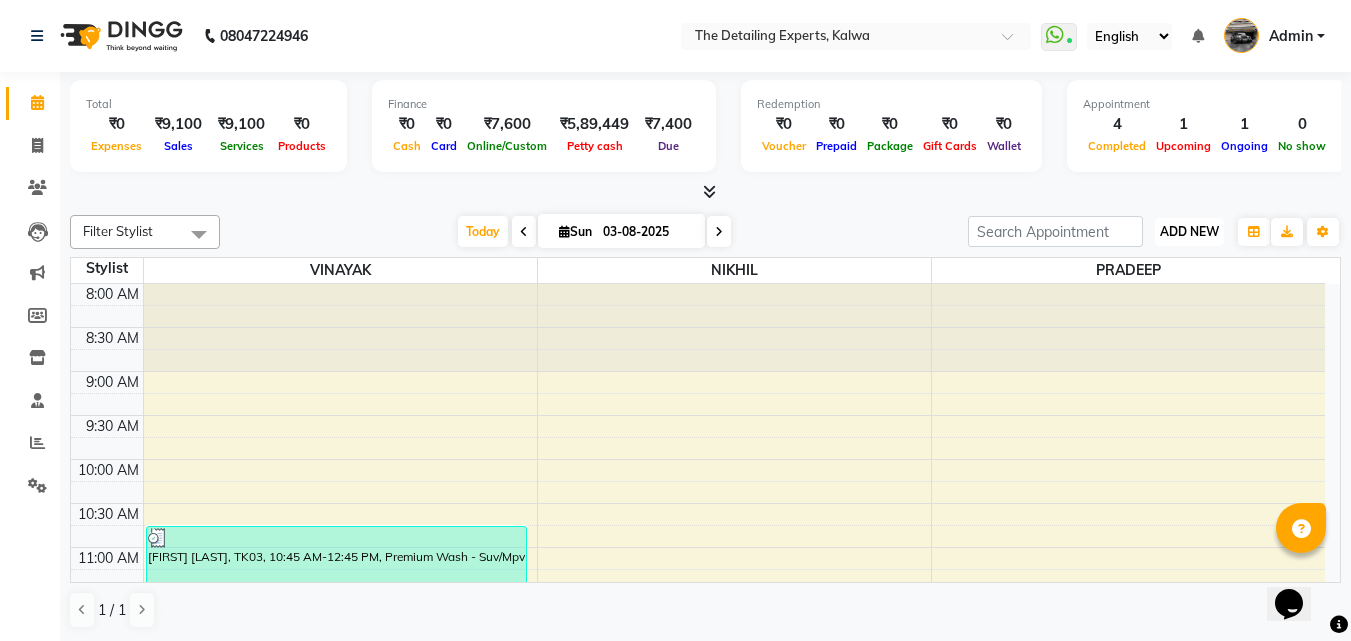click on "ADD NEW" at bounding box center (1189, 231) 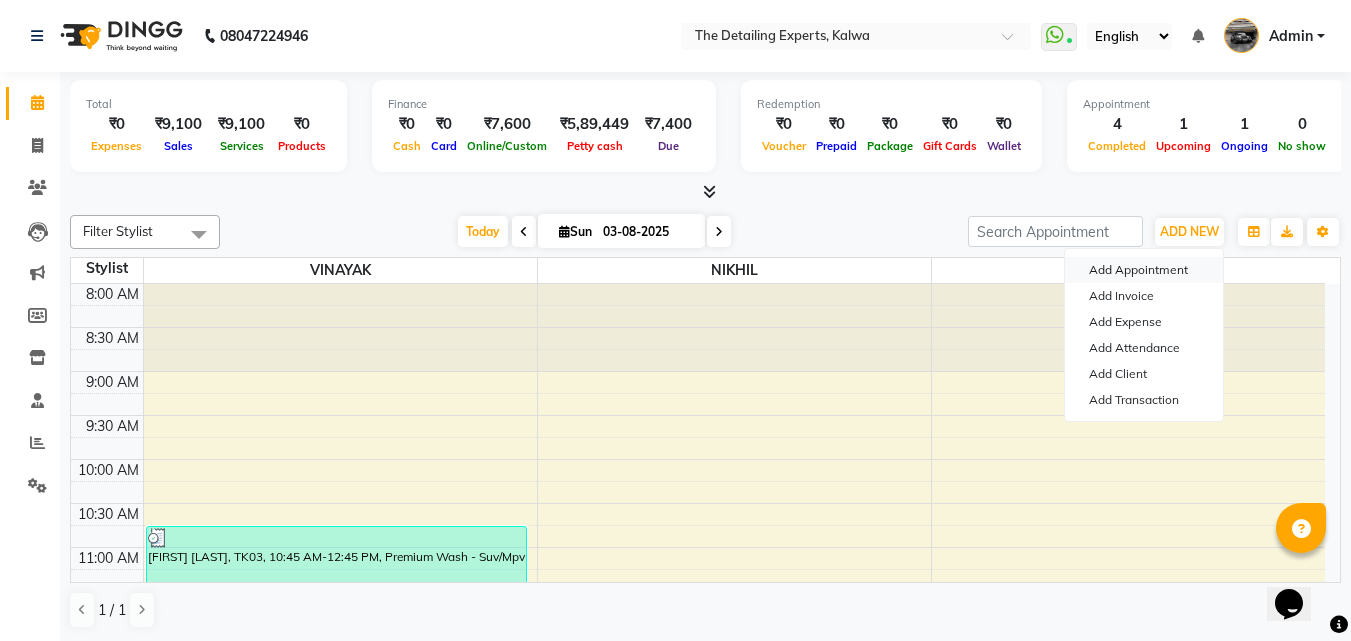 click on "Add Appointment" at bounding box center [1144, 270] 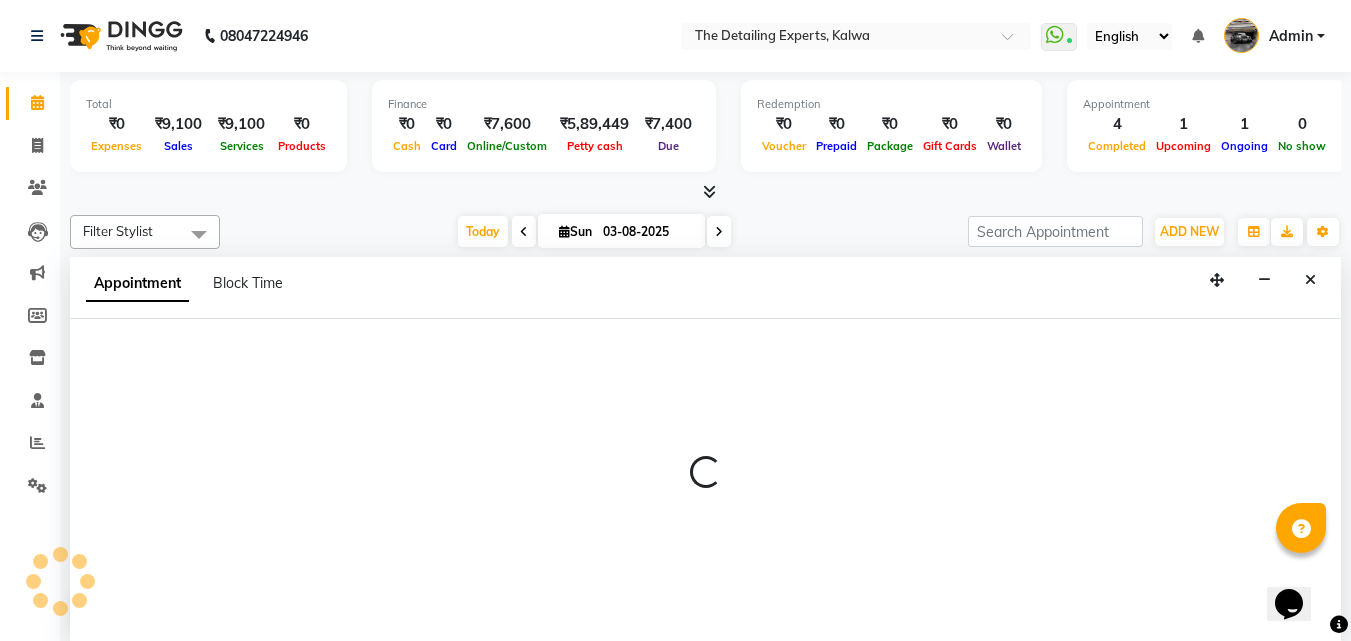 select on "tentative" 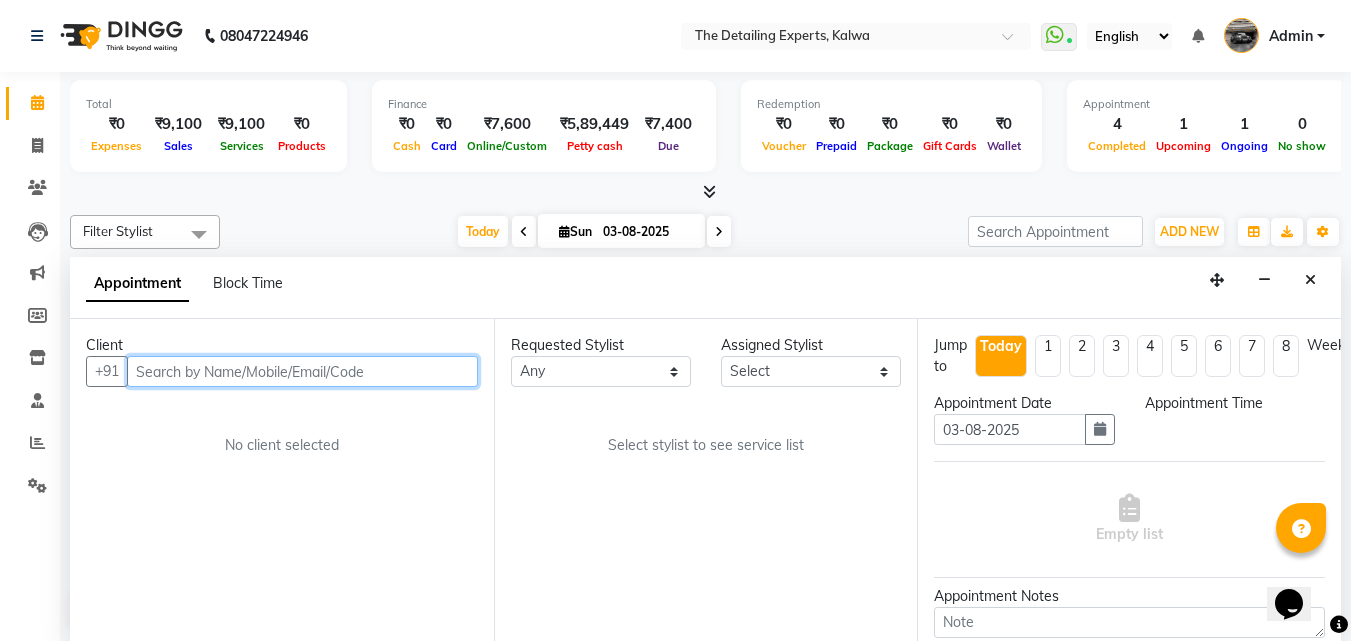 select on "540" 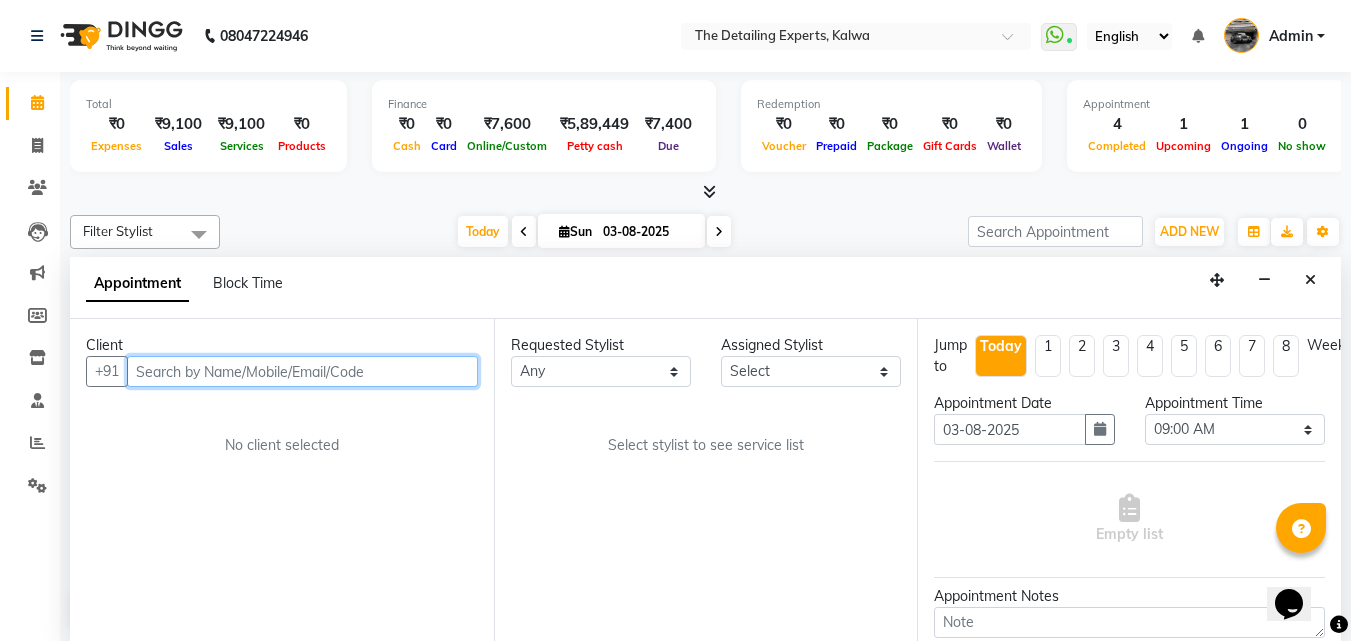 scroll, scrollTop: 1, scrollLeft: 0, axis: vertical 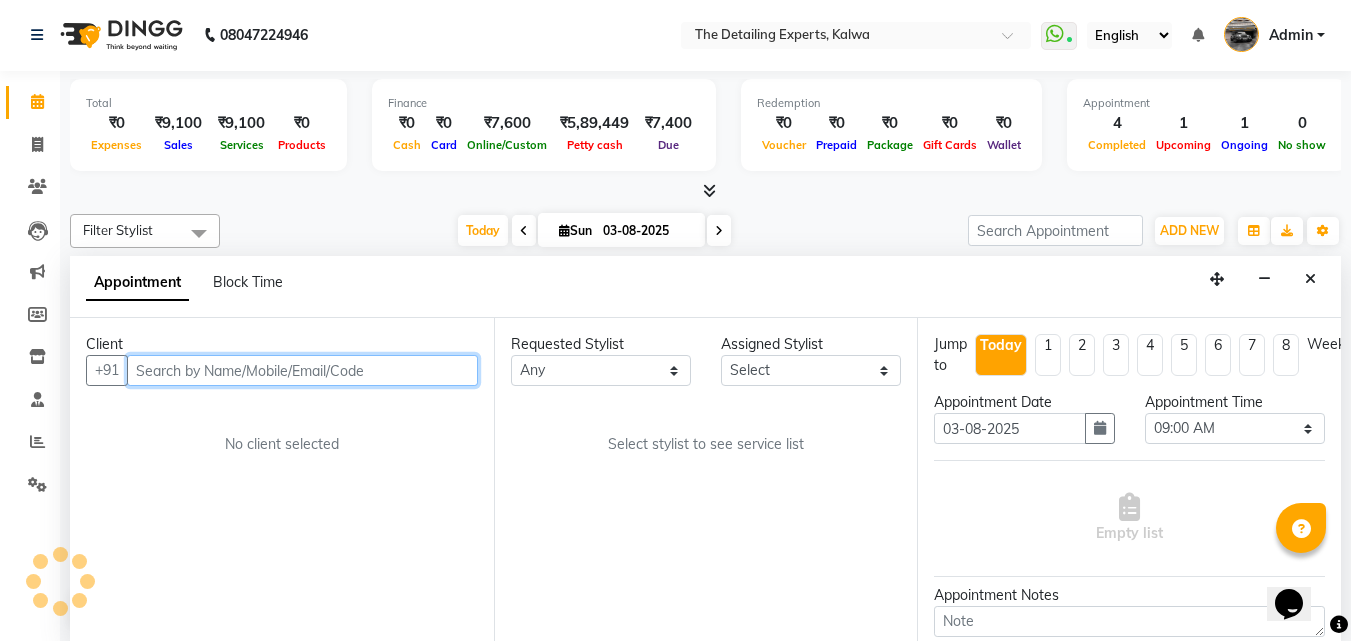 click at bounding box center [302, 370] 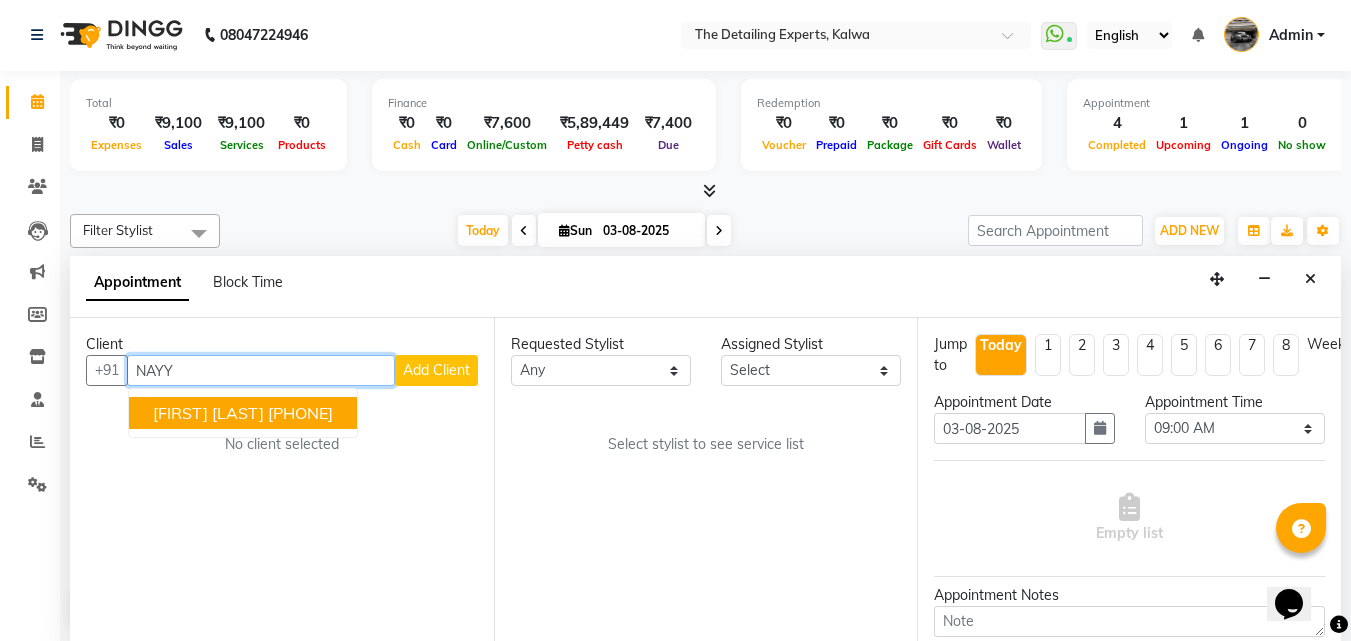 click on "[FIRST] [LAST] [PHONE]" at bounding box center (243, 413) 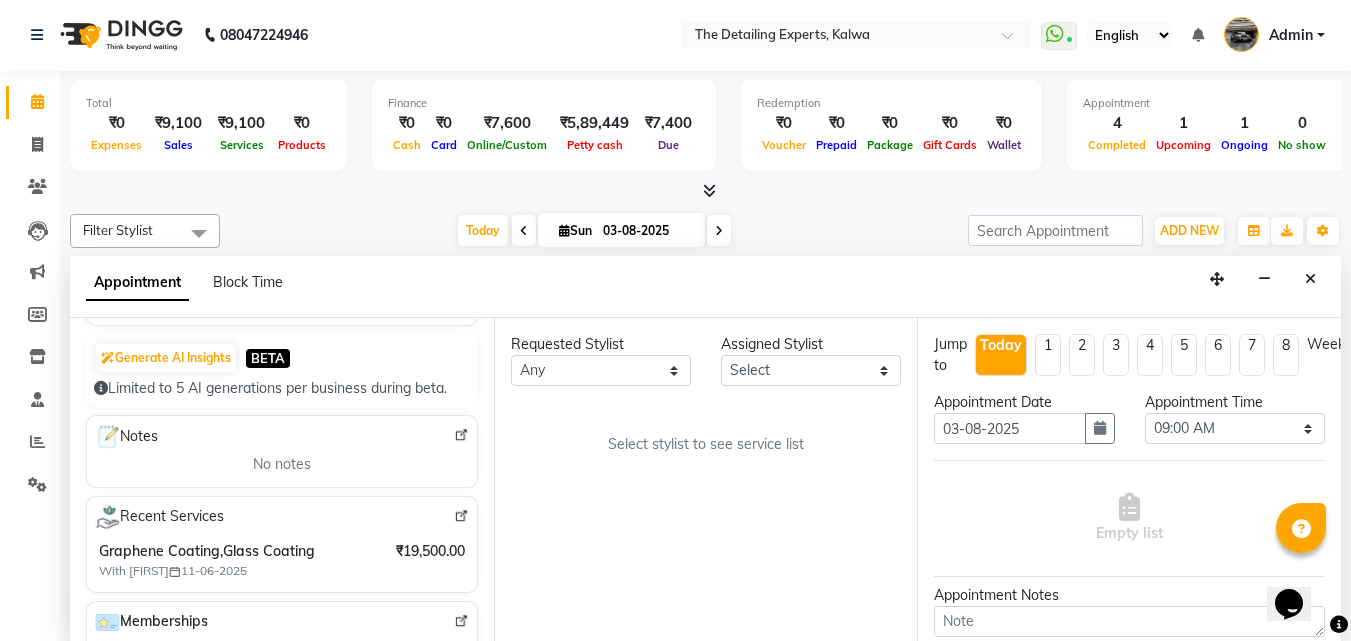 scroll, scrollTop: 200, scrollLeft: 0, axis: vertical 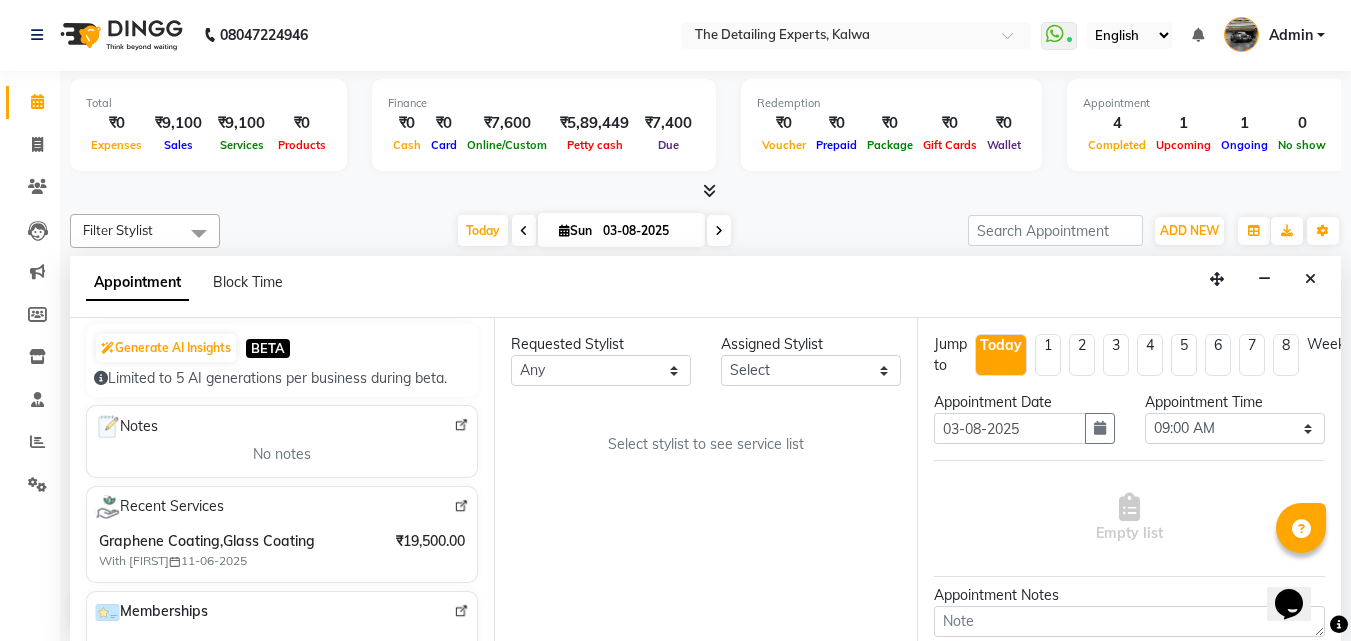 type on "[PHONE]" 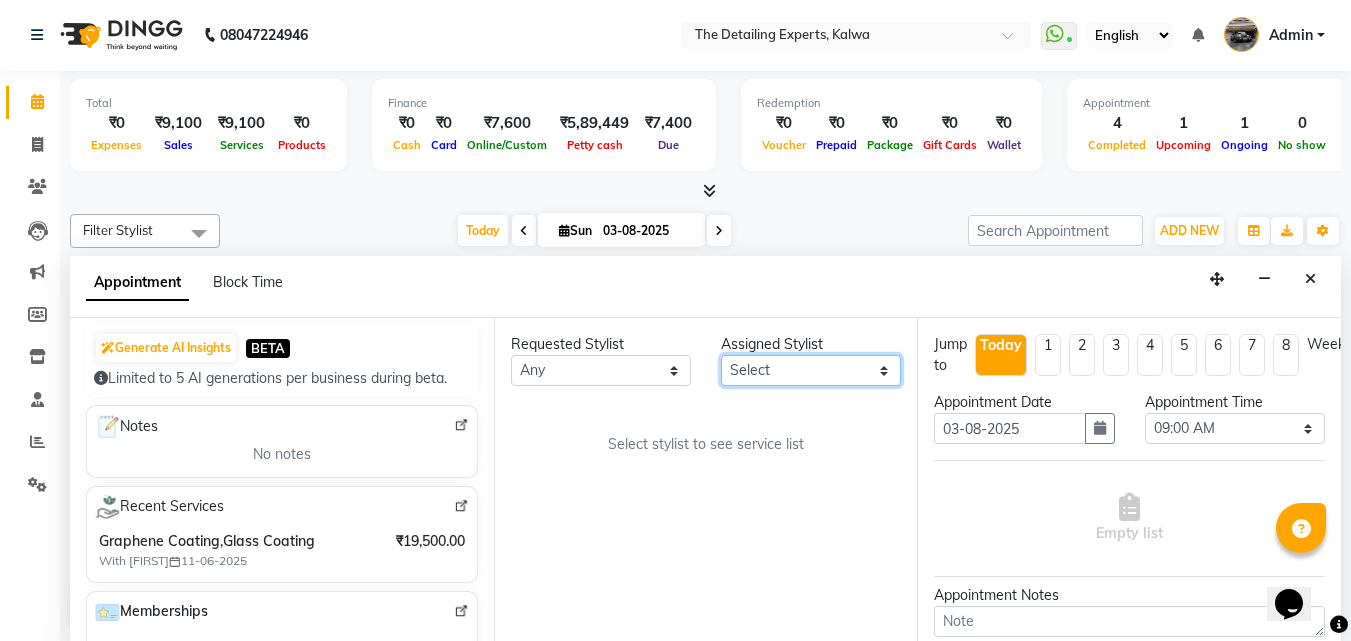 click on "Select [FIRST] [FIRST] [FIRST]" at bounding box center [811, 370] 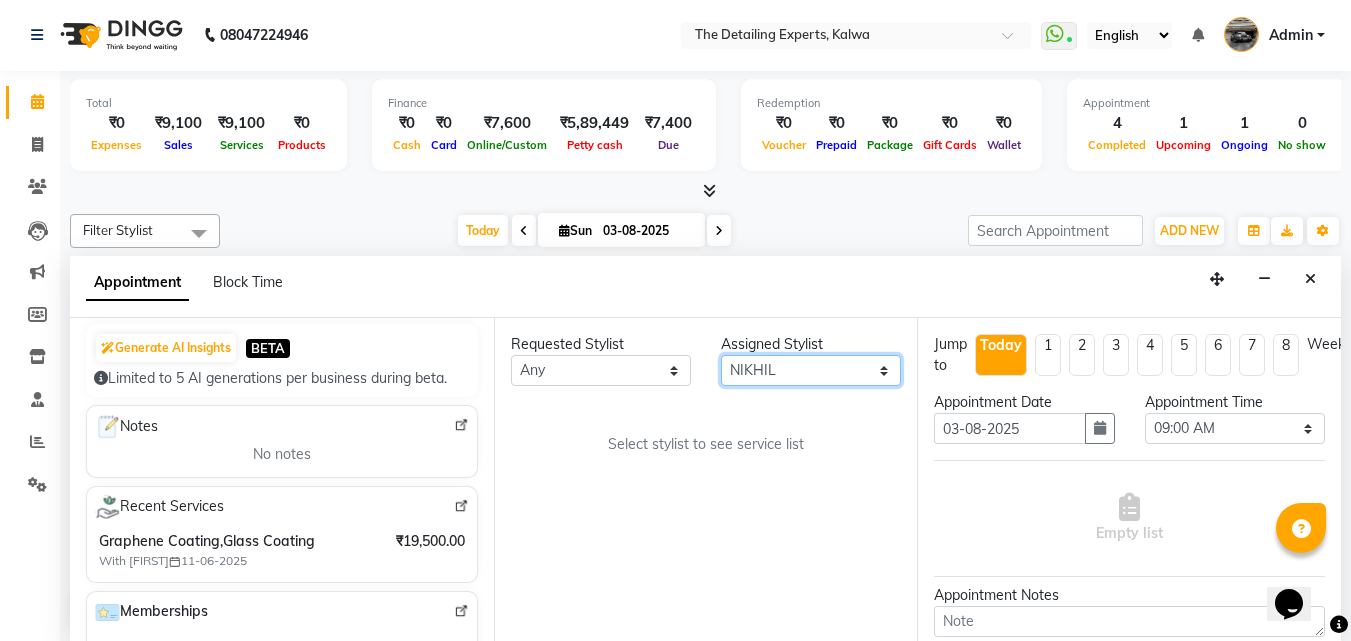 click on "Select [FIRST] [FIRST] [FIRST]" at bounding box center (811, 370) 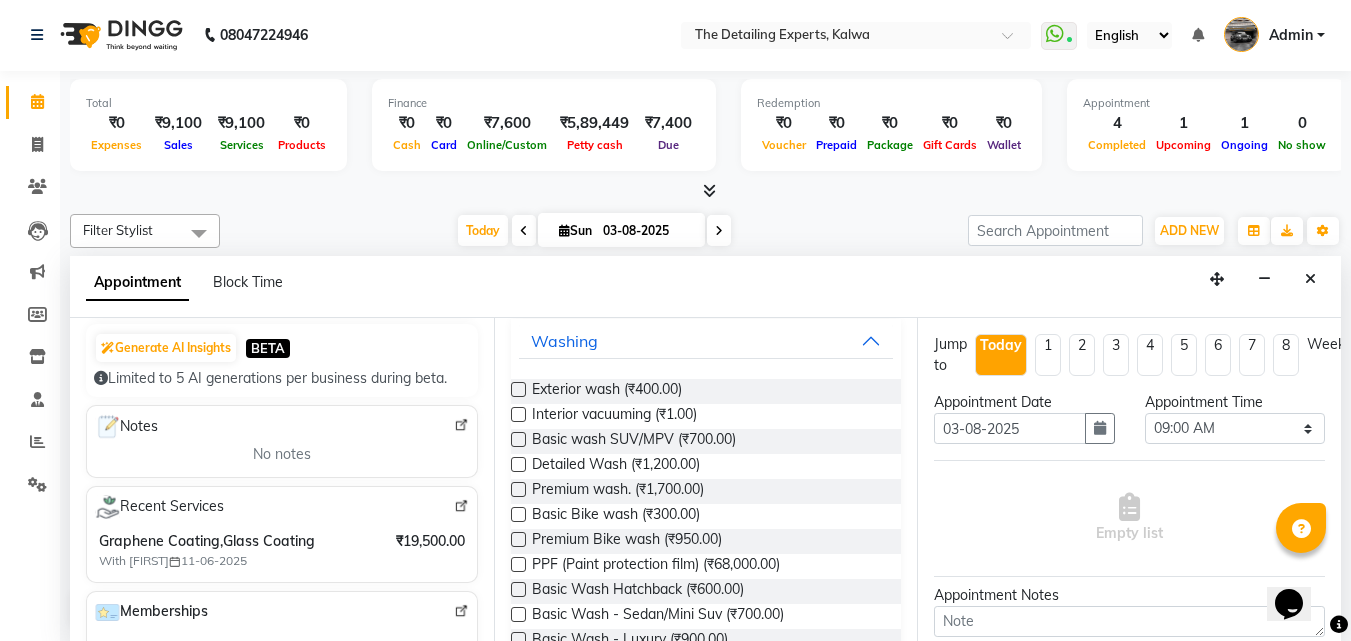 scroll, scrollTop: 0, scrollLeft: 0, axis: both 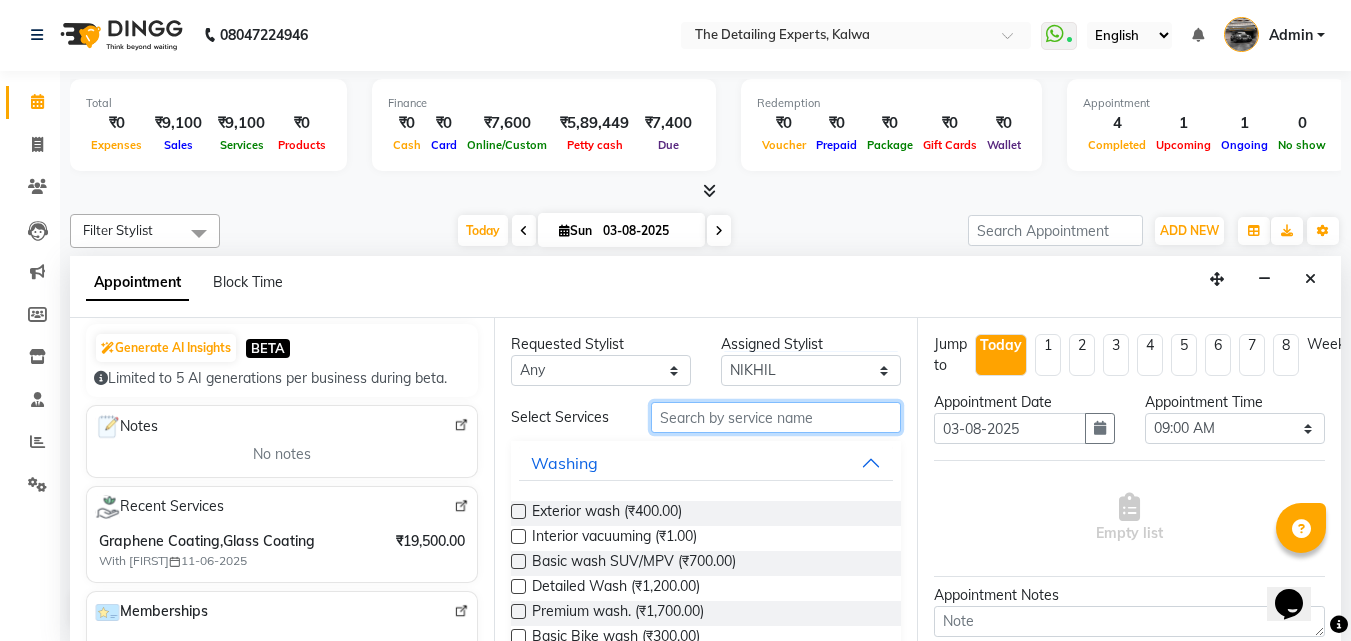 click at bounding box center (776, 417) 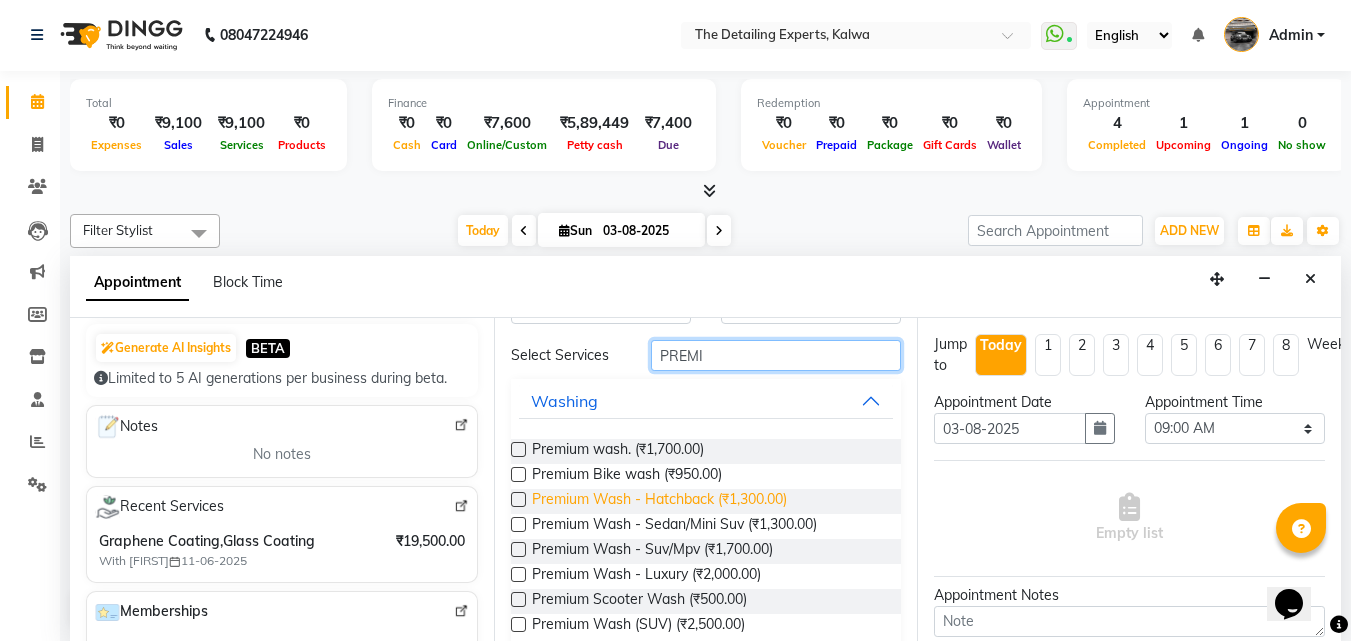 scroll, scrollTop: 92, scrollLeft: 0, axis: vertical 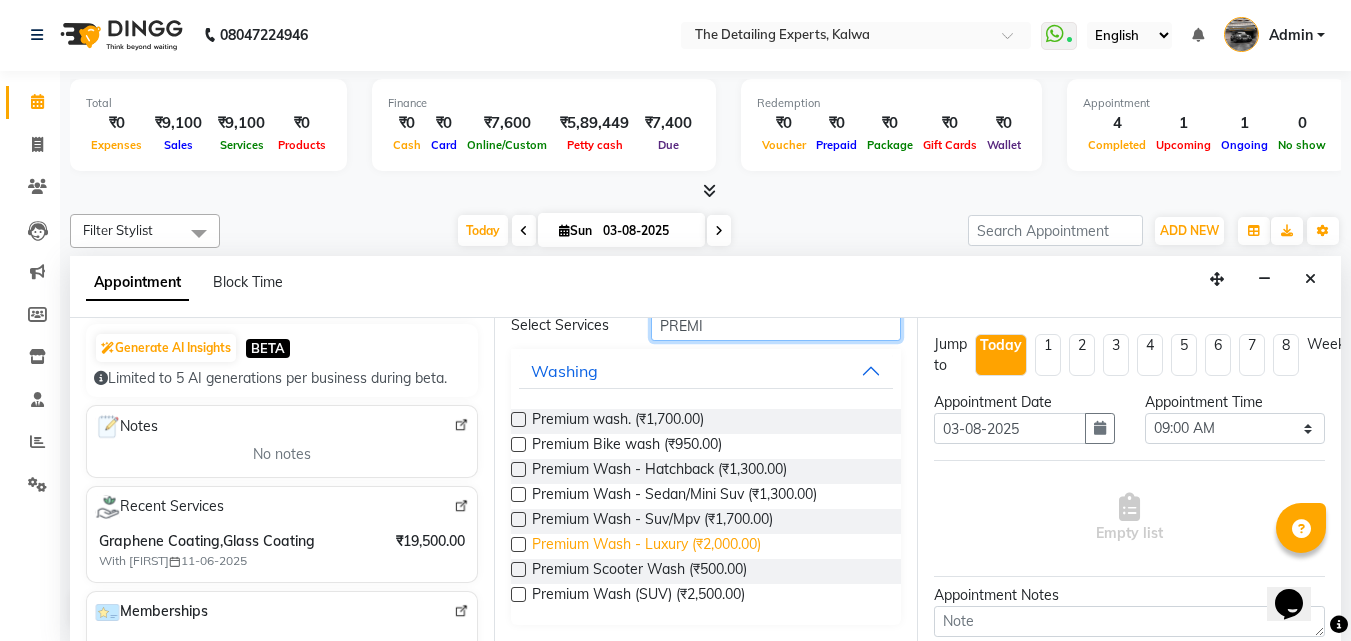 type on "PREMI" 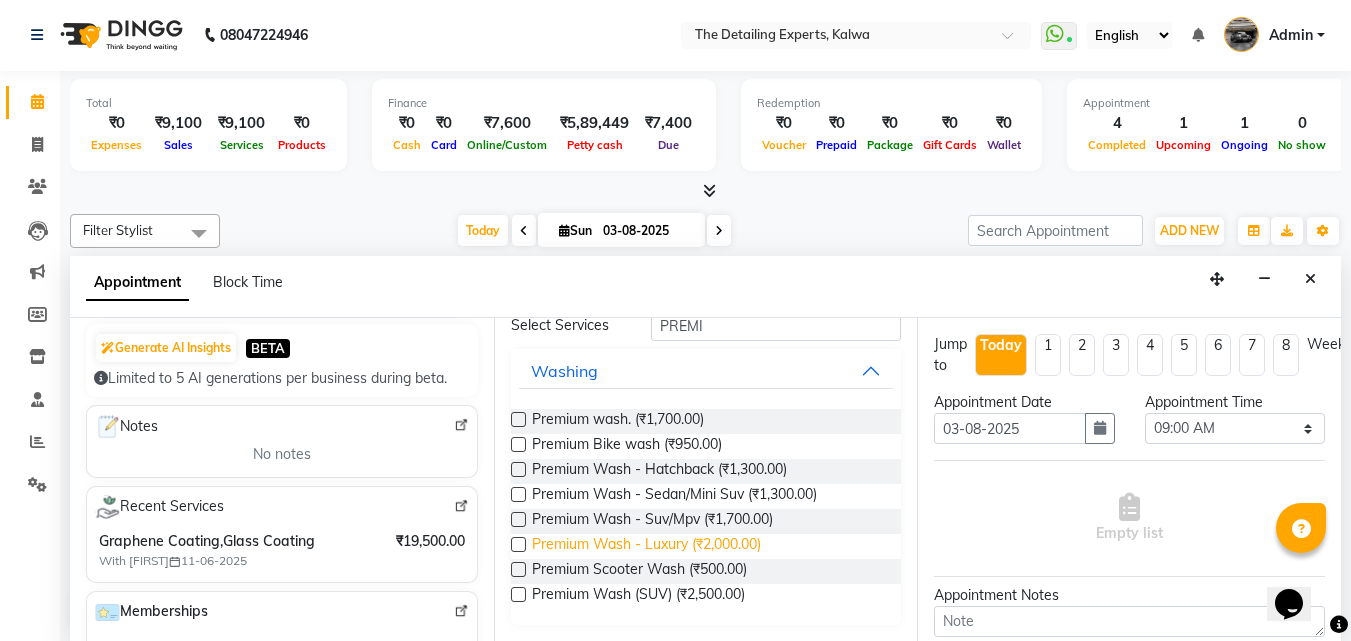 click on "Premium Wash - Luxury (₹2,000.00)" at bounding box center (646, 546) 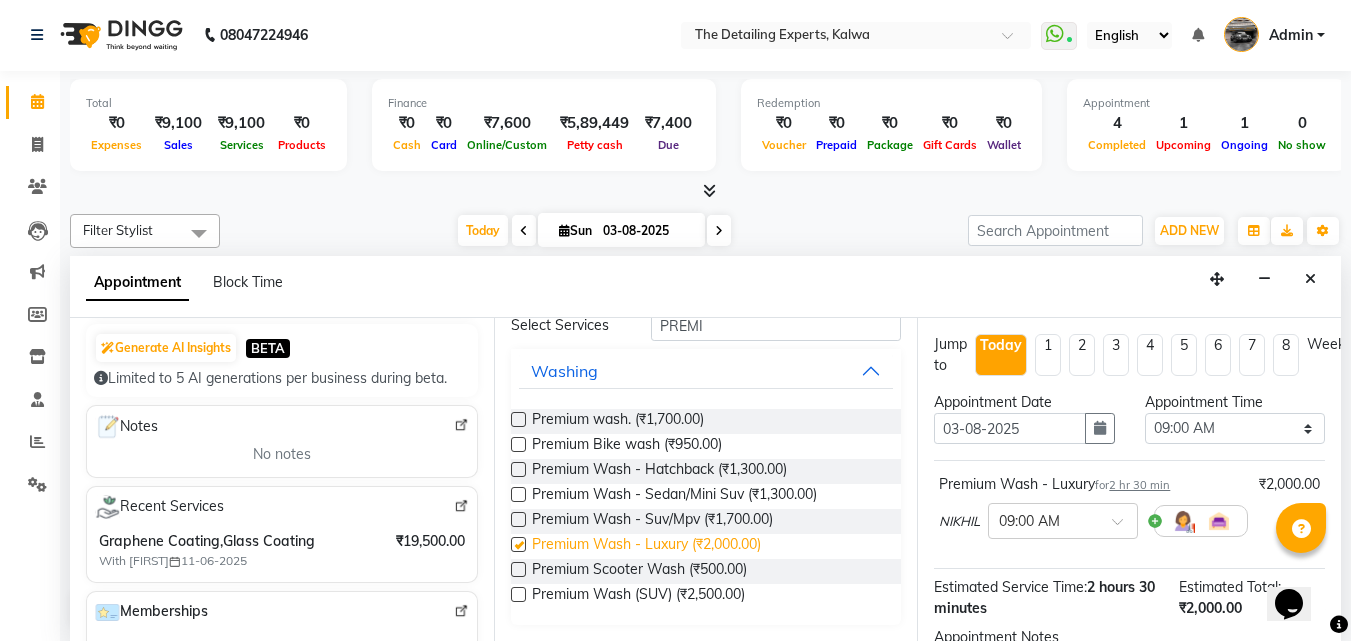 checkbox on "false" 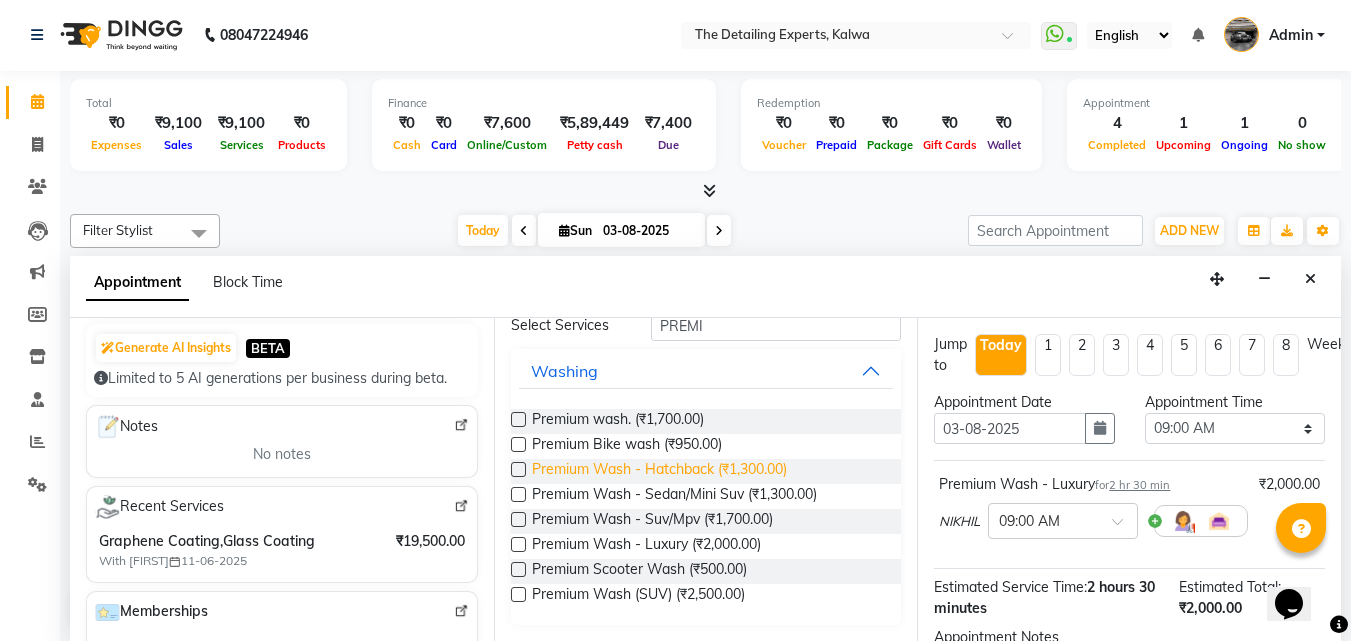 scroll, scrollTop: 0, scrollLeft: 0, axis: both 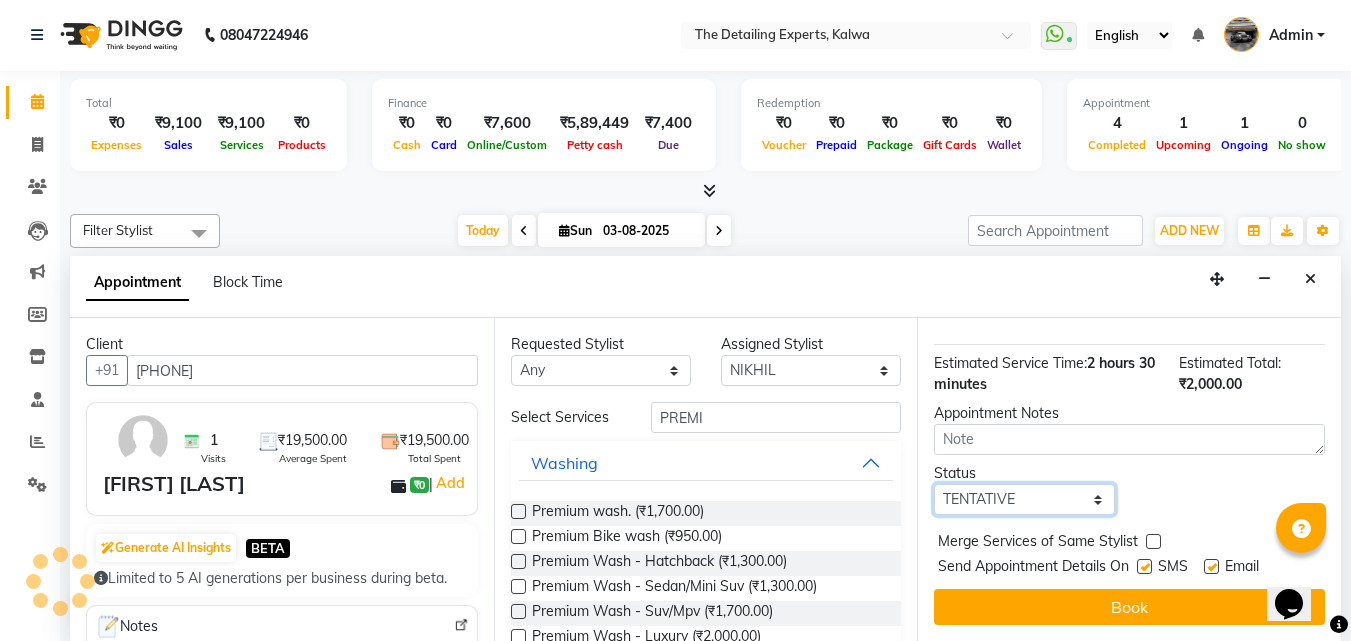 click on "Select TENTATIVE CONFIRM CHECK-IN UPCOMING" at bounding box center (1024, 499) 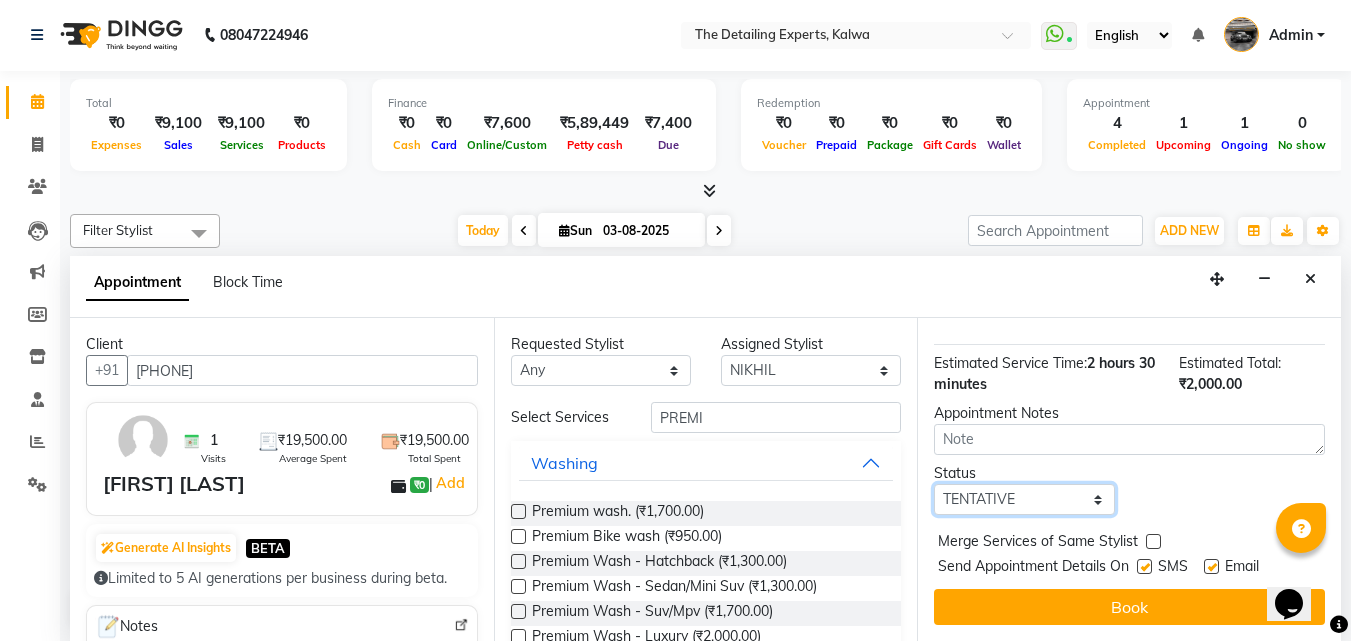 select on "check-in" 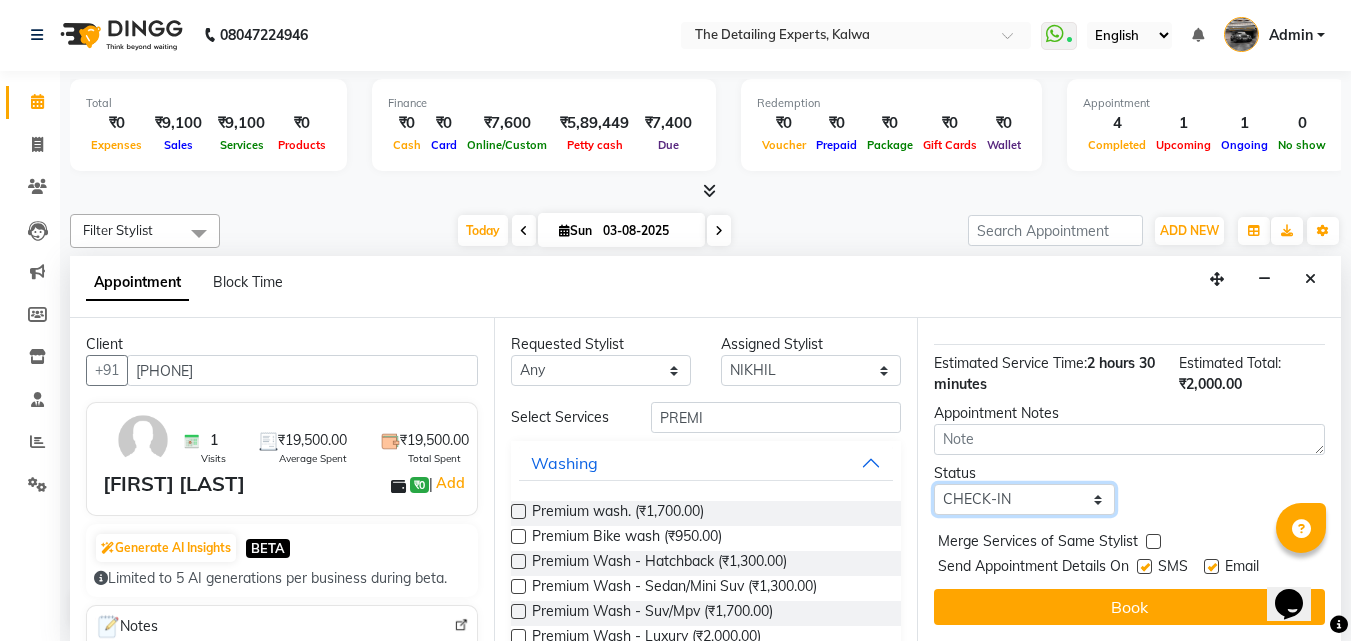 click on "Select TENTATIVE CONFIRM CHECK-IN UPCOMING" at bounding box center [1024, 499] 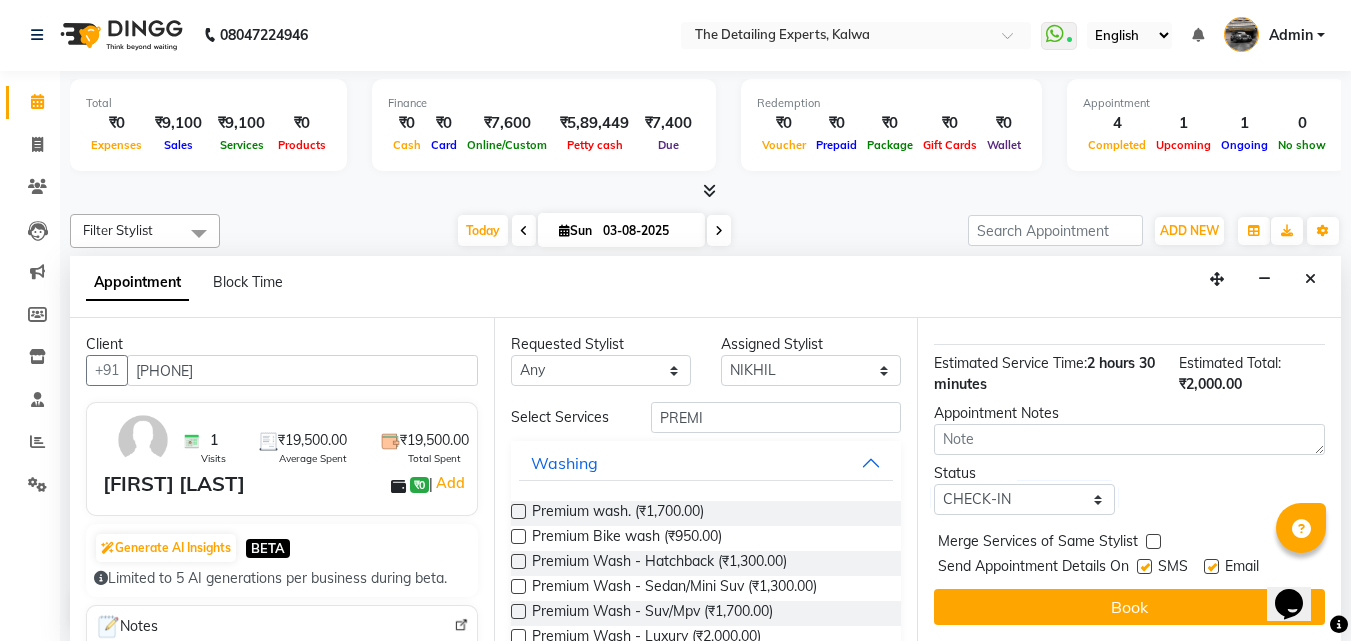 click on "Book" at bounding box center (1129, 607) 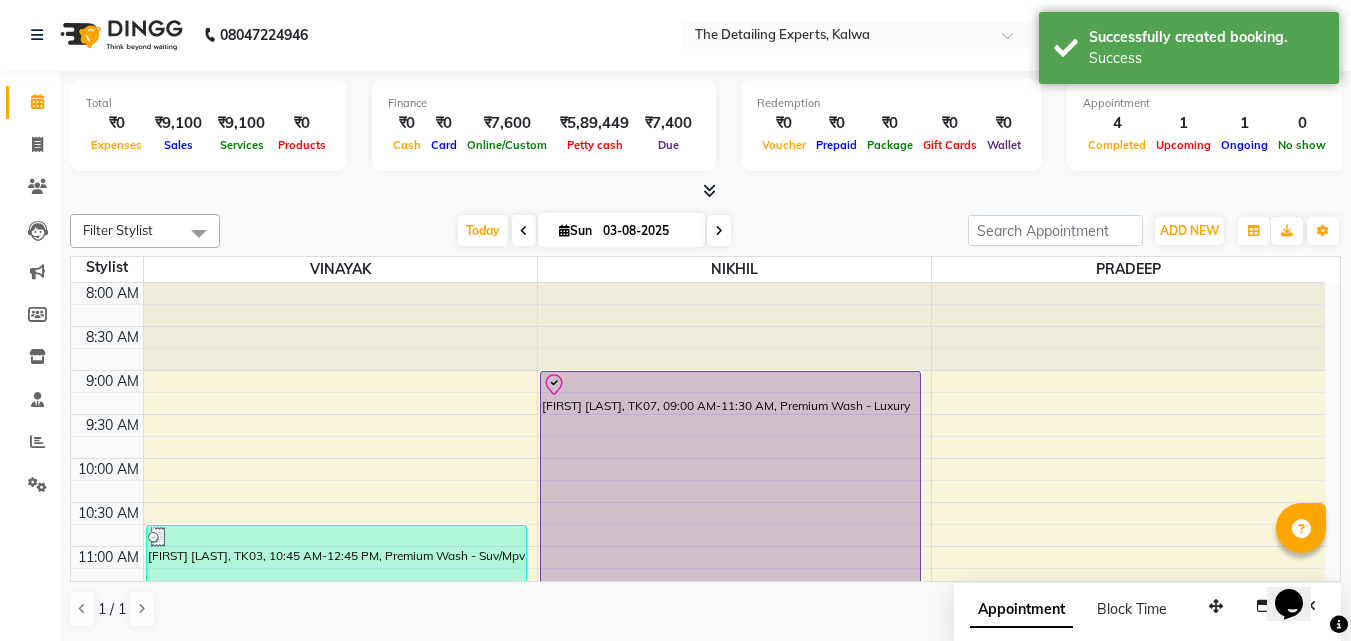 scroll, scrollTop: 0, scrollLeft: 0, axis: both 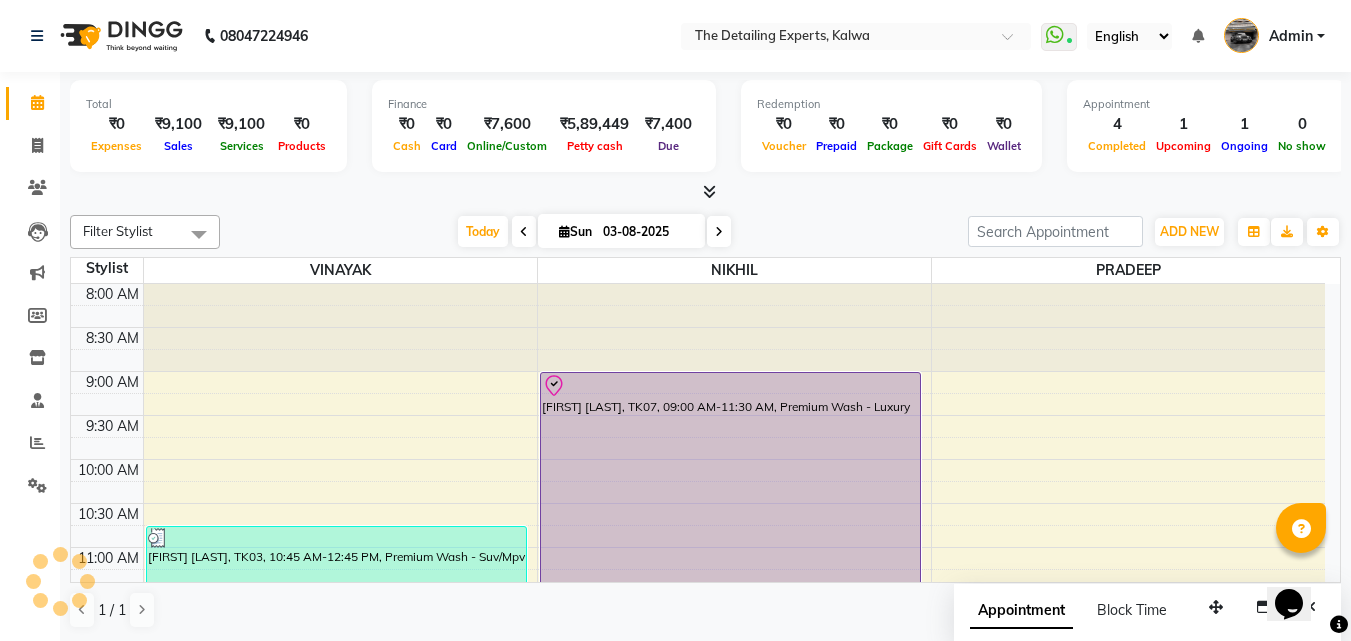 click on "03-08-2025" at bounding box center [647, 232] 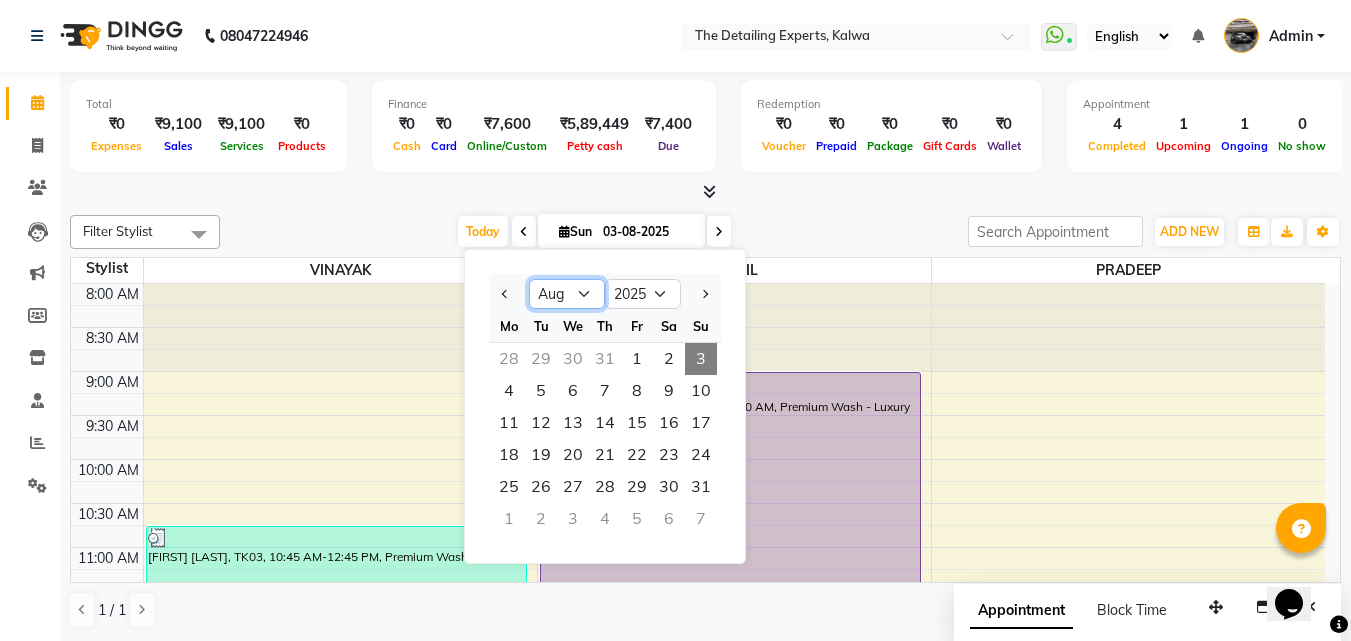 click on "Jan Feb Mar Apr May Jun Jul Aug Sep Oct Nov Dec" at bounding box center (567, 294) 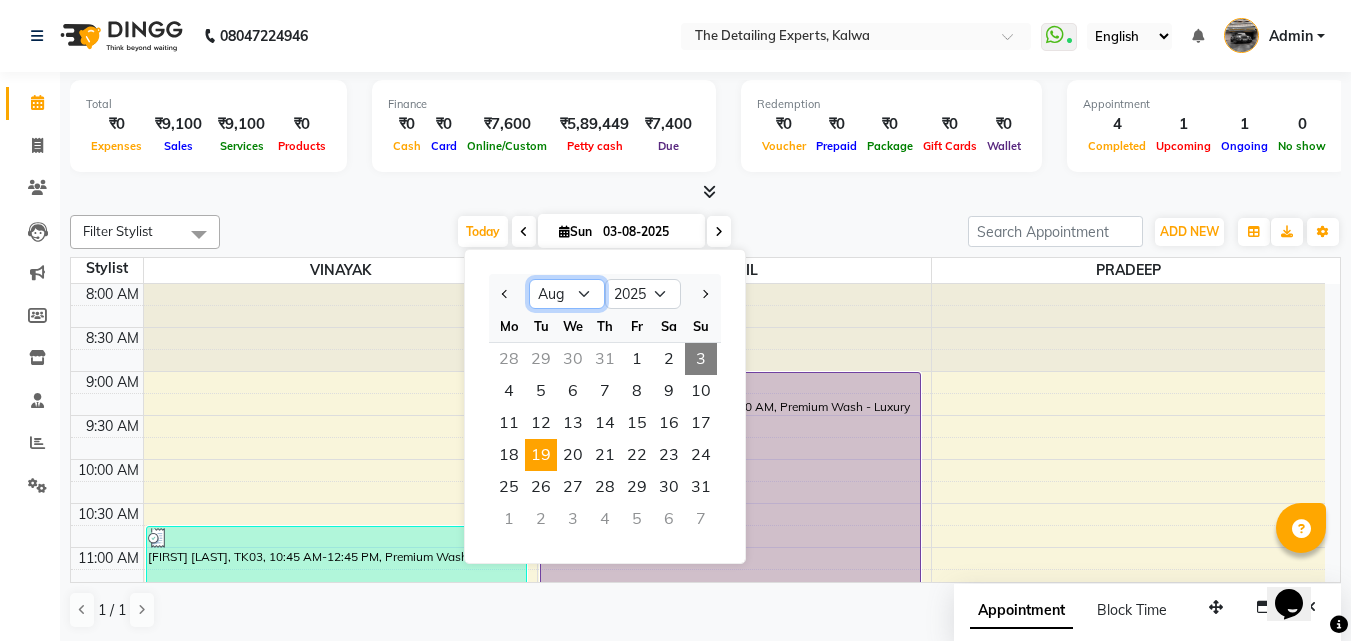 select on "6" 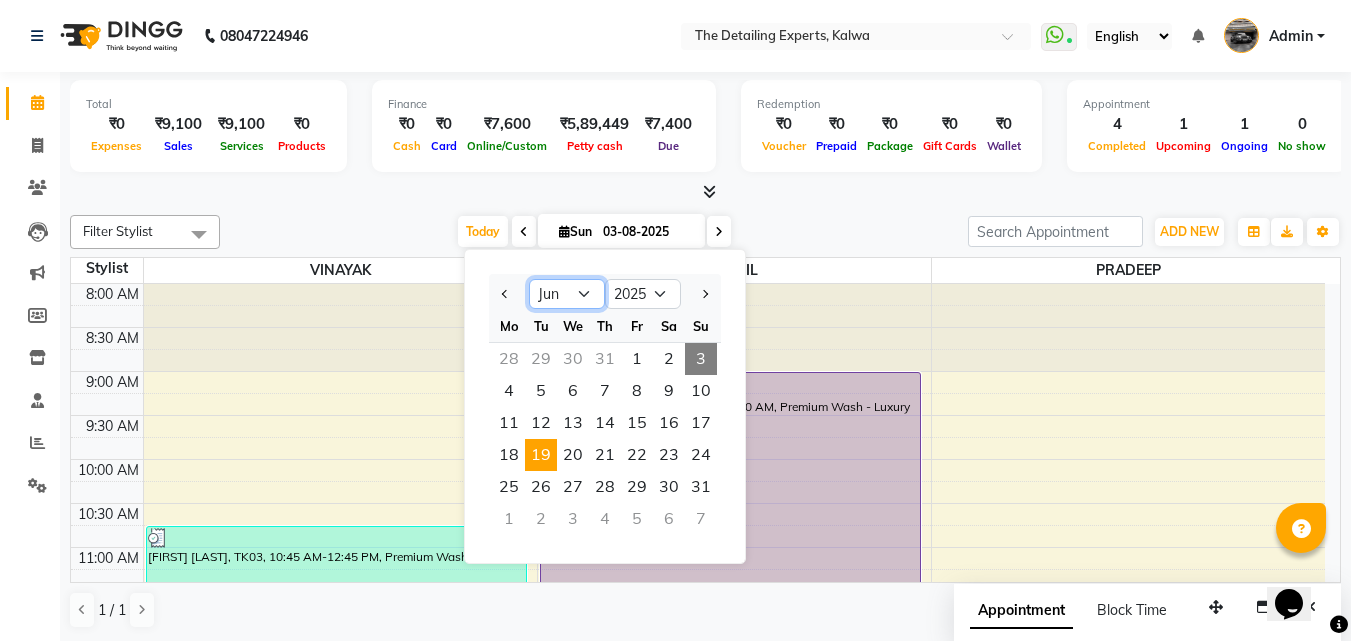 click on "Jan Feb Mar Apr May Jun Jul Aug Sep Oct Nov Dec" at bounding box center (567, 294) 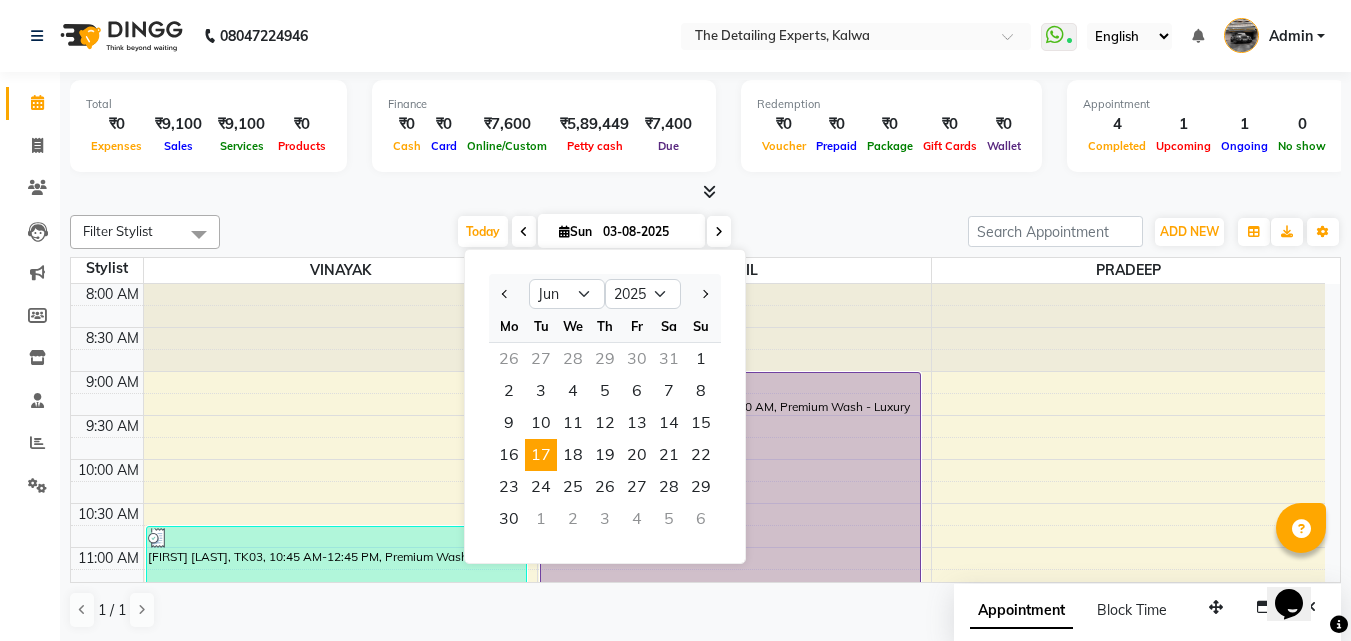 click on "17" at bounding box center (541, 455) 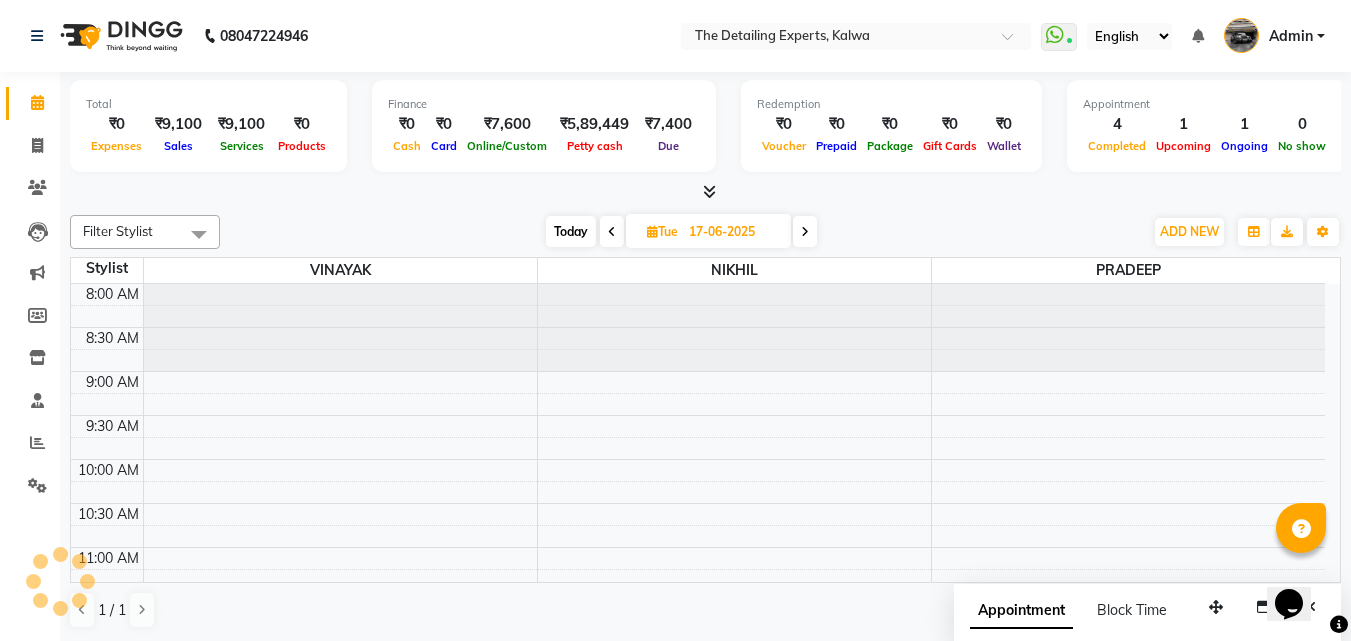 scroll, scrollTop: 793, scrollLeft: 0, axis: vertical 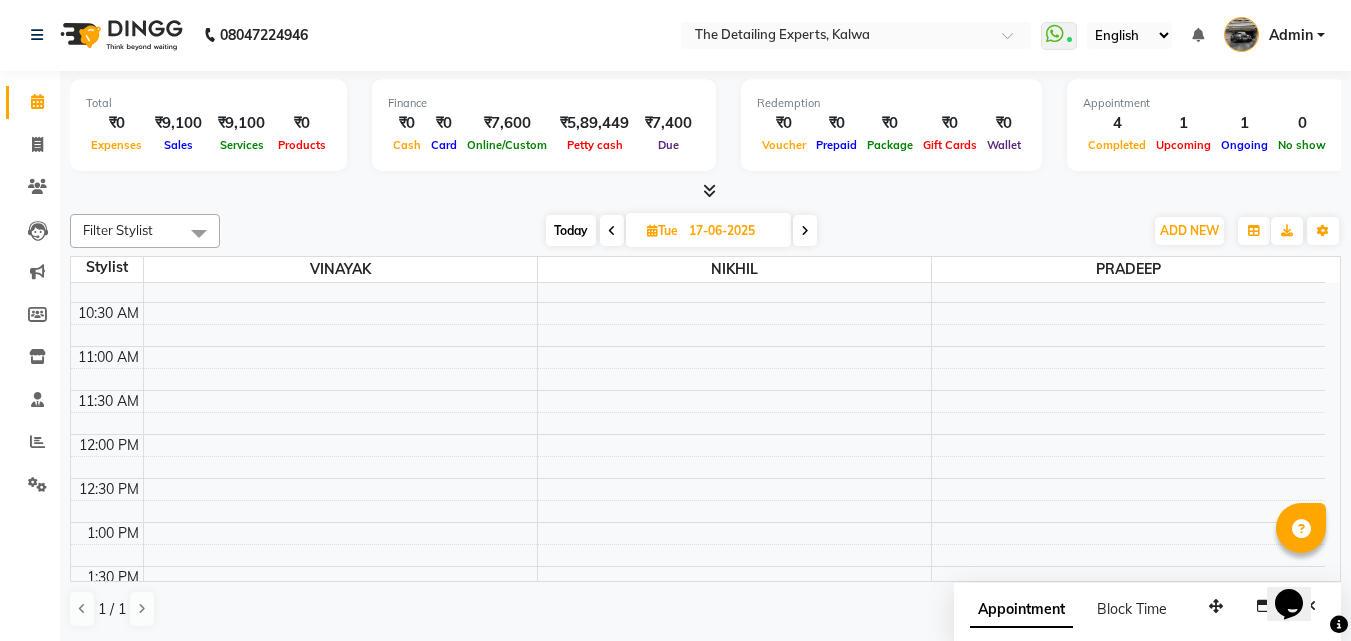 click at bounding box center [805, 230] 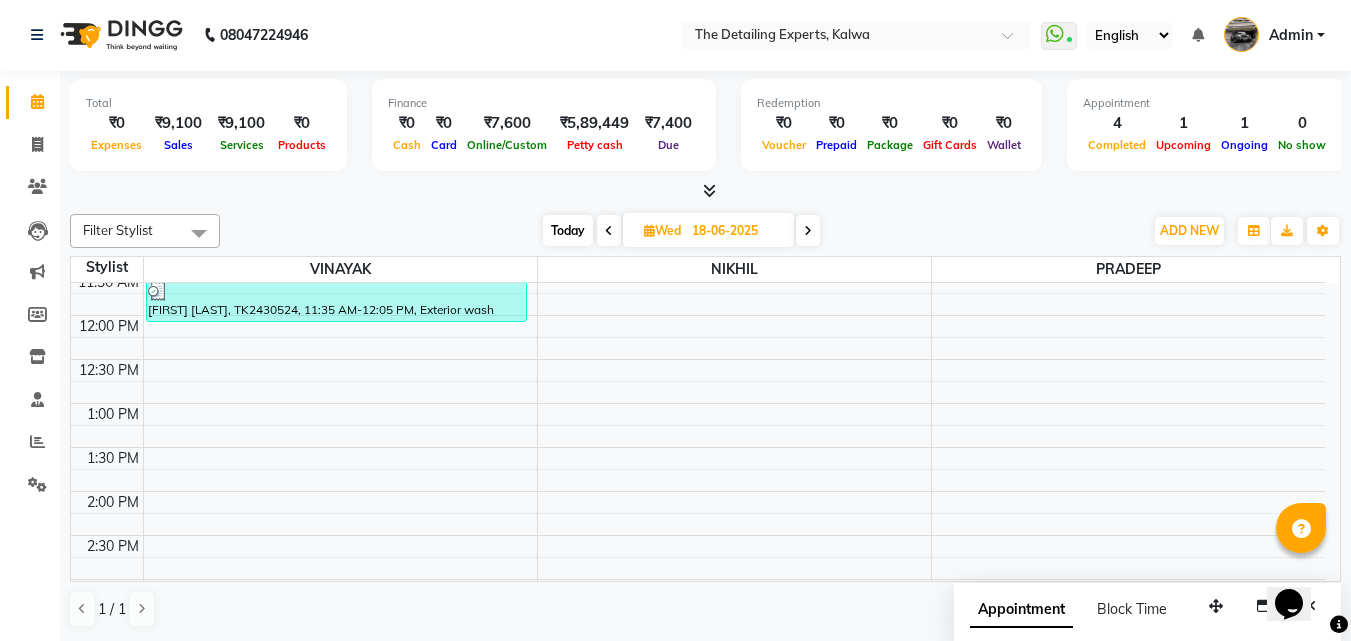 scroll, scrollTop: 200, scrollLeft: 0, axis: vertical 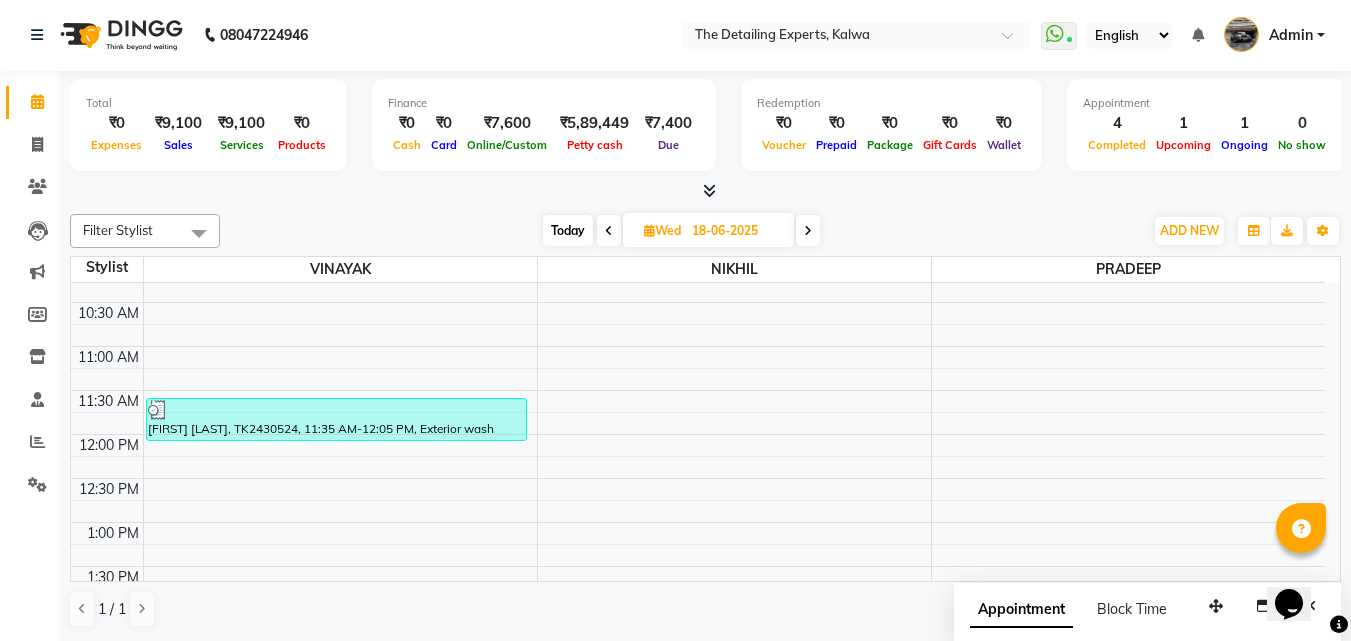 click at bounding box center (609, 230) 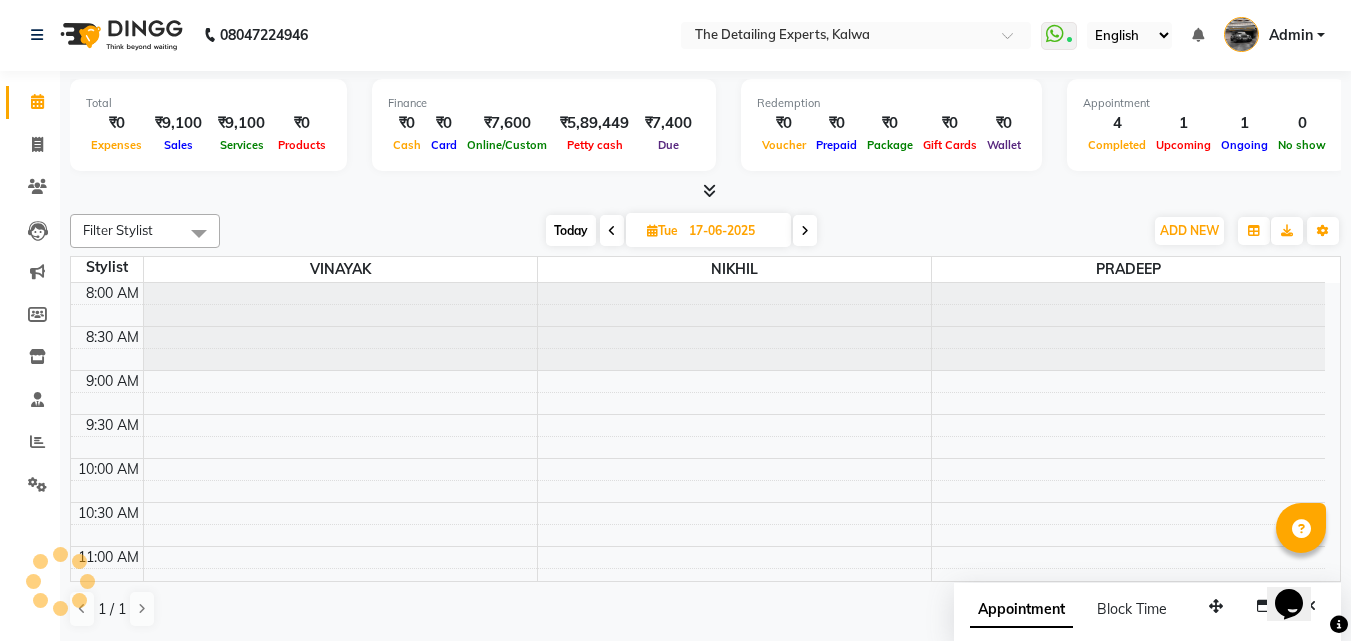 scroll, scrollTop: 793, scrollLeft: 0, axis: vertical 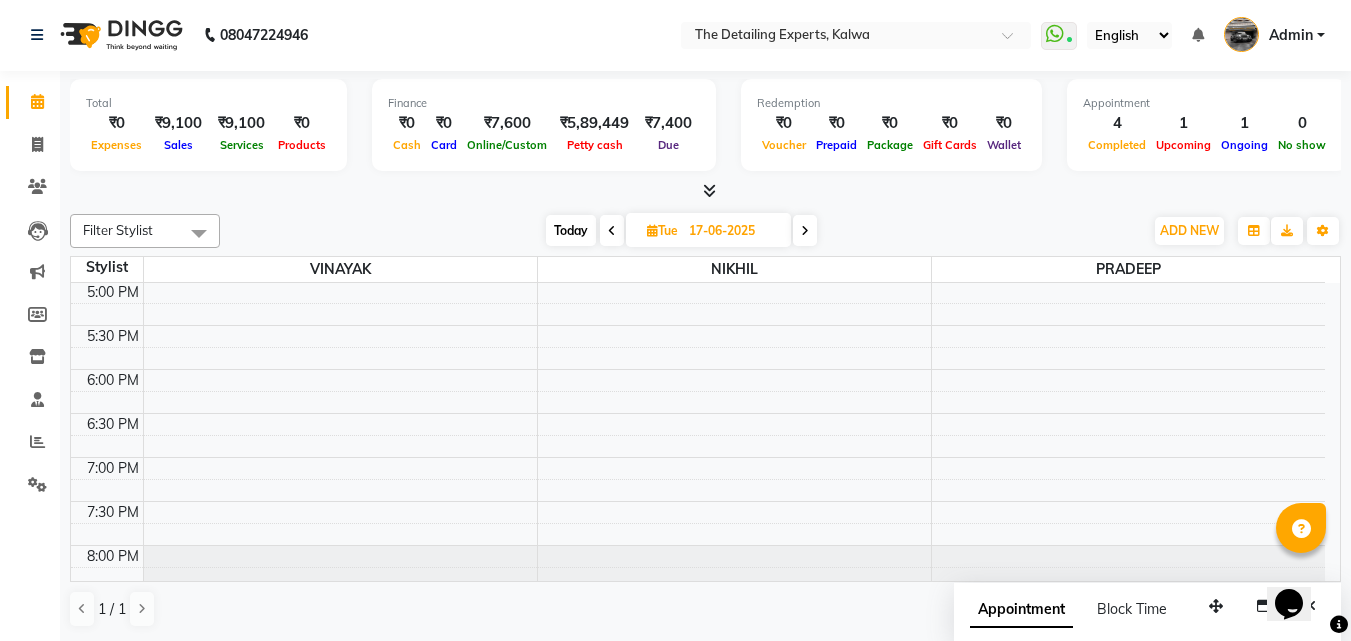 click at bounding box center [612, 230] 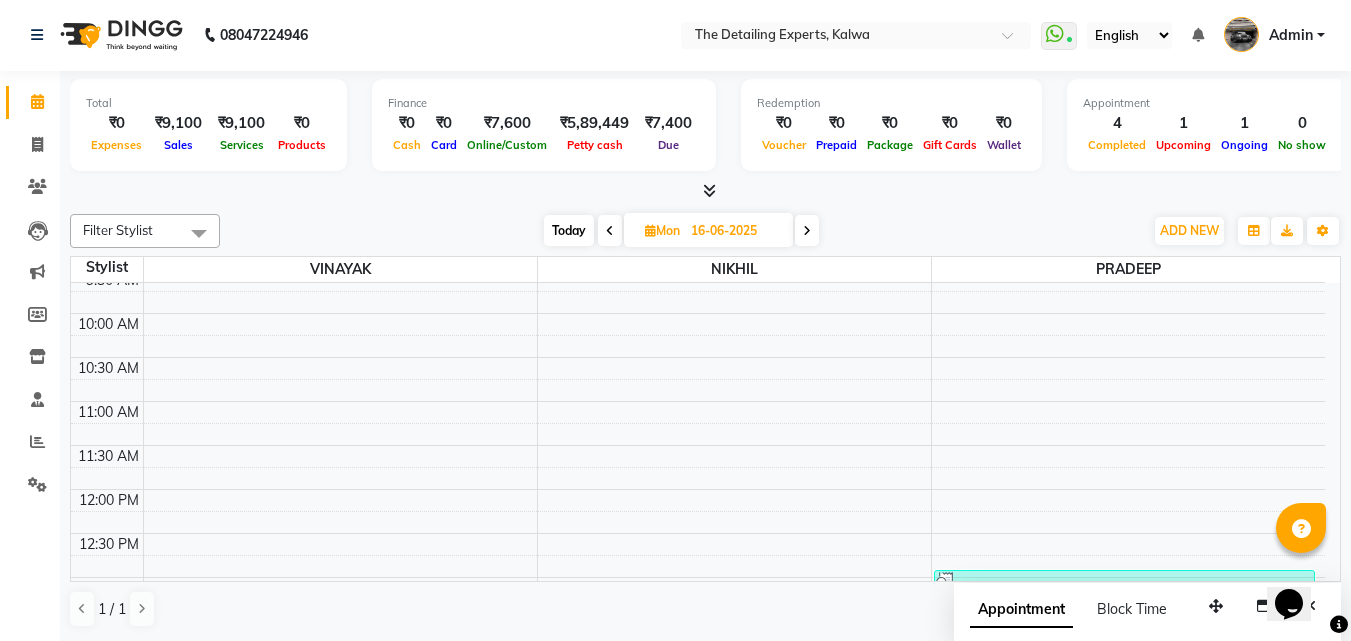 scroll, scrollTop: 245, scrollLeft: 0, axis: vertical 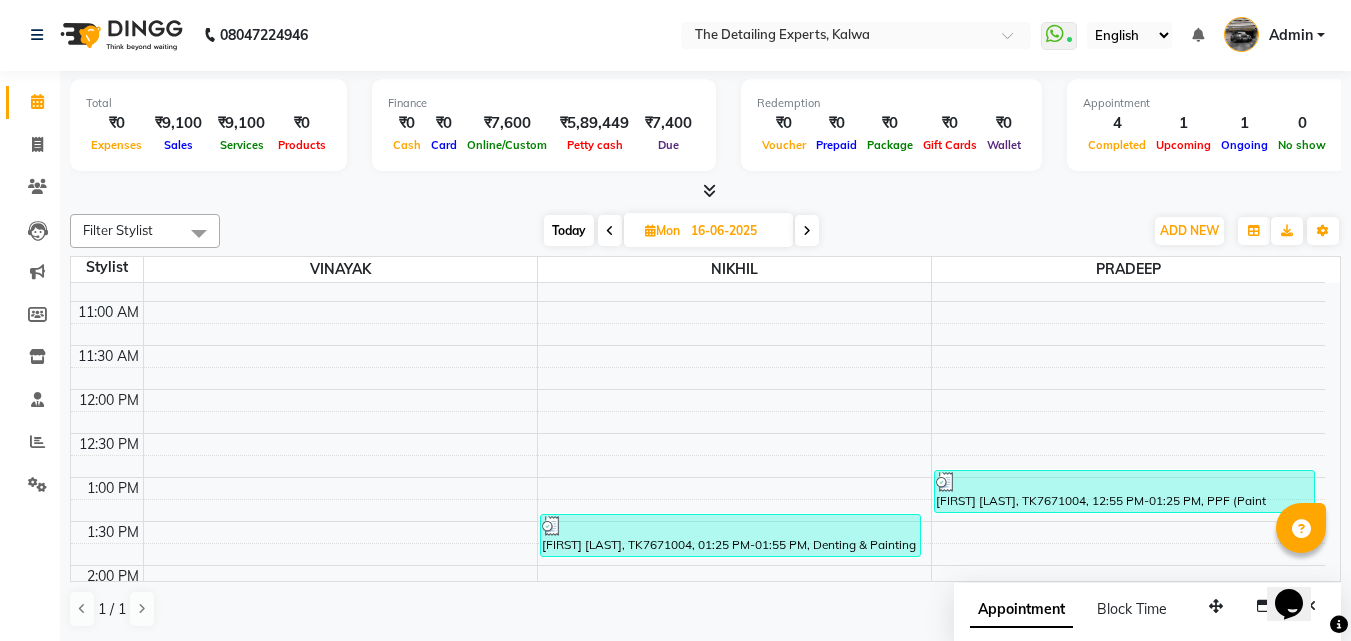 click at bounding box center [807, 231] 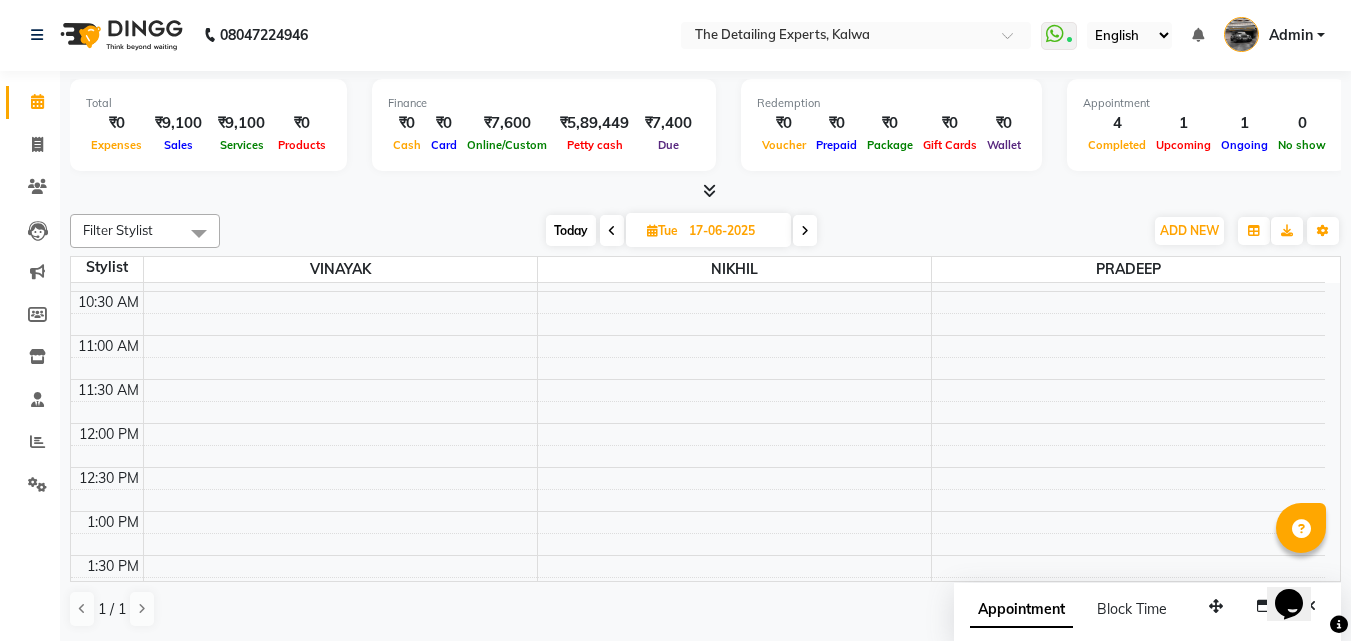 scroll, scrollTop: 0, scrollLeft: 0, axis: both 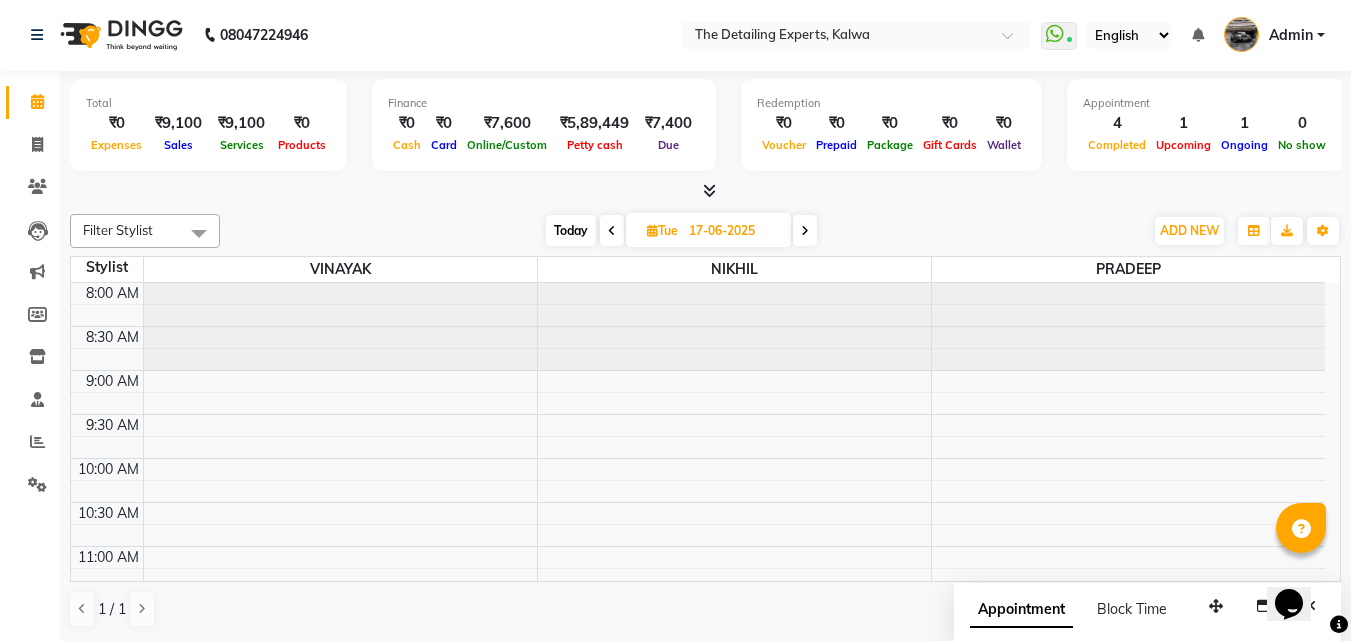 click at bounding box center [805, 230] 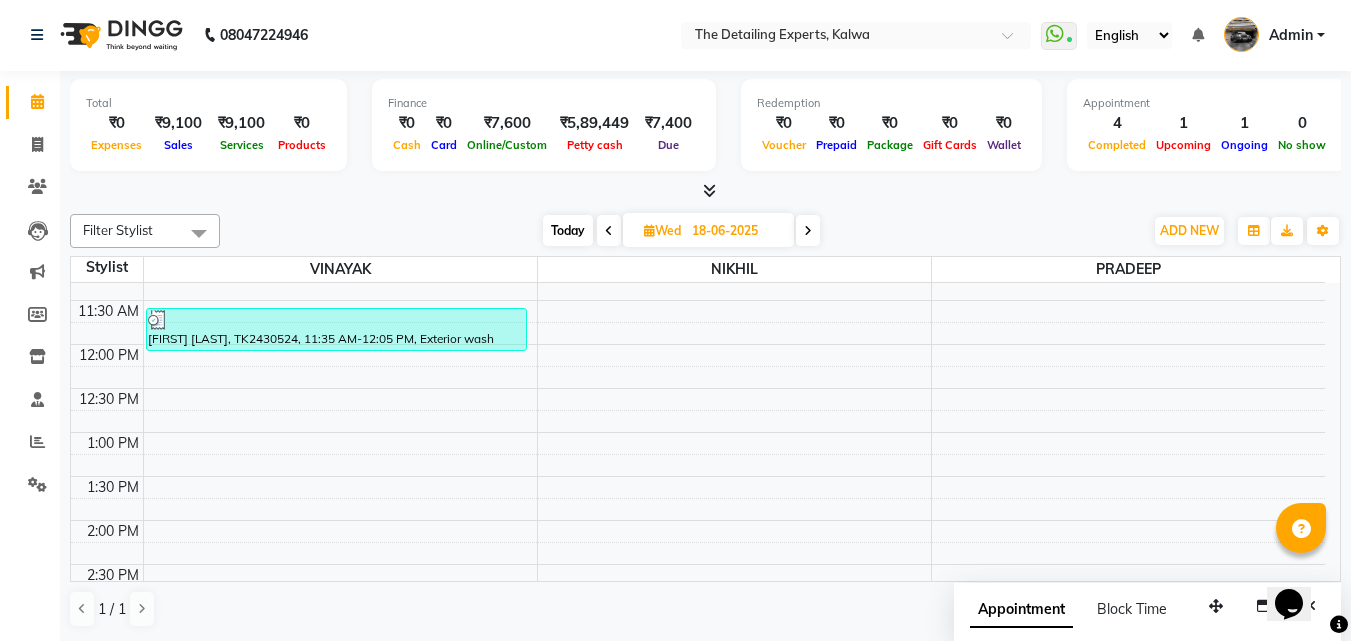 scroll, scrollTop: 300, scrollLeft: 0, axis: vertical 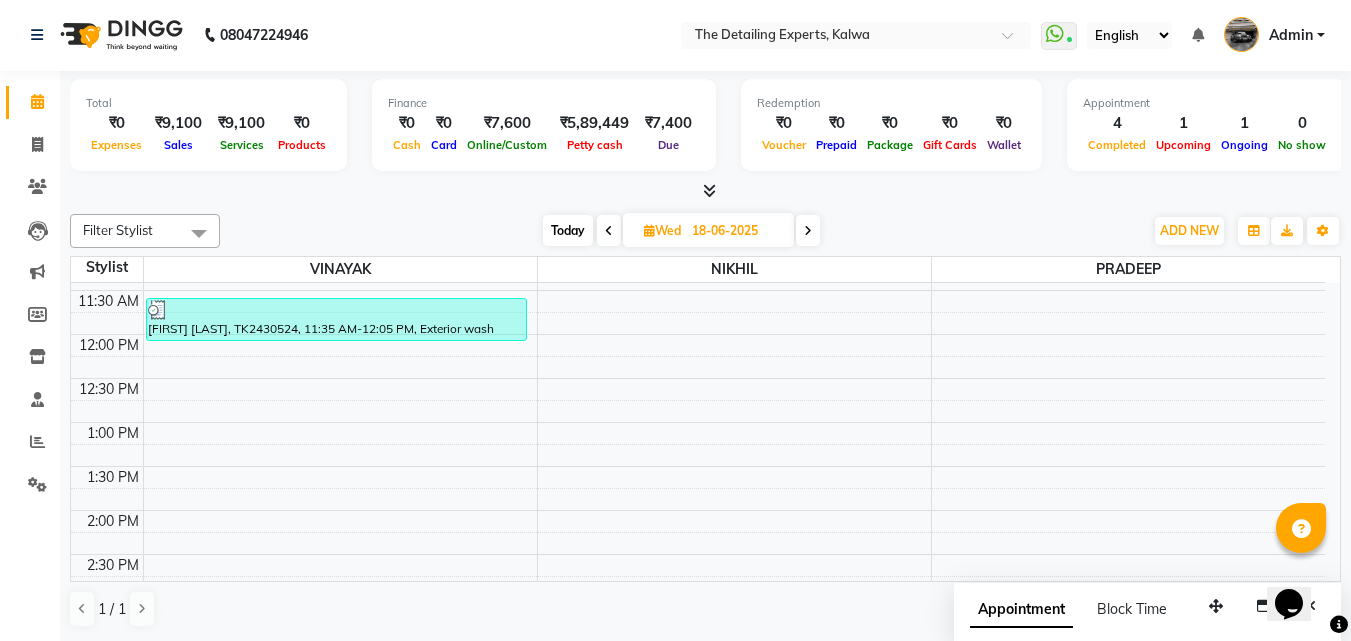 click at bounding box center [808, 230] 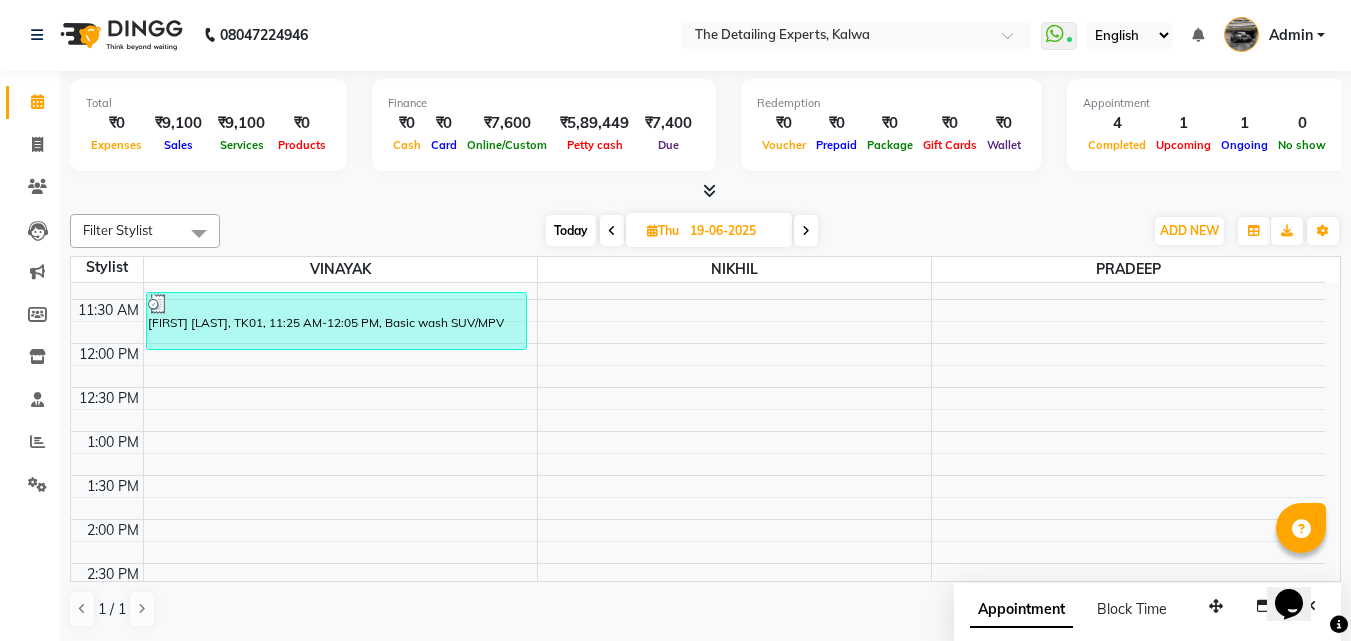 scroll, scrollTop: 300, scrollLeft: 0, axis: vertical 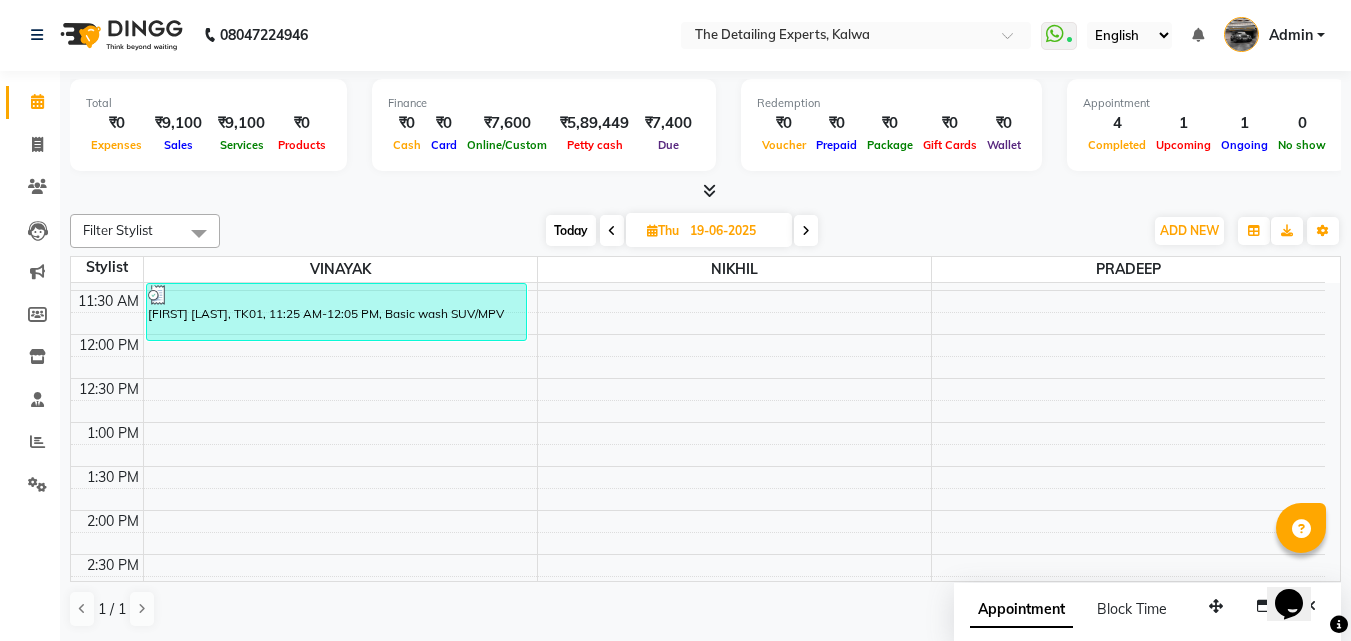 click at bounding box center [612, 230] 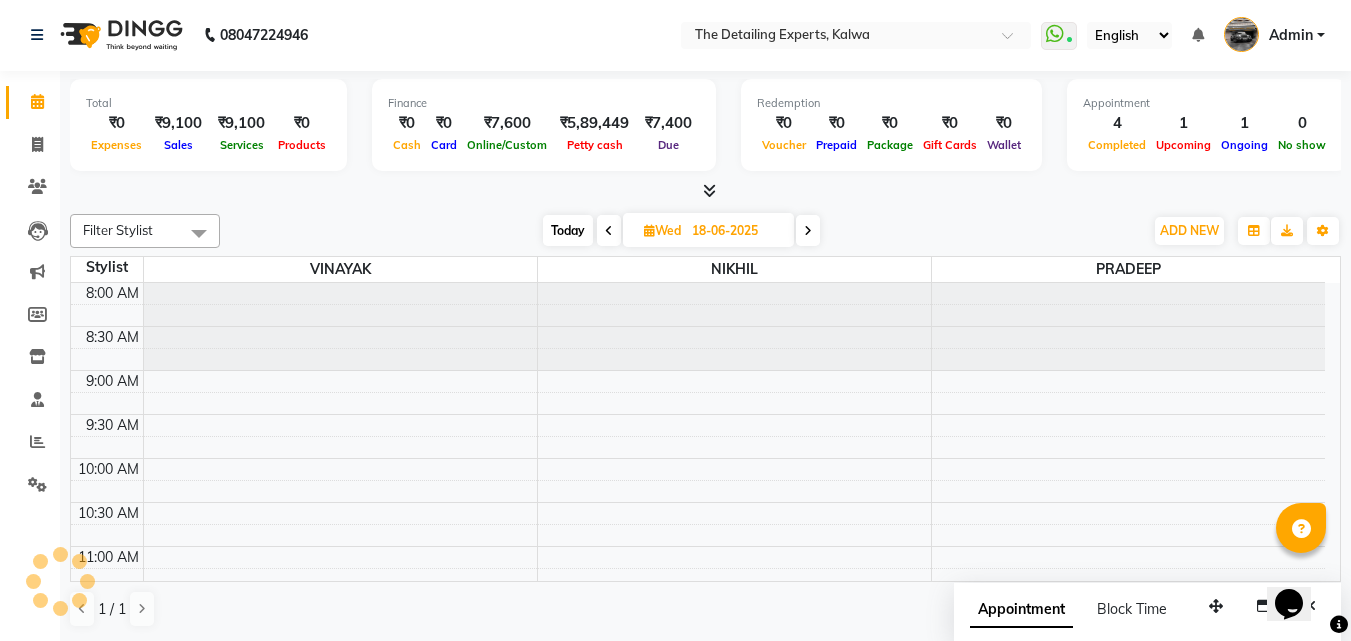 scroll, scrollTop: 793, scrollLeft: 0, axis: vertical 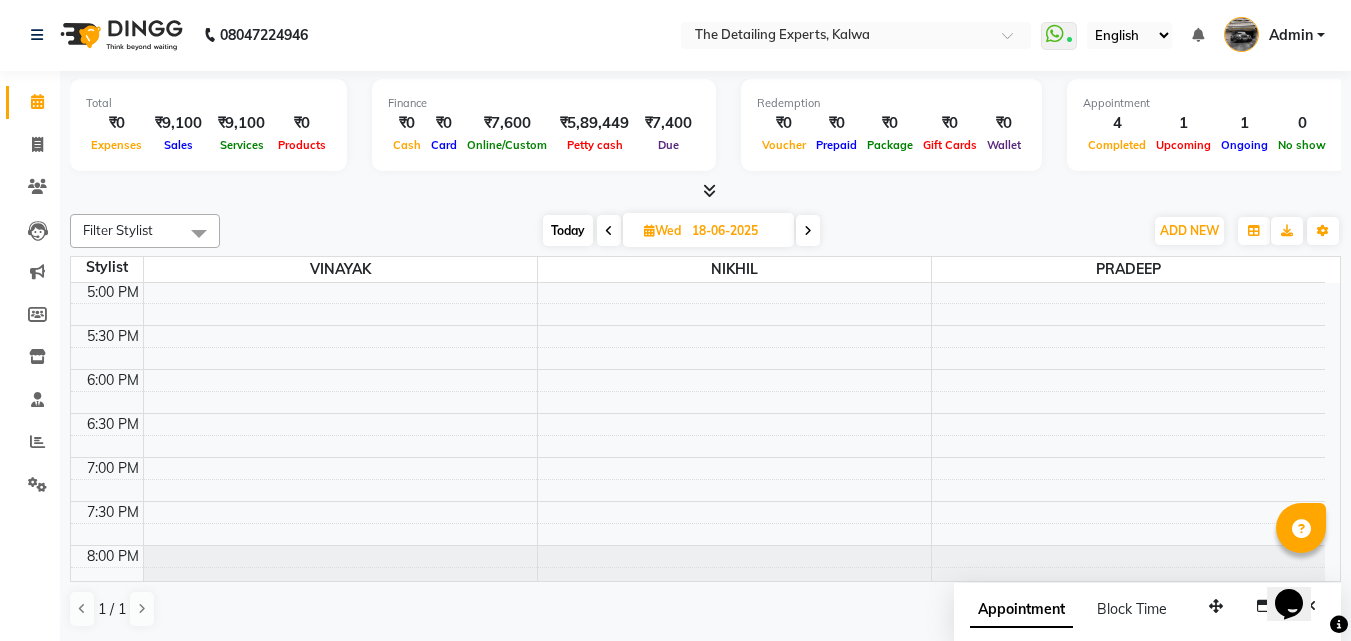 click at bounding box center [609, 230] 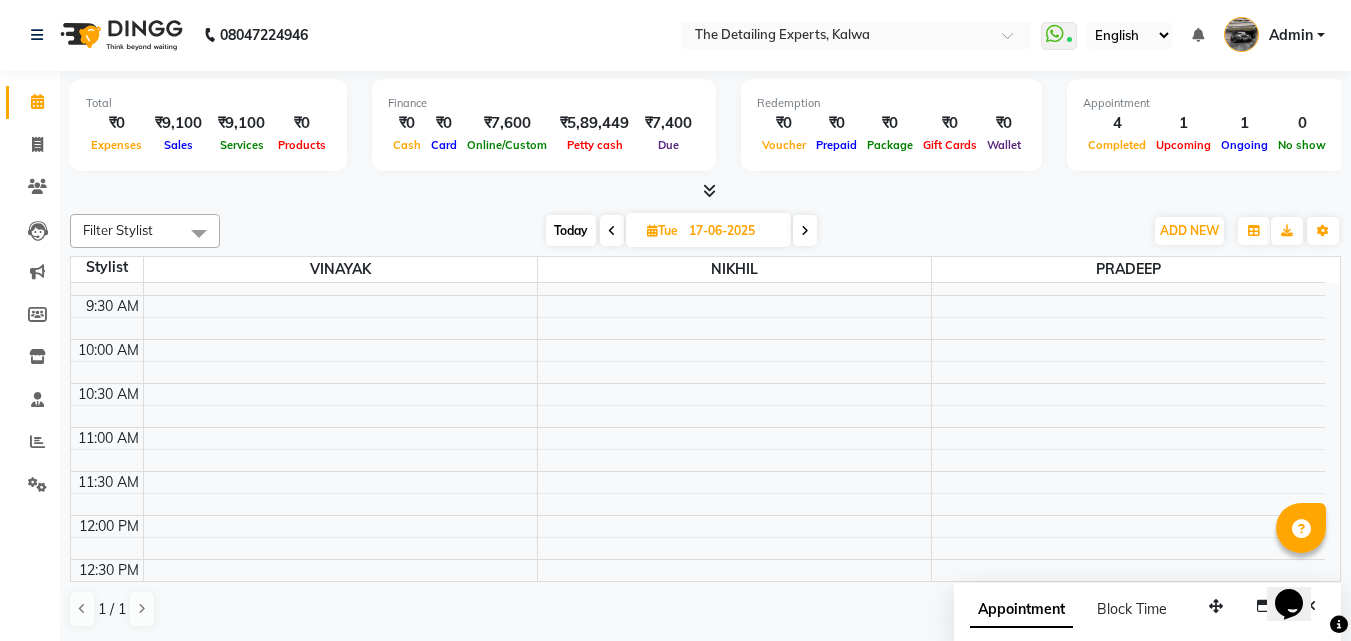 scroll, scrollTop: 0, scrollLeft: 0, axis: both 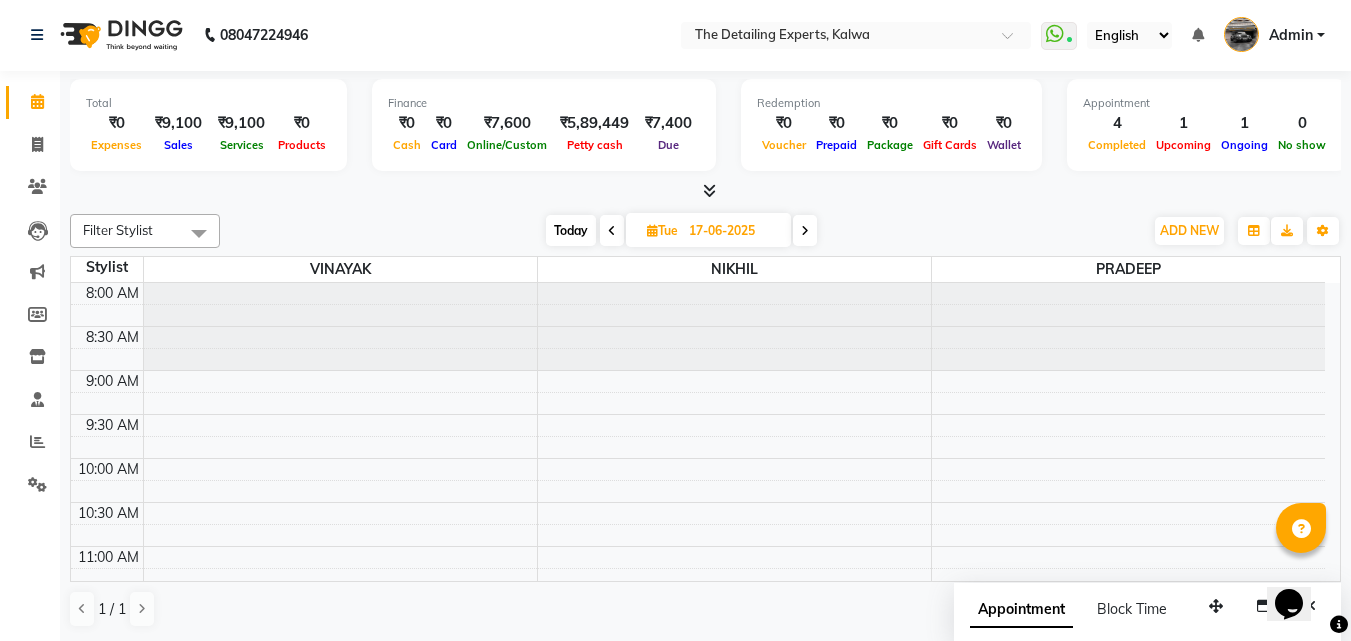 click at bounding box center [805, 230] 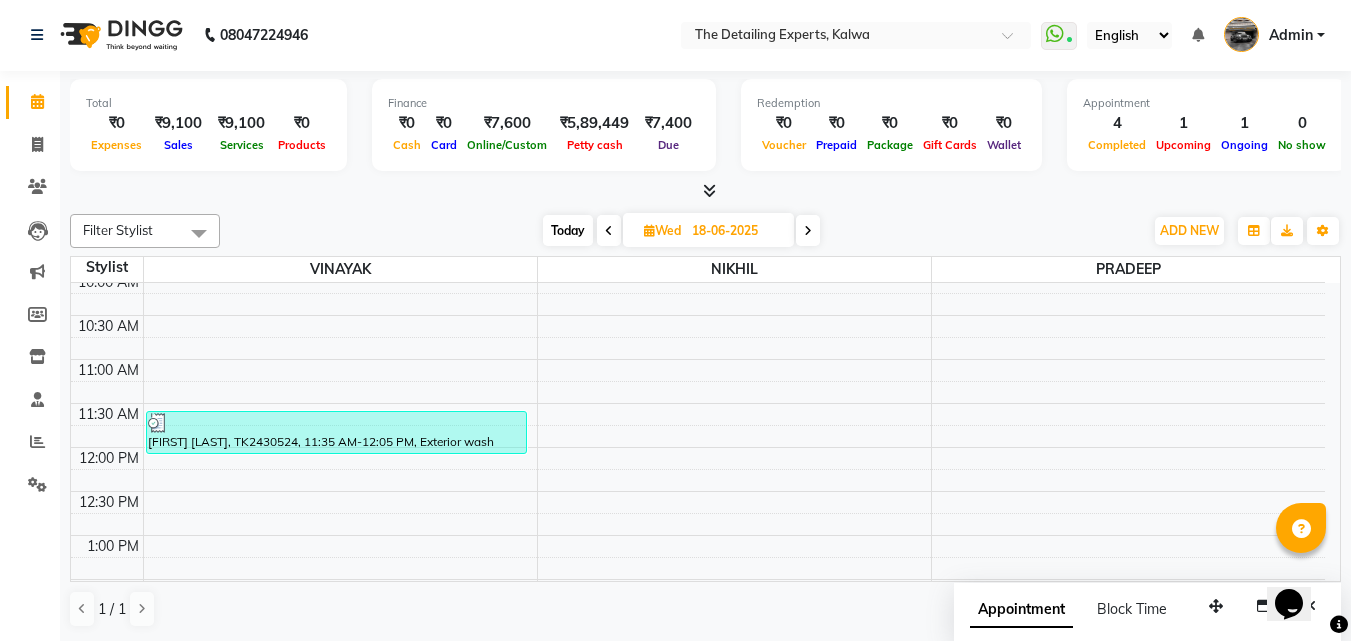 scroll, scrollTop: 200, scrollLeft: 0, axis: vertical 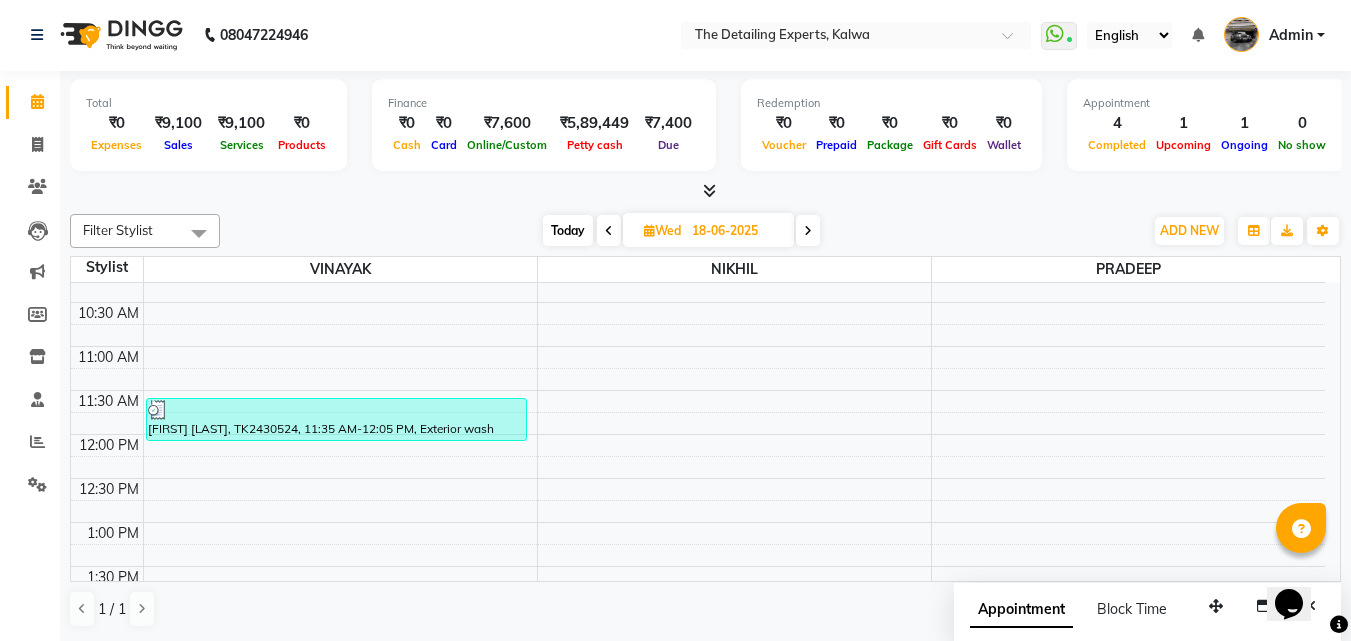 click at bounding box center [808, 230] 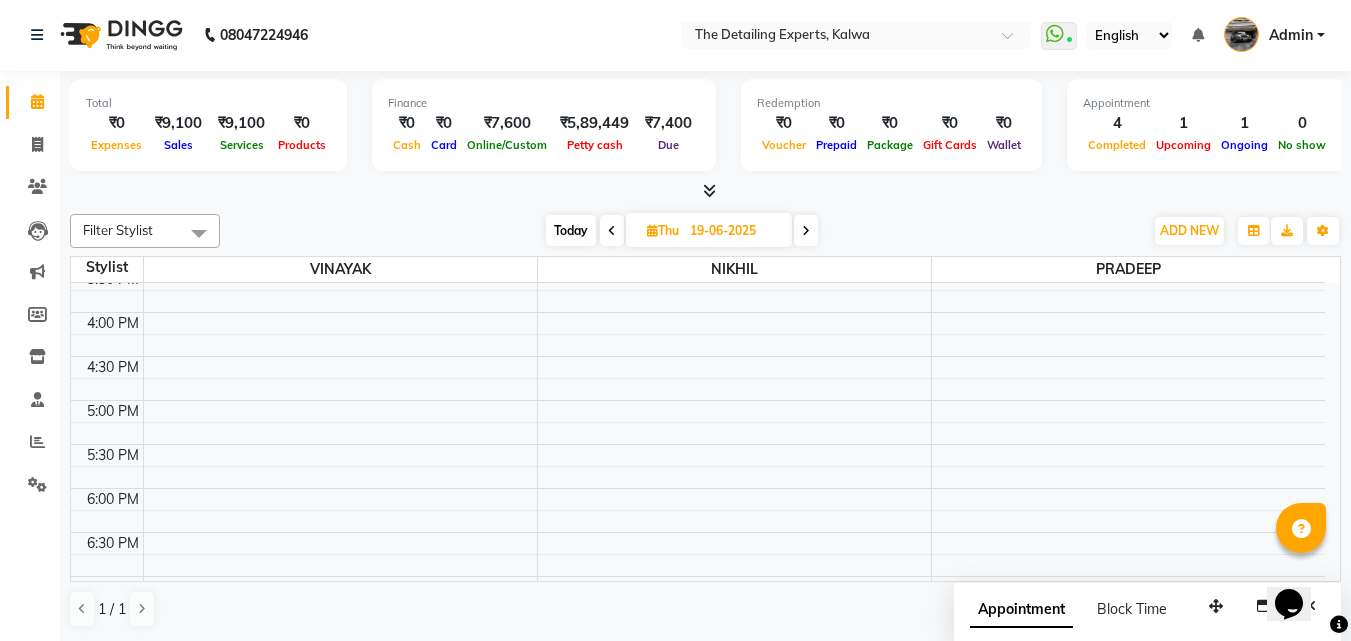 scroll, scrollTop: 345, scrollLeft: 0, axis: vertical 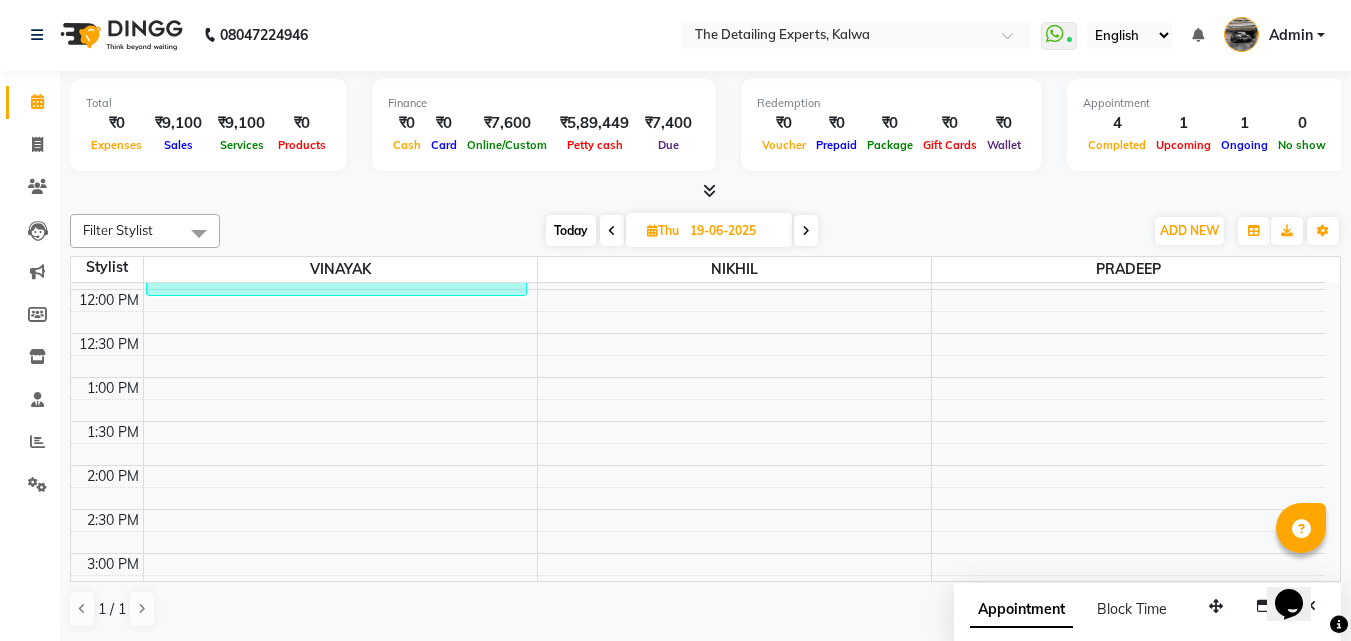 click at bounding box center [806, 230] 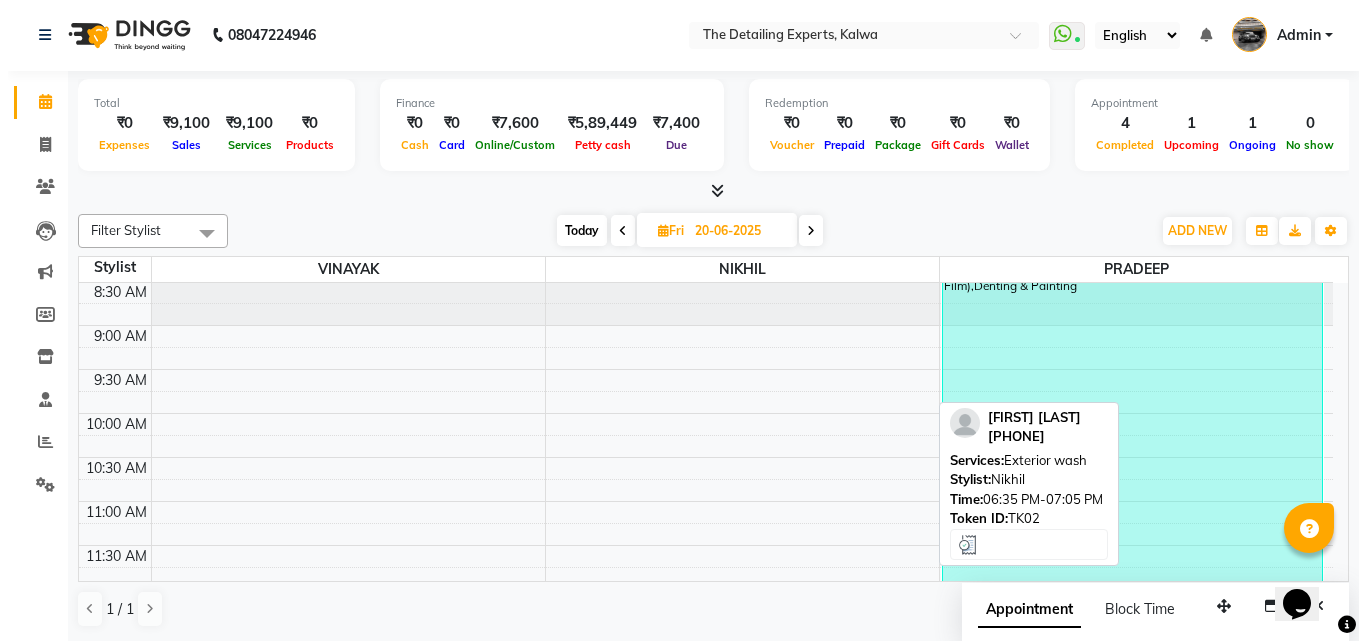 scroll, scrollTop: 0, scrollLeft: 0, axis: both 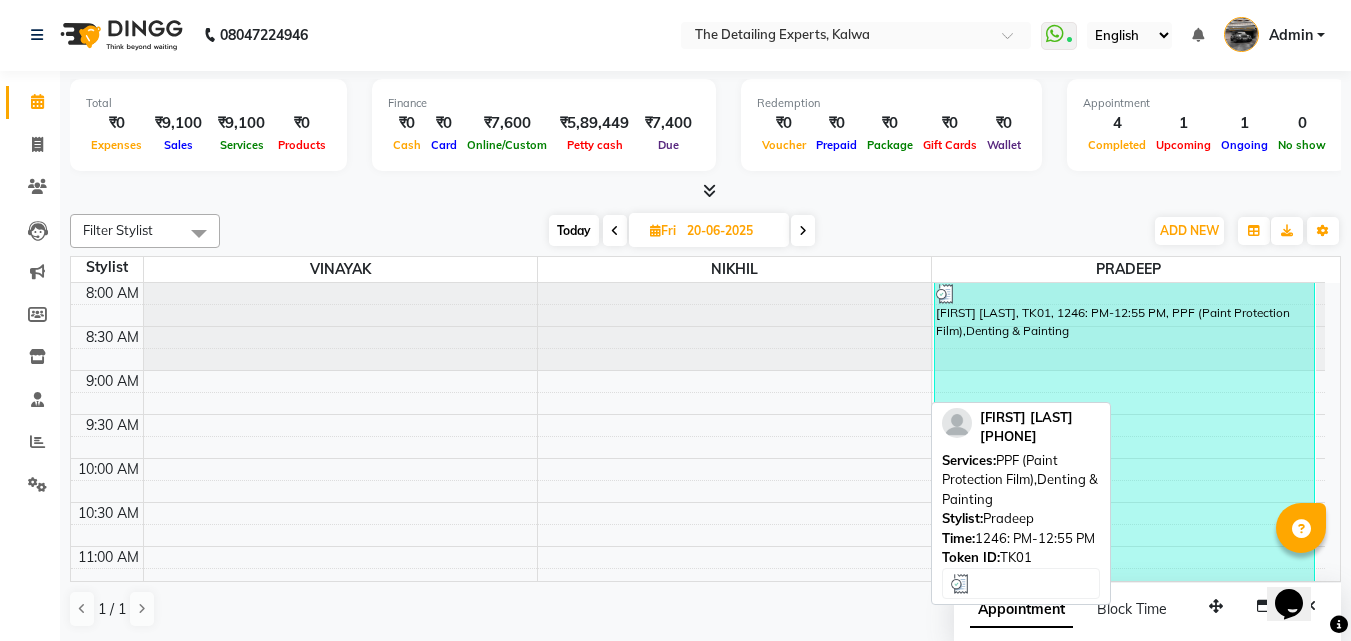 click on "[FIRST] [LAST], TK01, 1246: PM-12:55 PM, PPF (Paint Protection Film),Denting & Painting" at bounding box center [1125, 498] 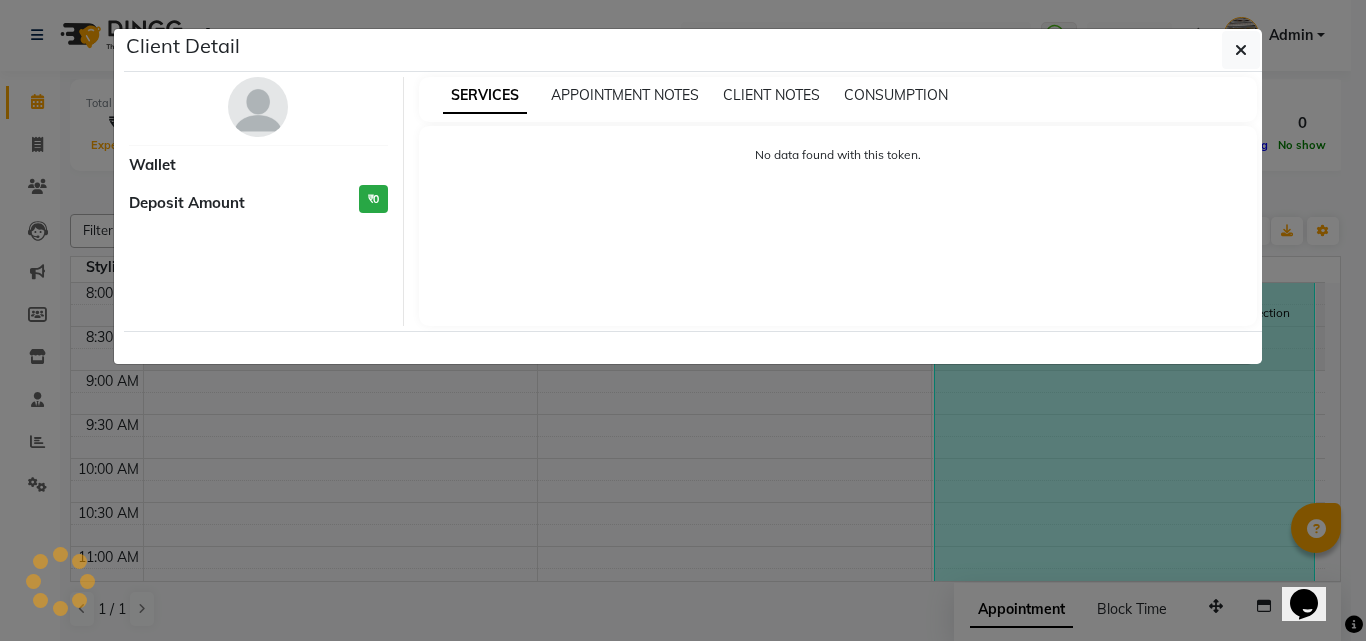 select on "3" 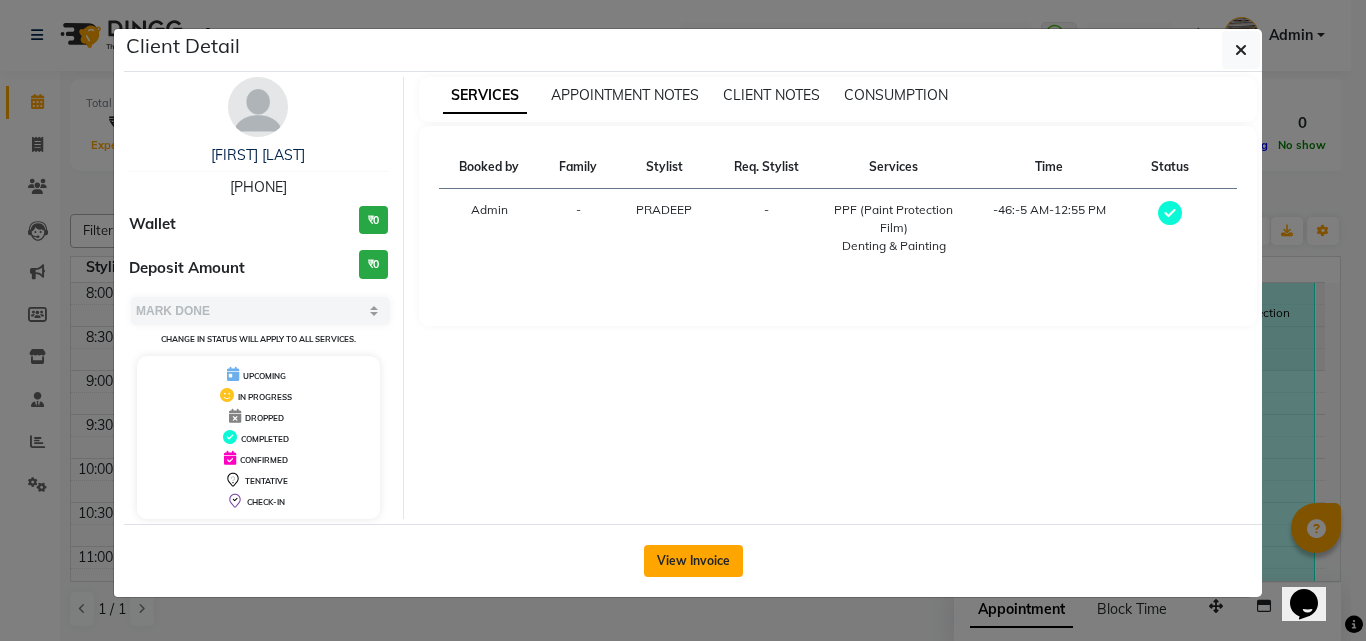 click on "View Invoice" 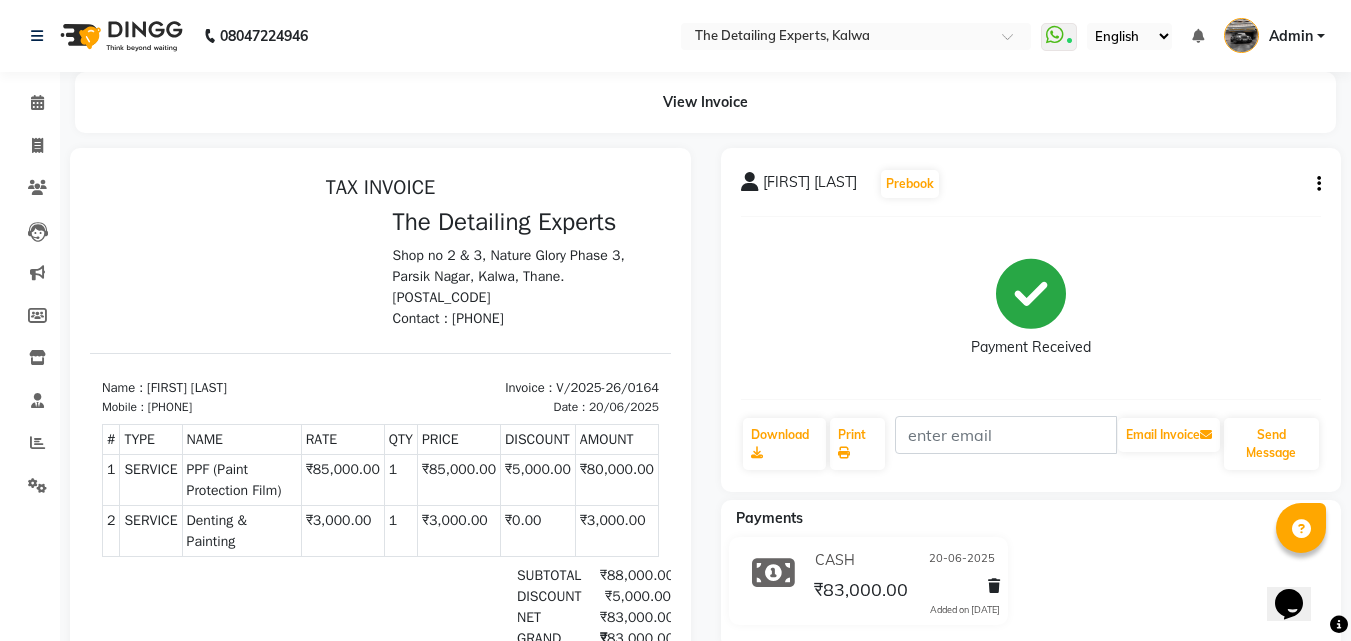 scroll, scrollTop: 181, scrollLeft: 0, axis: vertical 